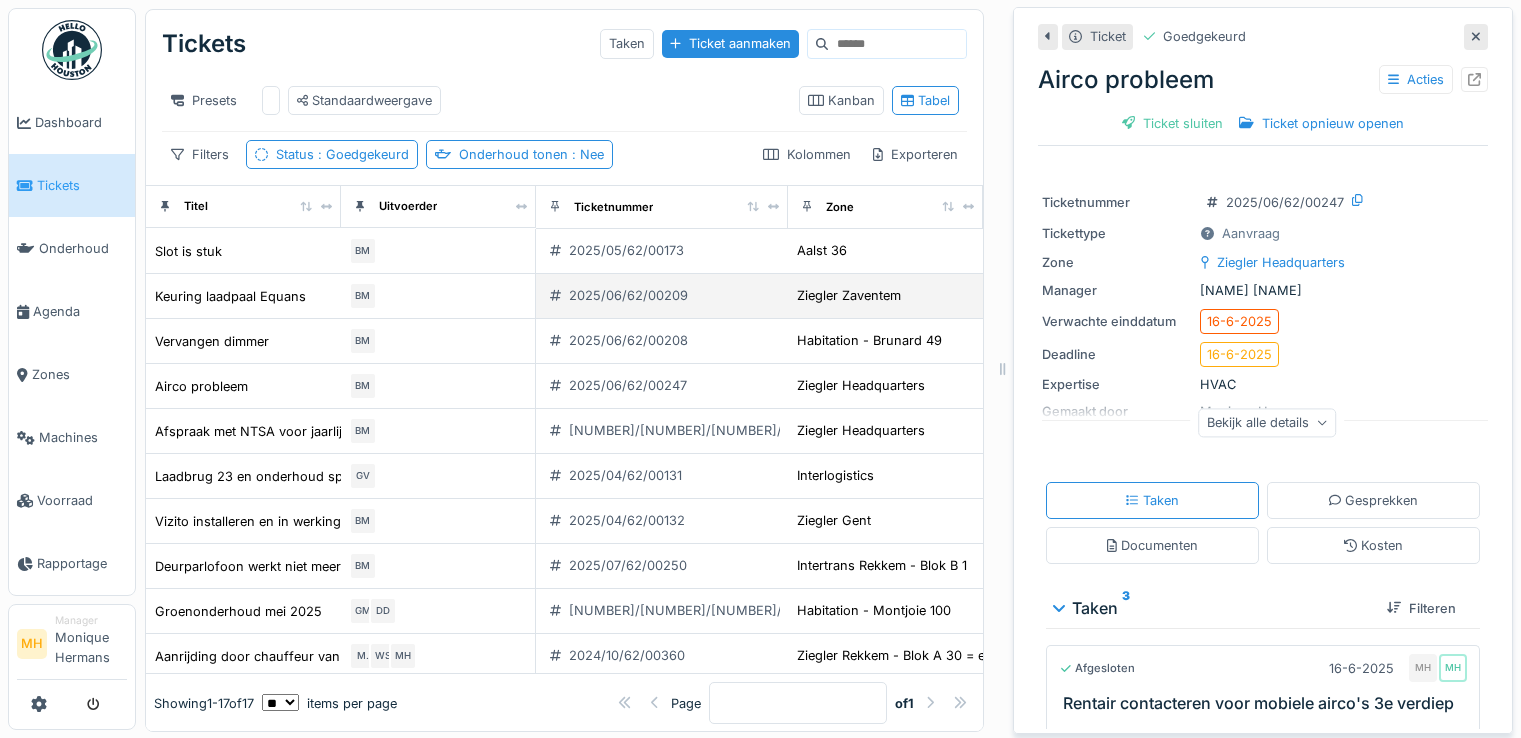 scroll, scrollTop: 0, scrollLeft: 0, axis: both 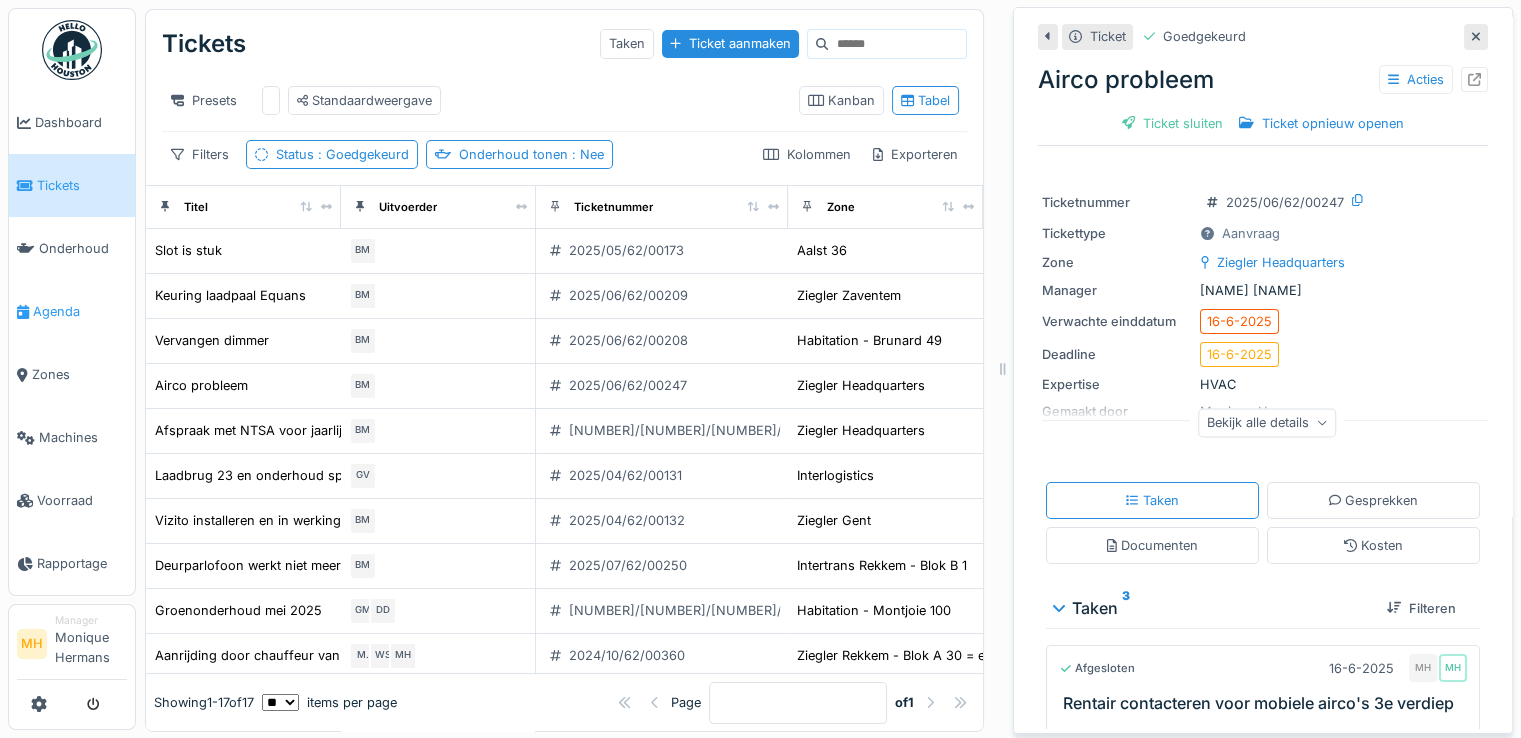 click on "Agenda" at bounding box center (80, 311) 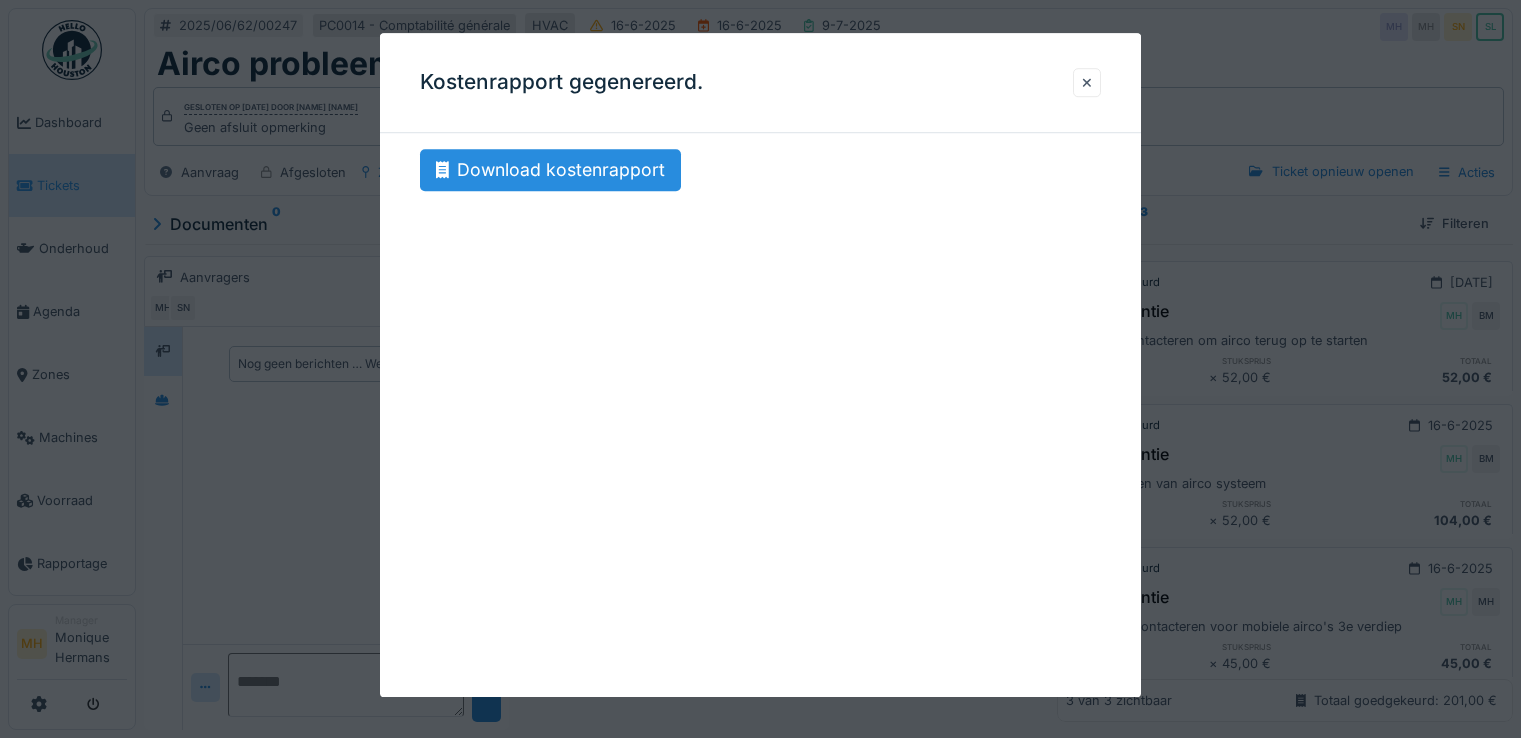 scroll, scrollTop: 0, scrollLeft: 0, axis: both 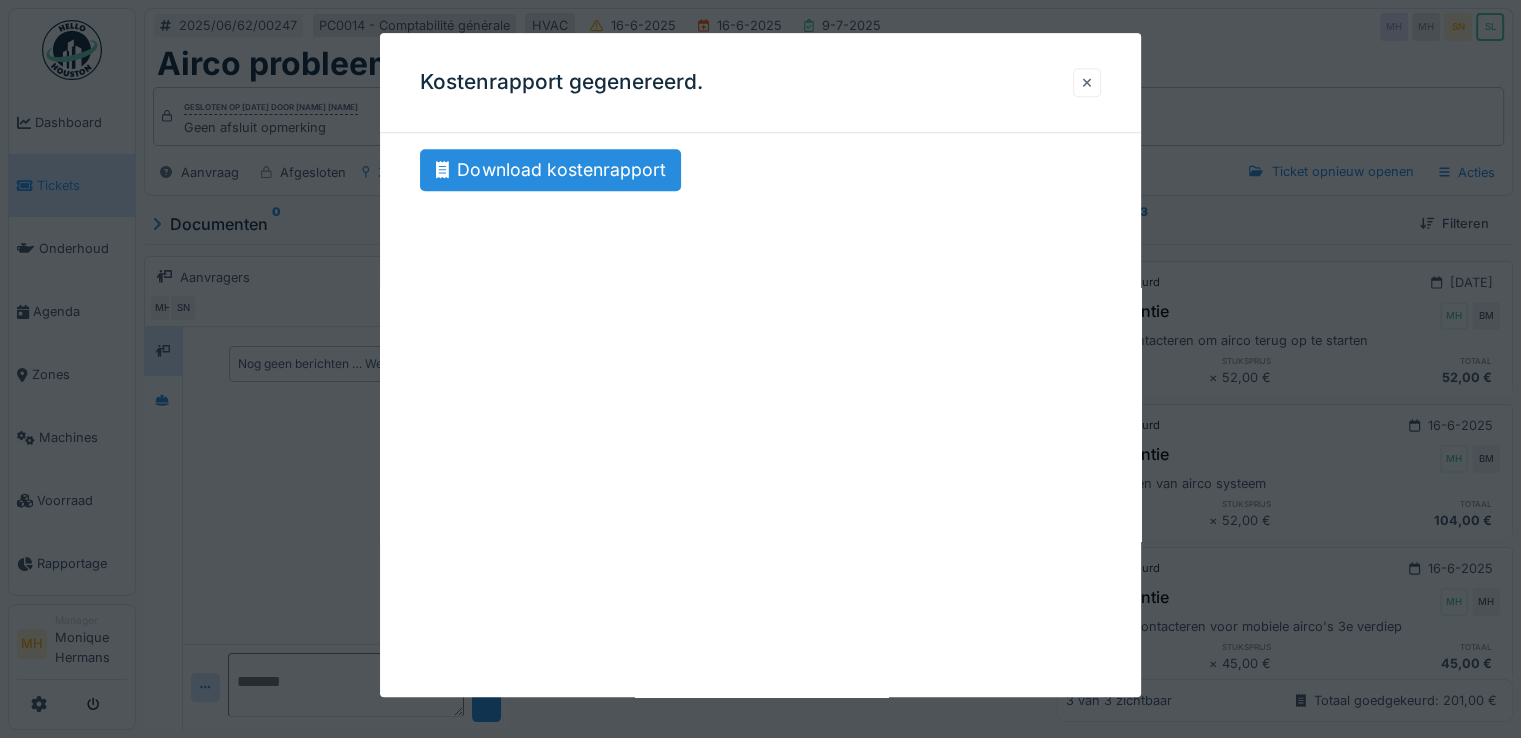 click at bounding box center (1087, 82) 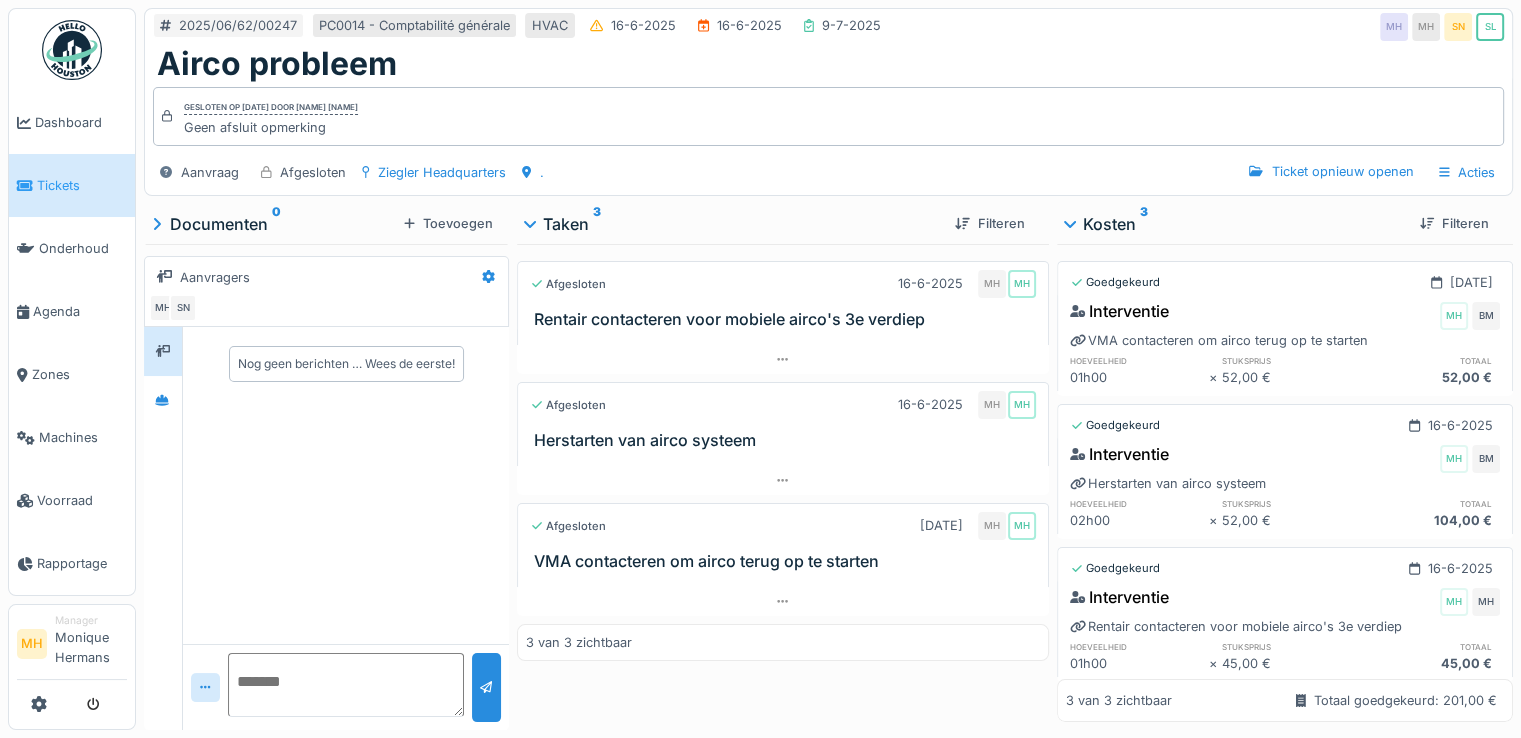click on "Tickets" at bounding box center (82, 185) 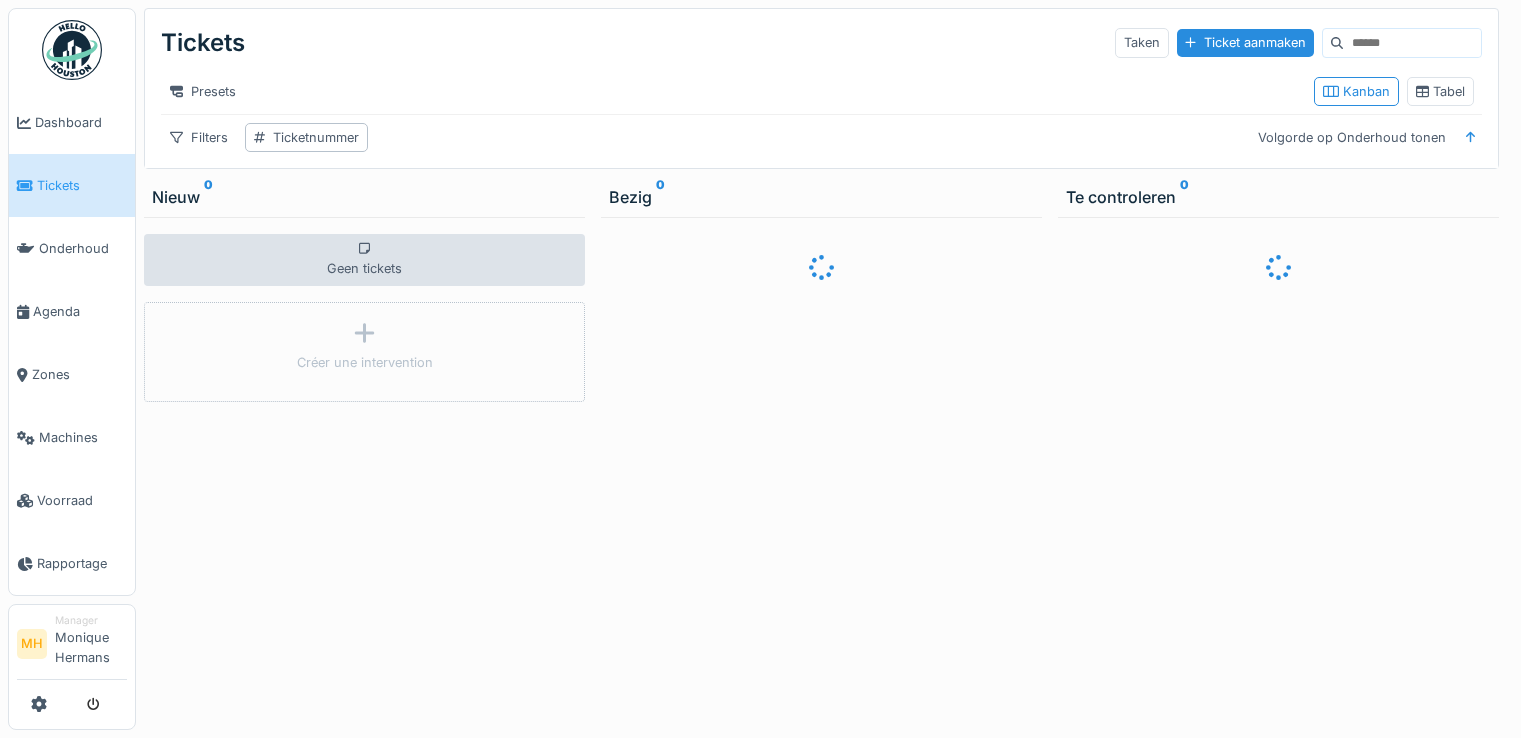 scroll, scrollTop: 0, scrollLeft: 0, axis: both 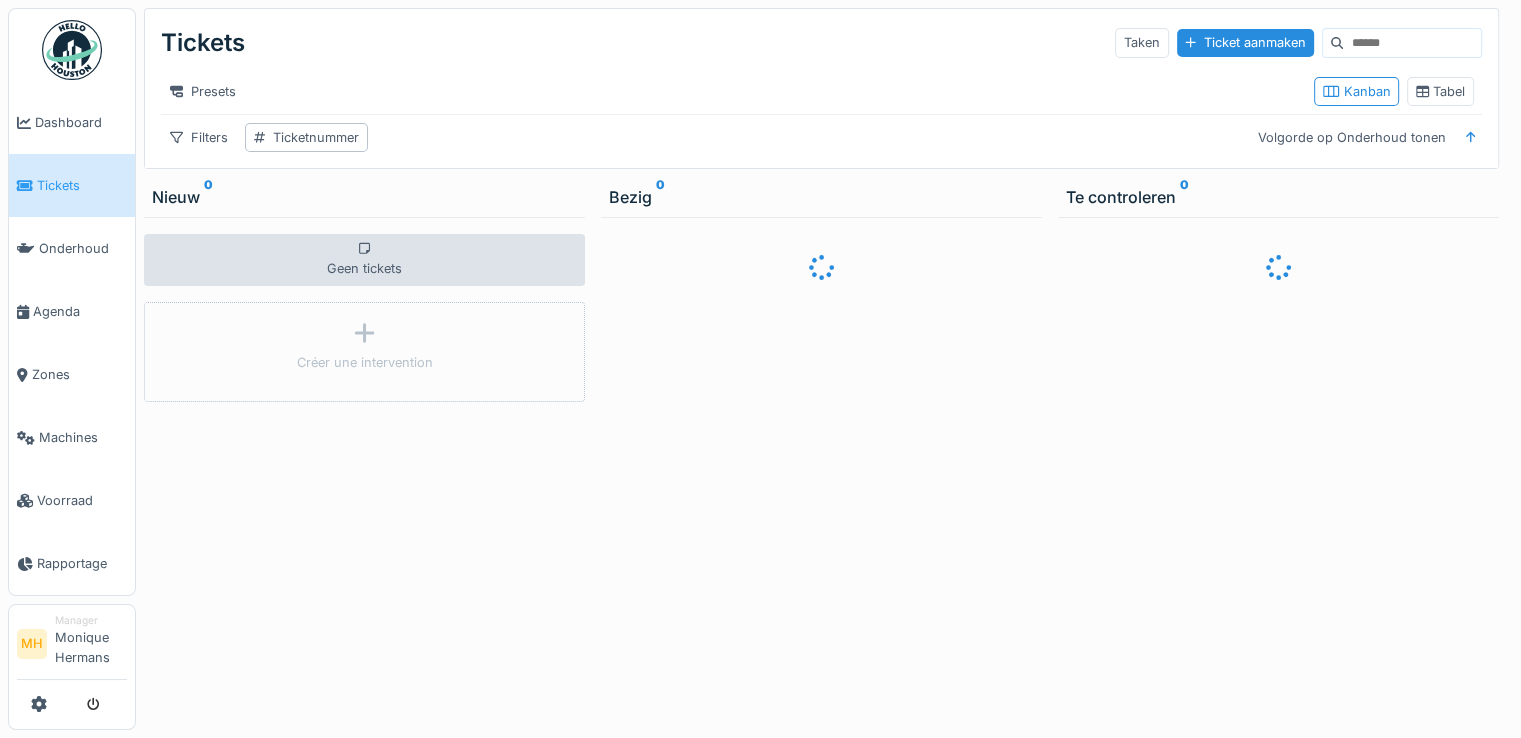 click at bounding box center [1412, 43] 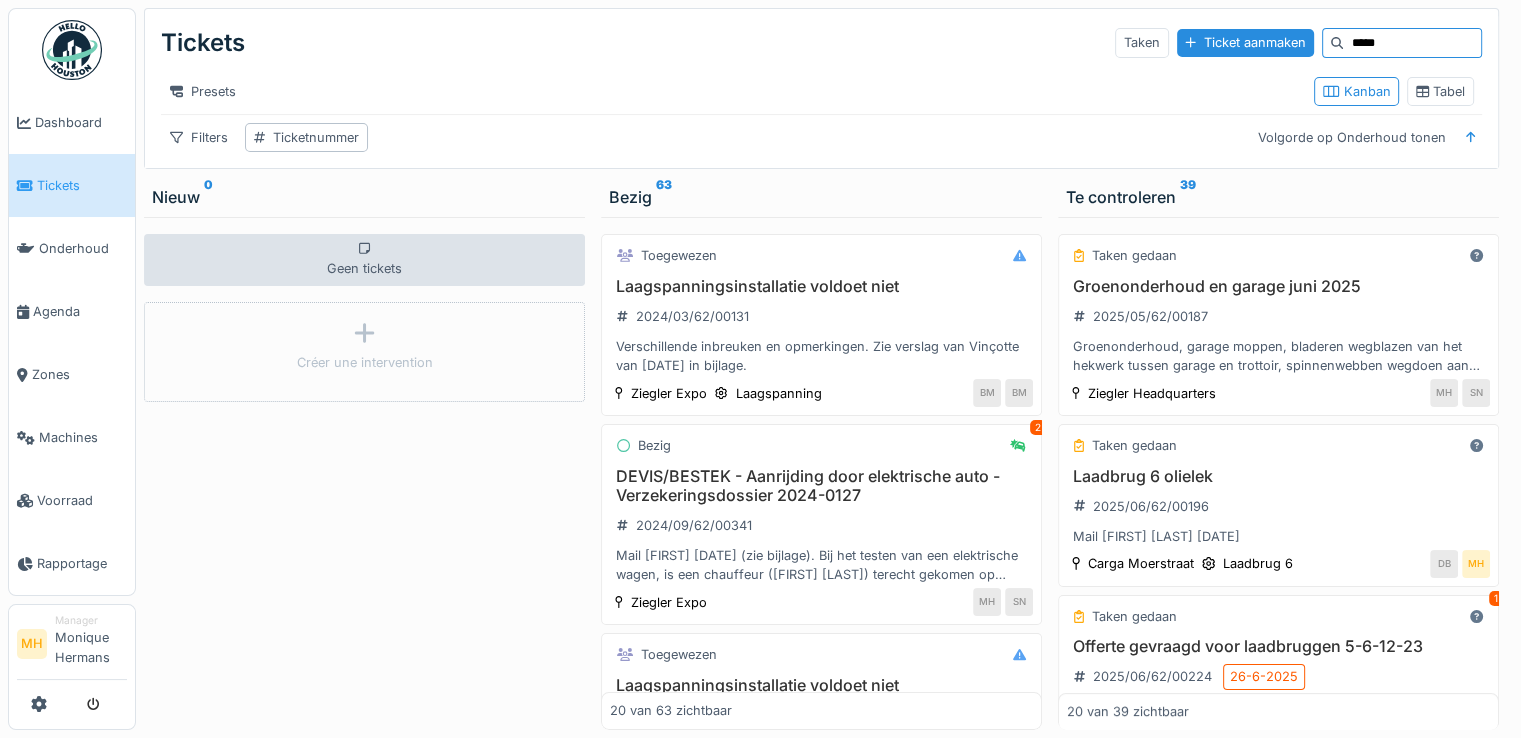 type on "*****" 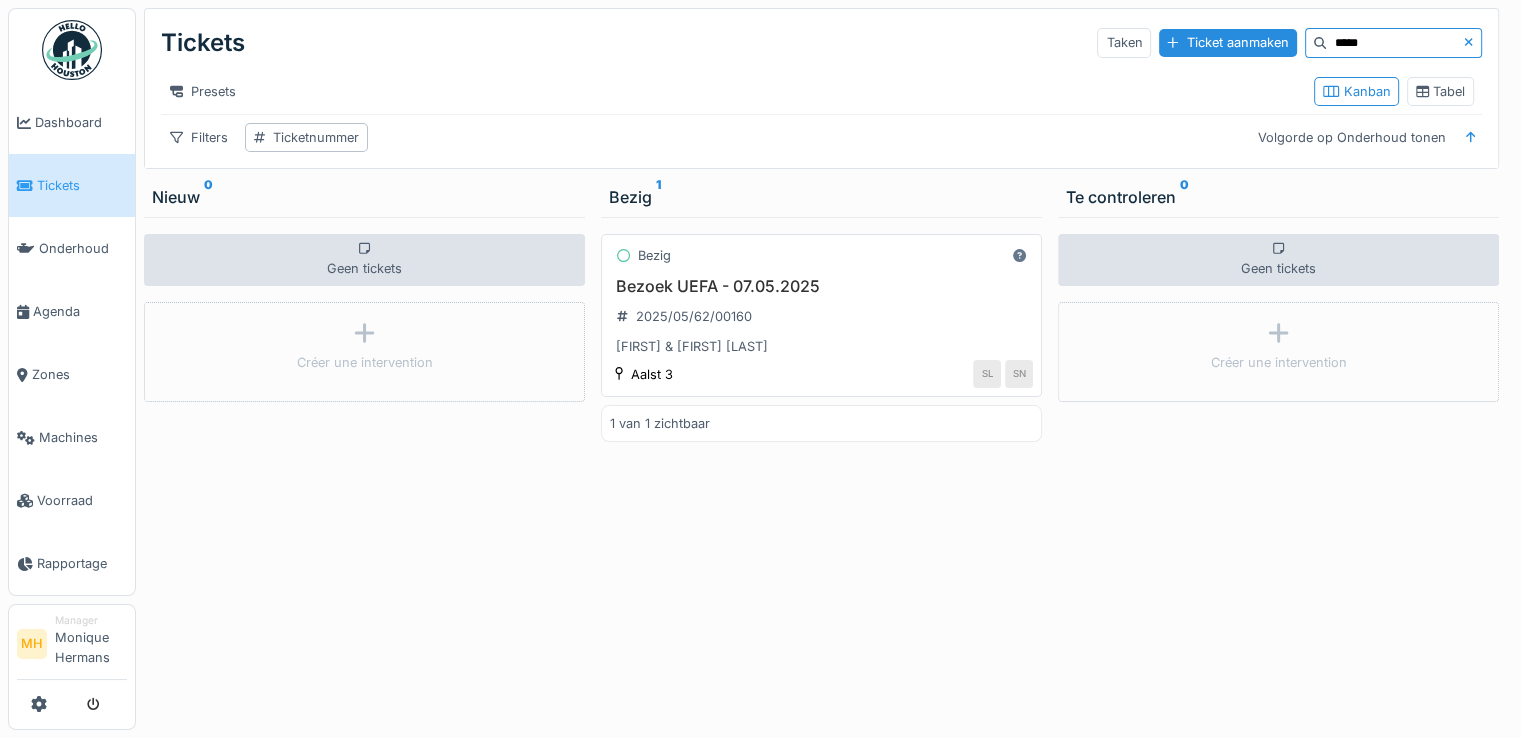 click on "Samuel & Marc Loison" at bounding box center [821, 346] 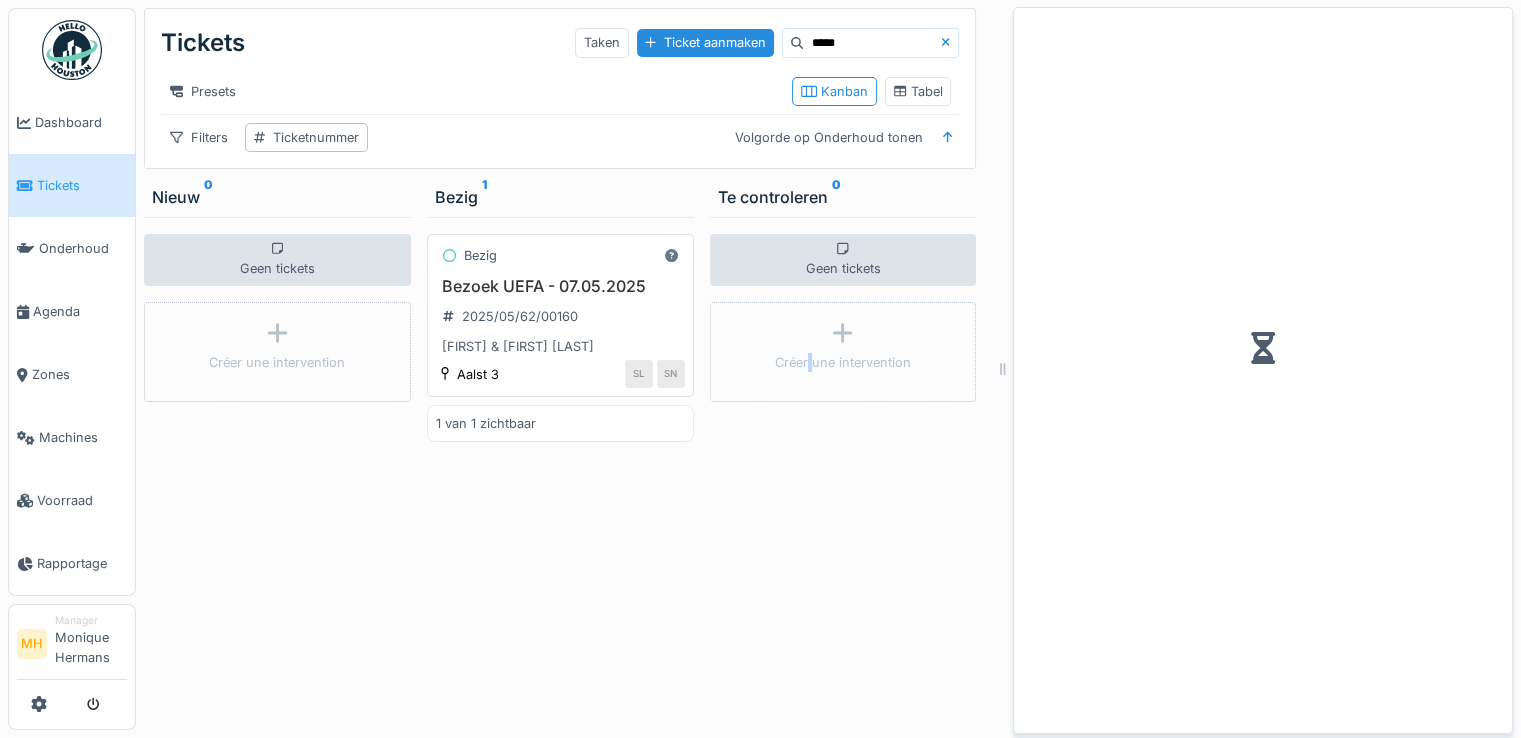 click on "Créer une intervention" at bounding box center [843, 352] 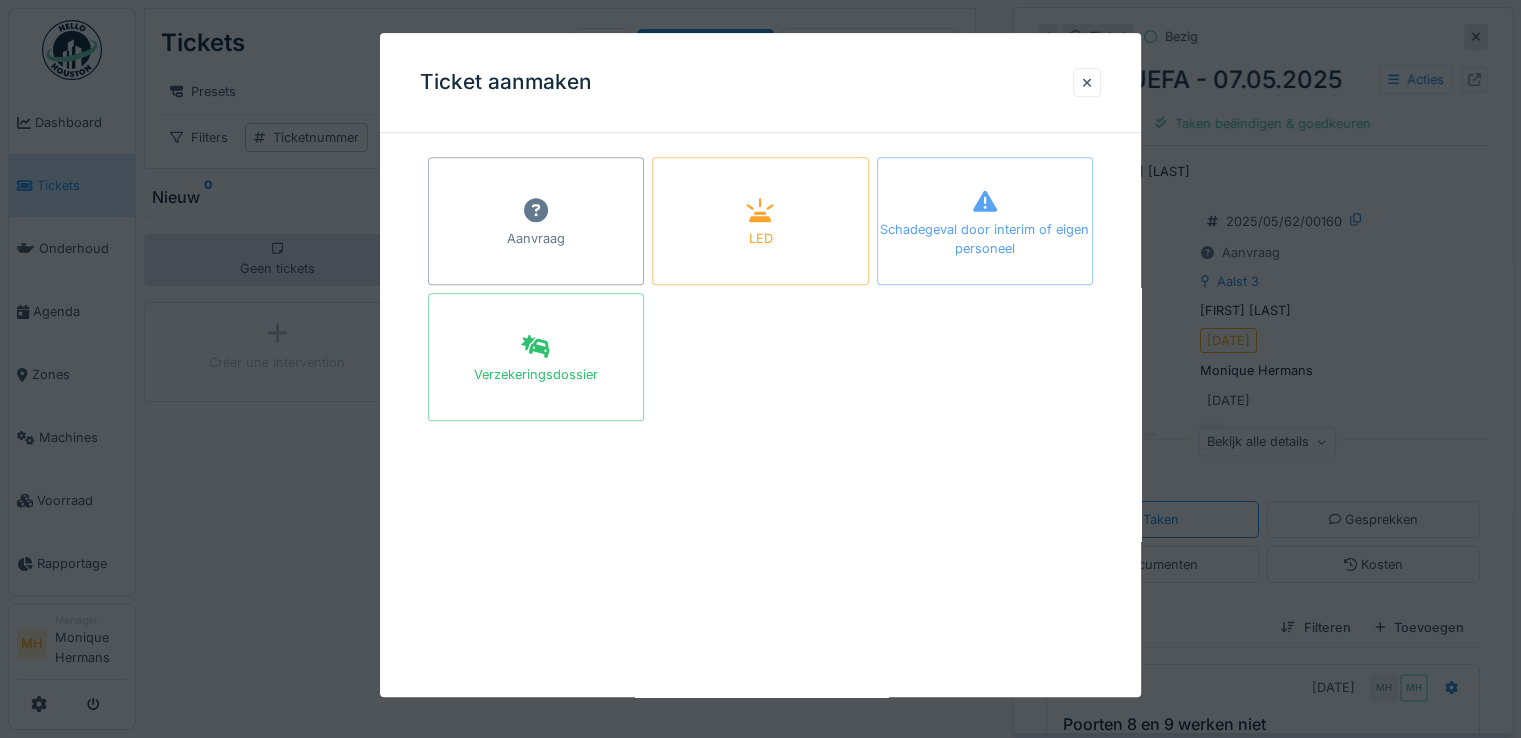 drag, startPoint x: 1091, startPoint y: 77, endPoint x: 1008, endPoint y: 205, distance: 152.5549 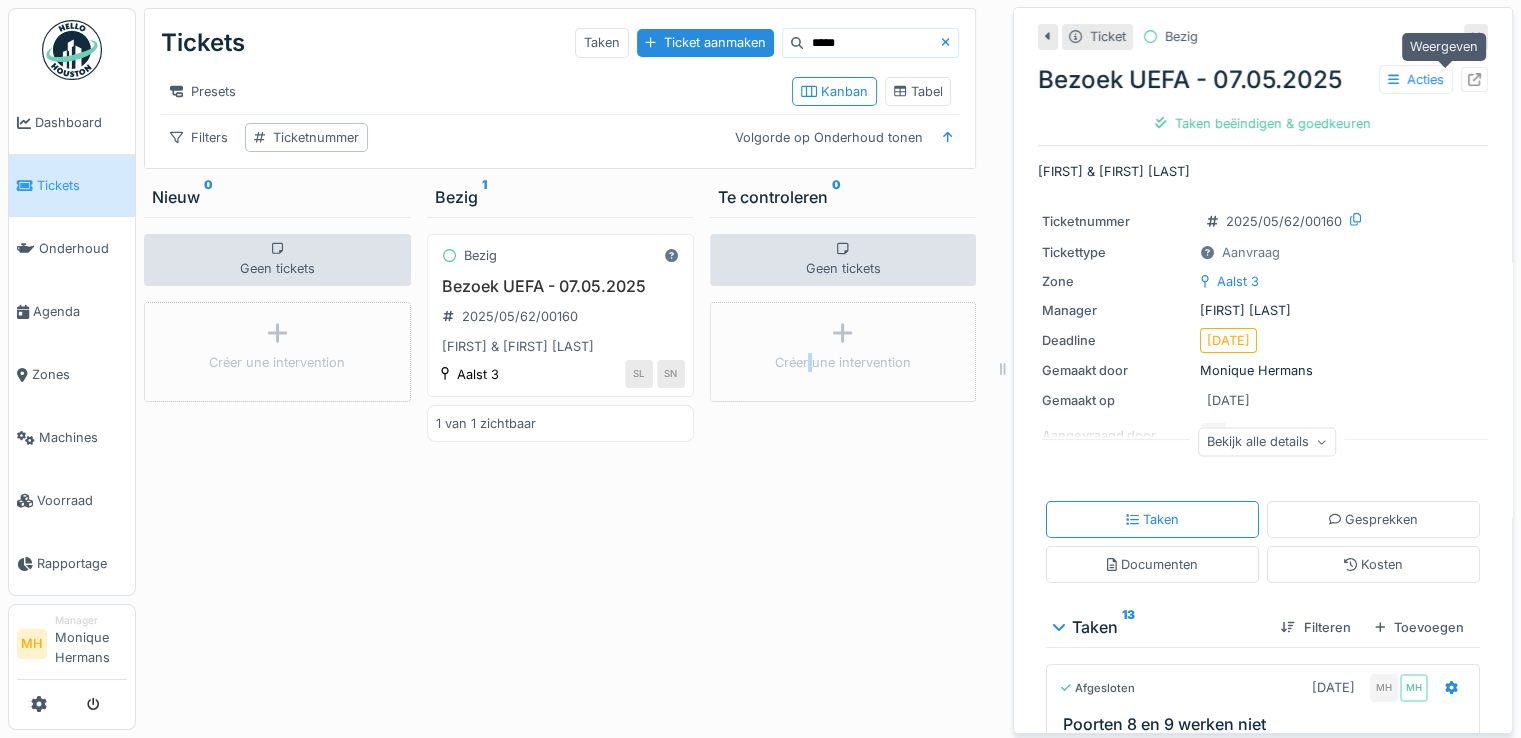 click 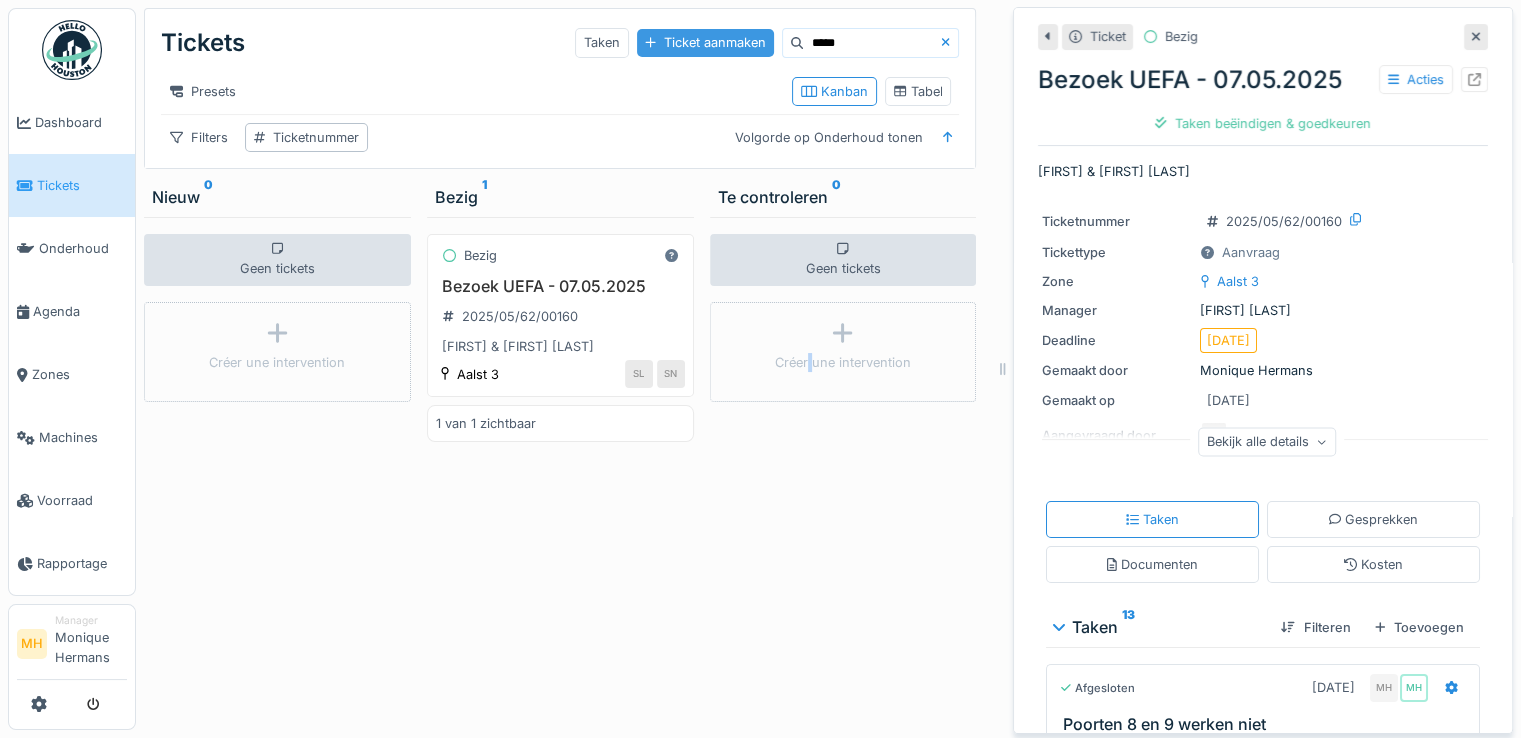 click on "Ticket aanmaken" at bounding box center [705, 42] 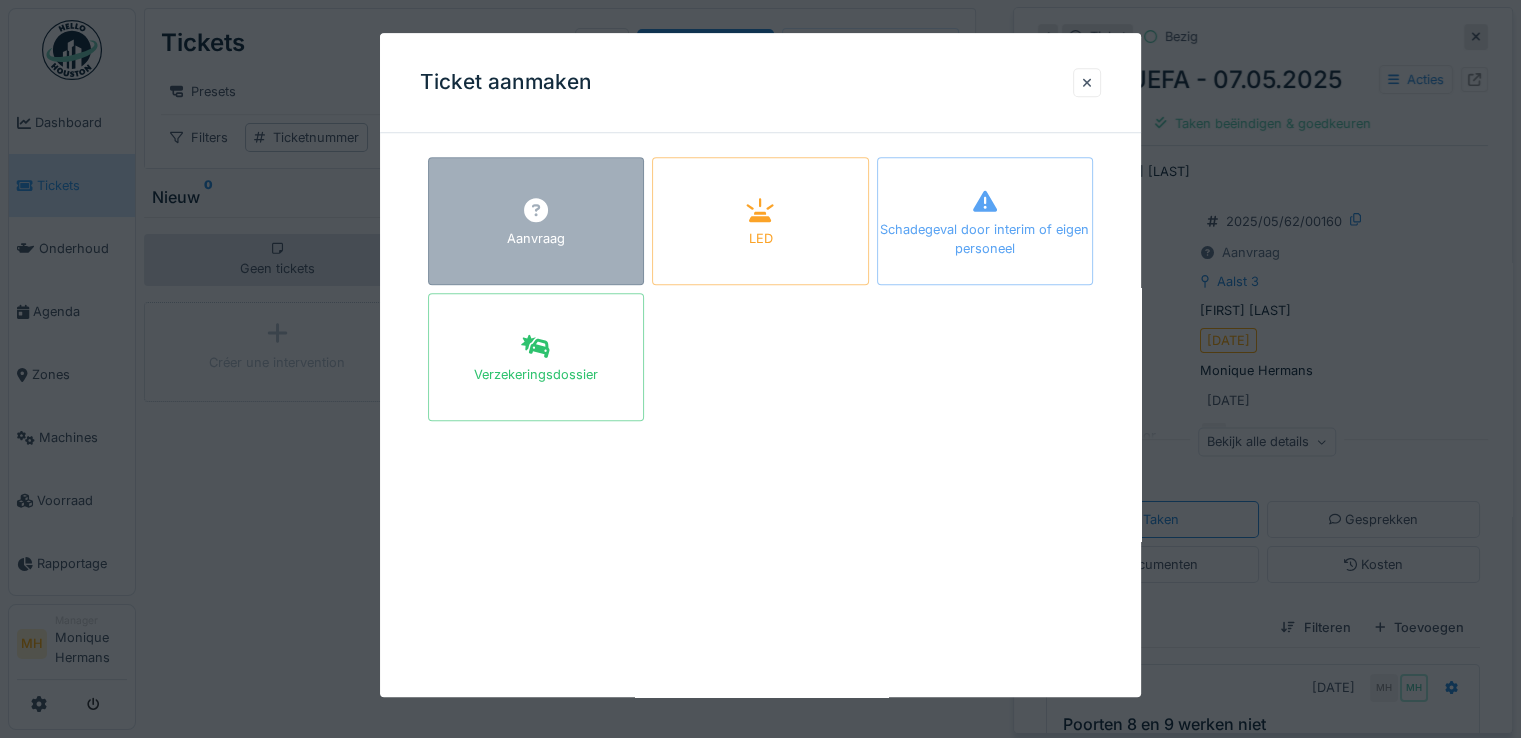 click on "Aanvraag" at bounding box center [536, 221] 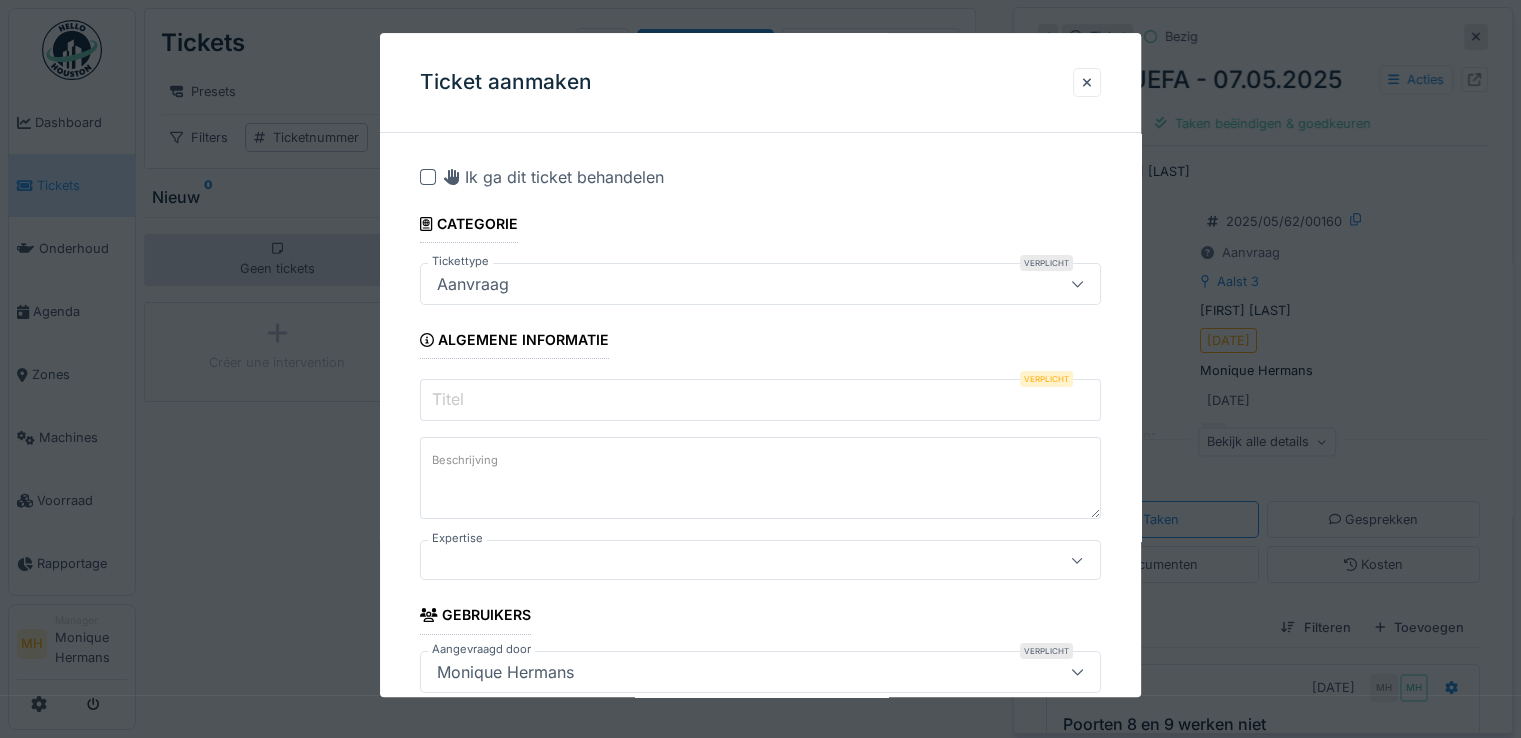 click on "Titel" at bounding box center [760, 400] 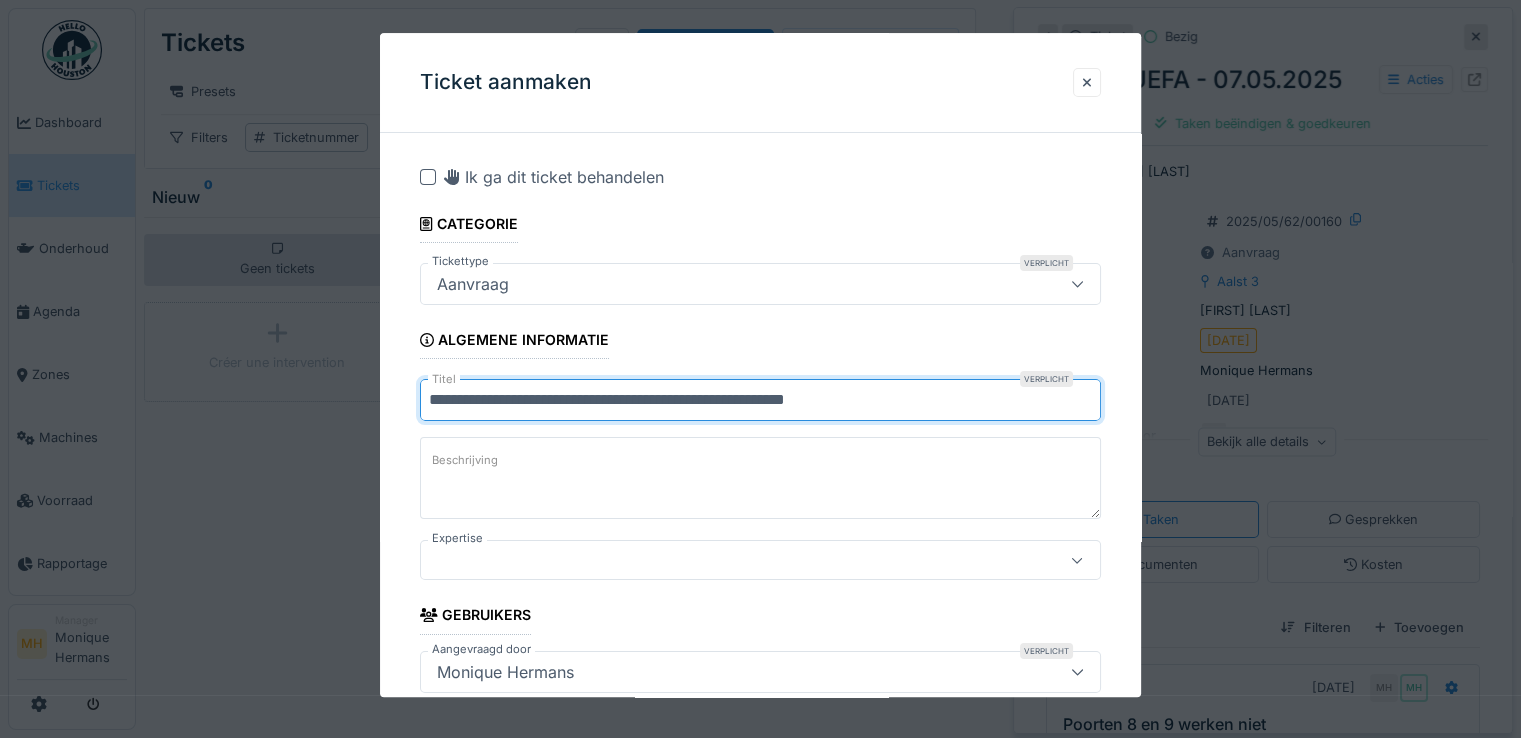 type on "**********" 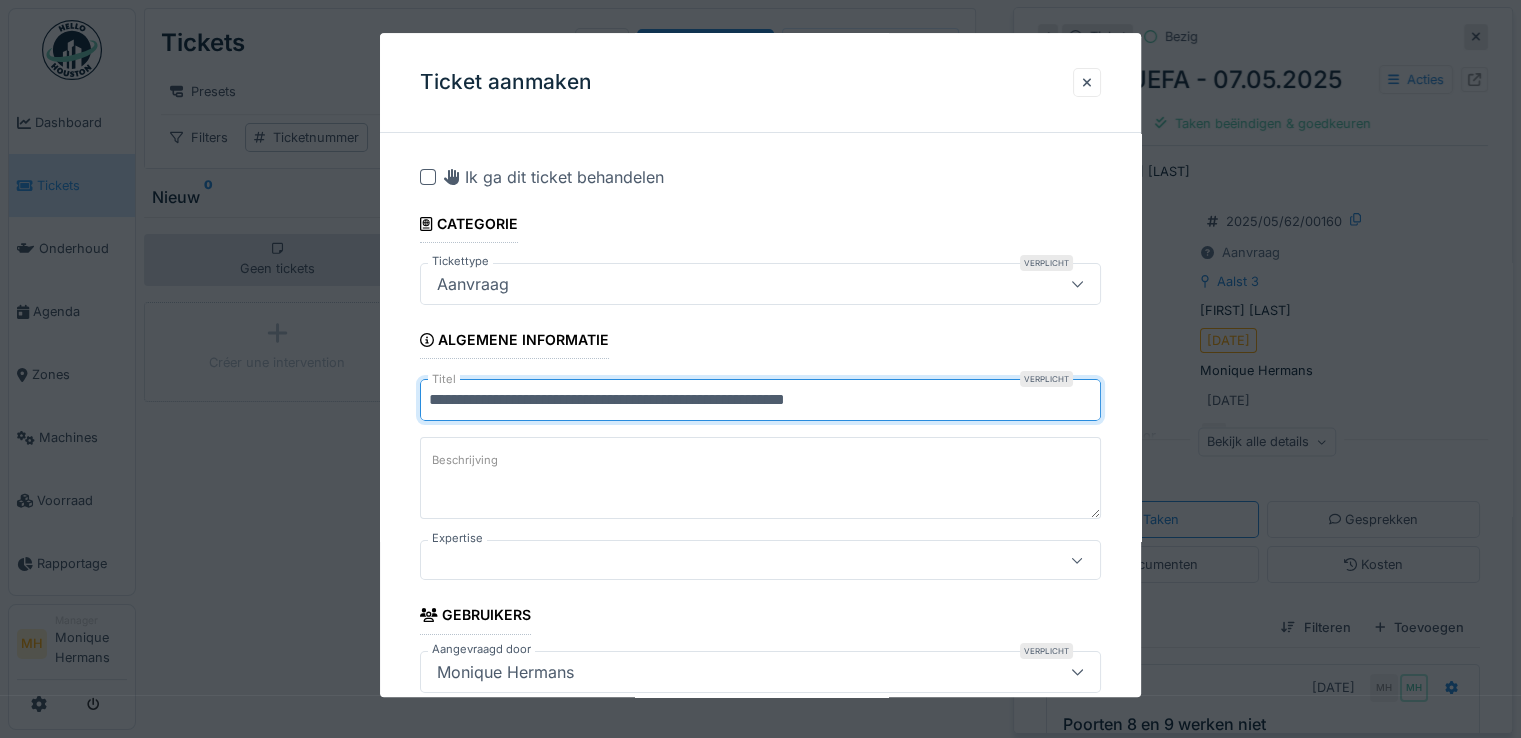 click on "Beschrijving" at bounding box center [465, 461] 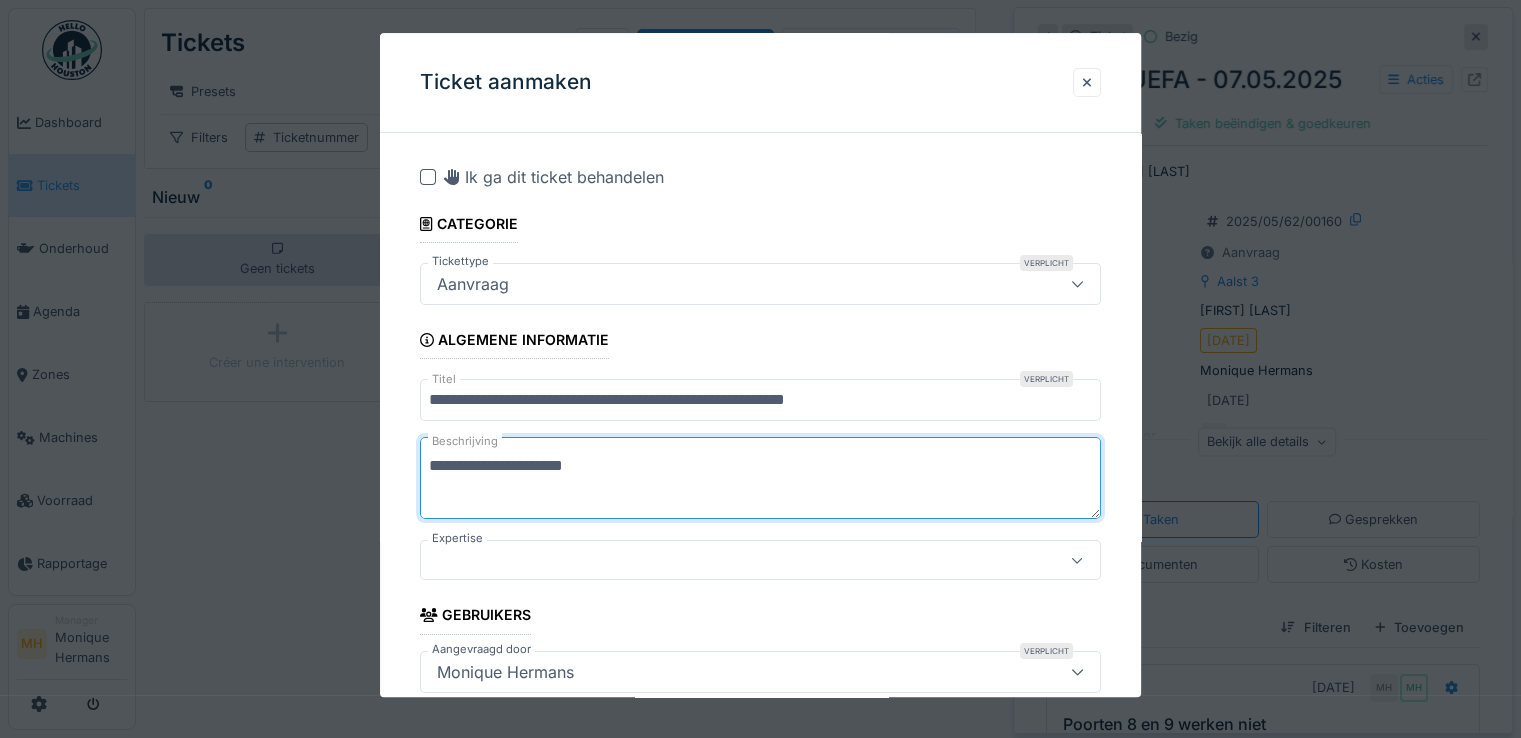 type on "**********" 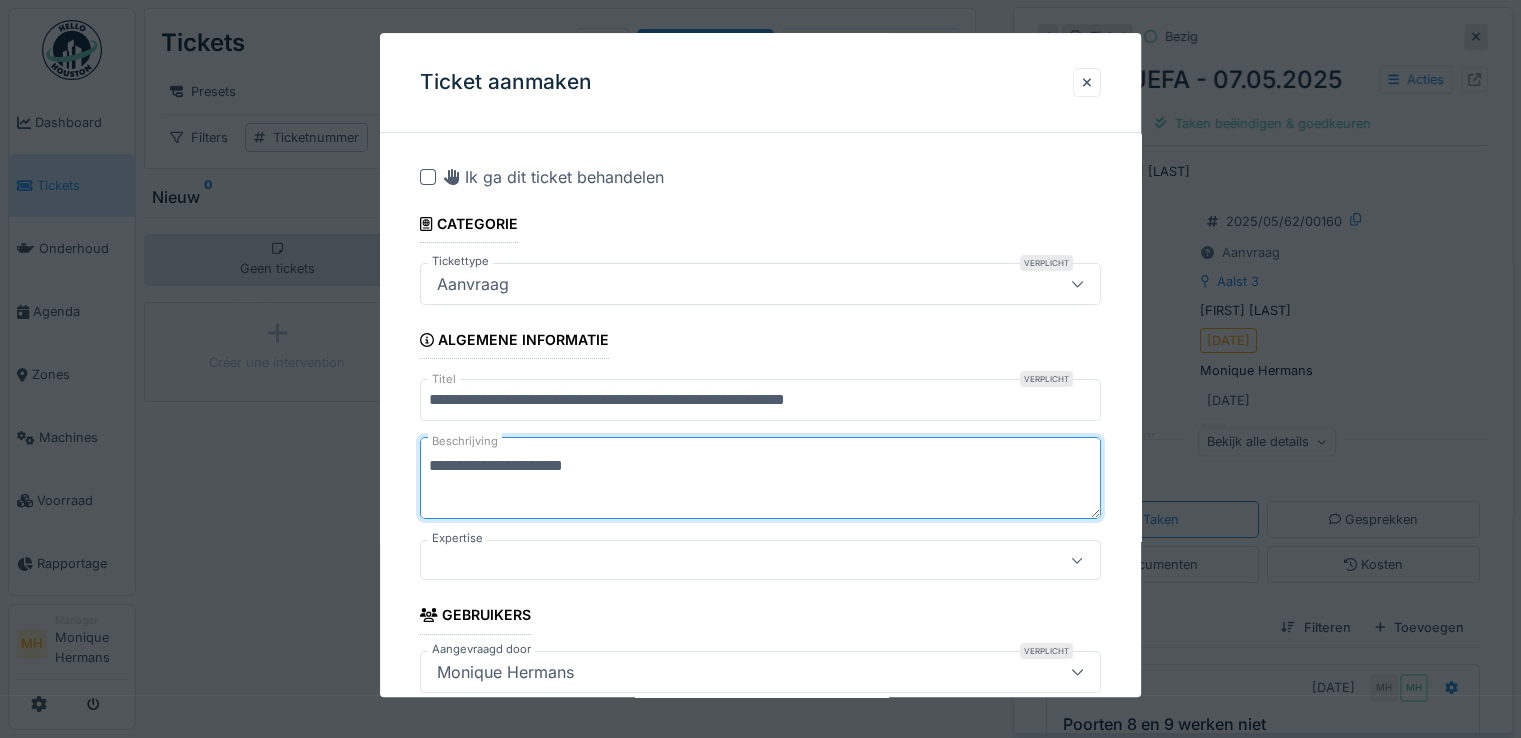 click at bounding box center (726, 561) 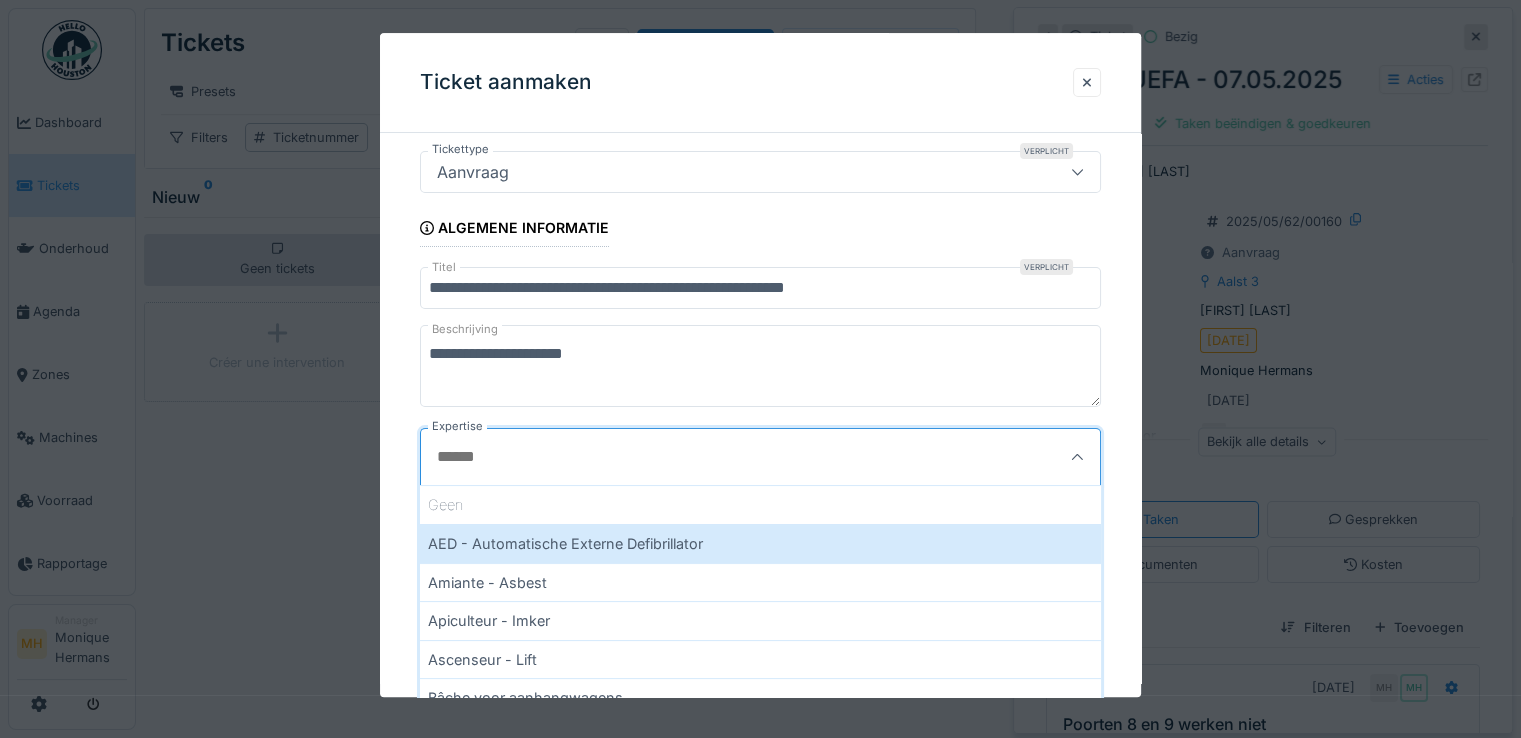 scroll, scrollTop: 200, scrollLeft: 0, axis: vertical 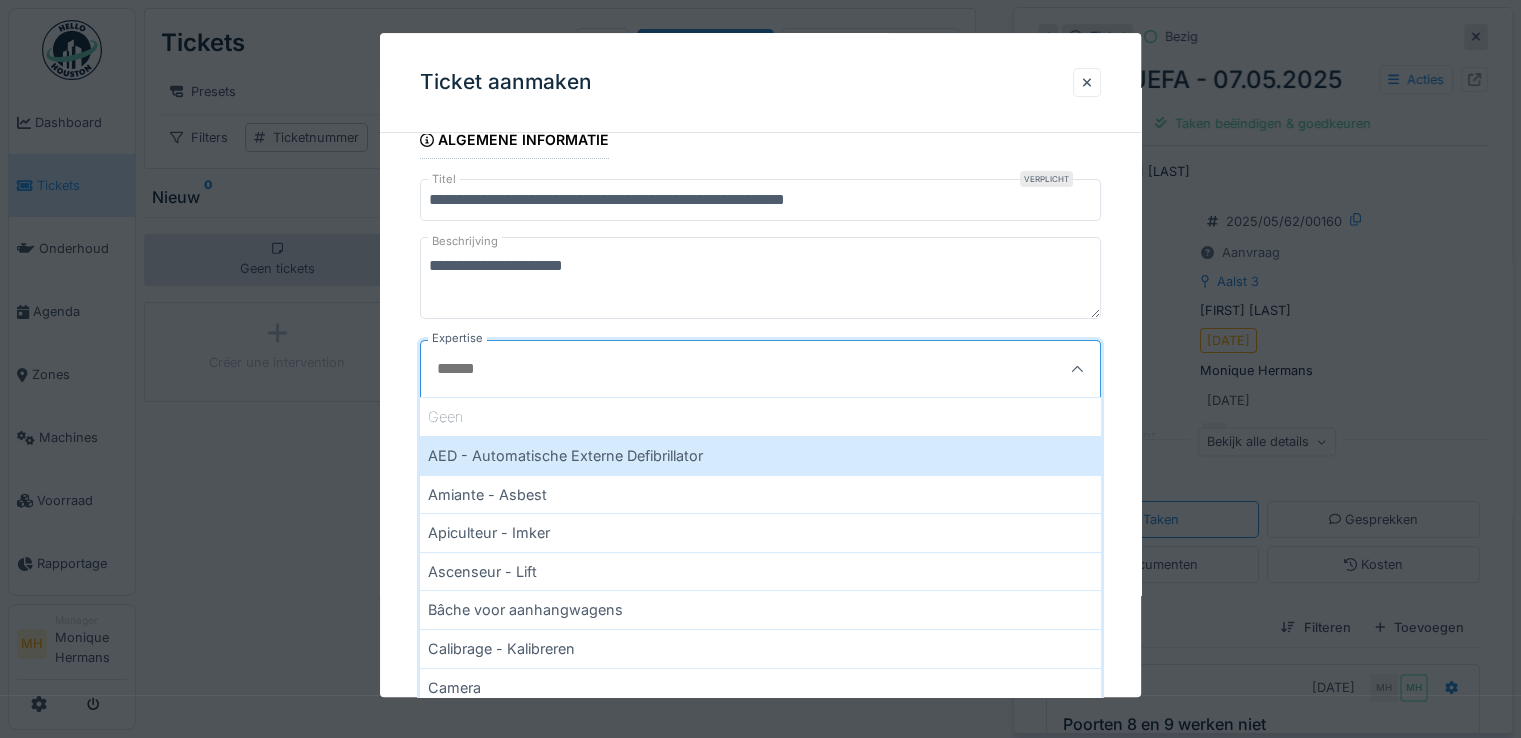 click on "**********" at bounding box center (760, 776) 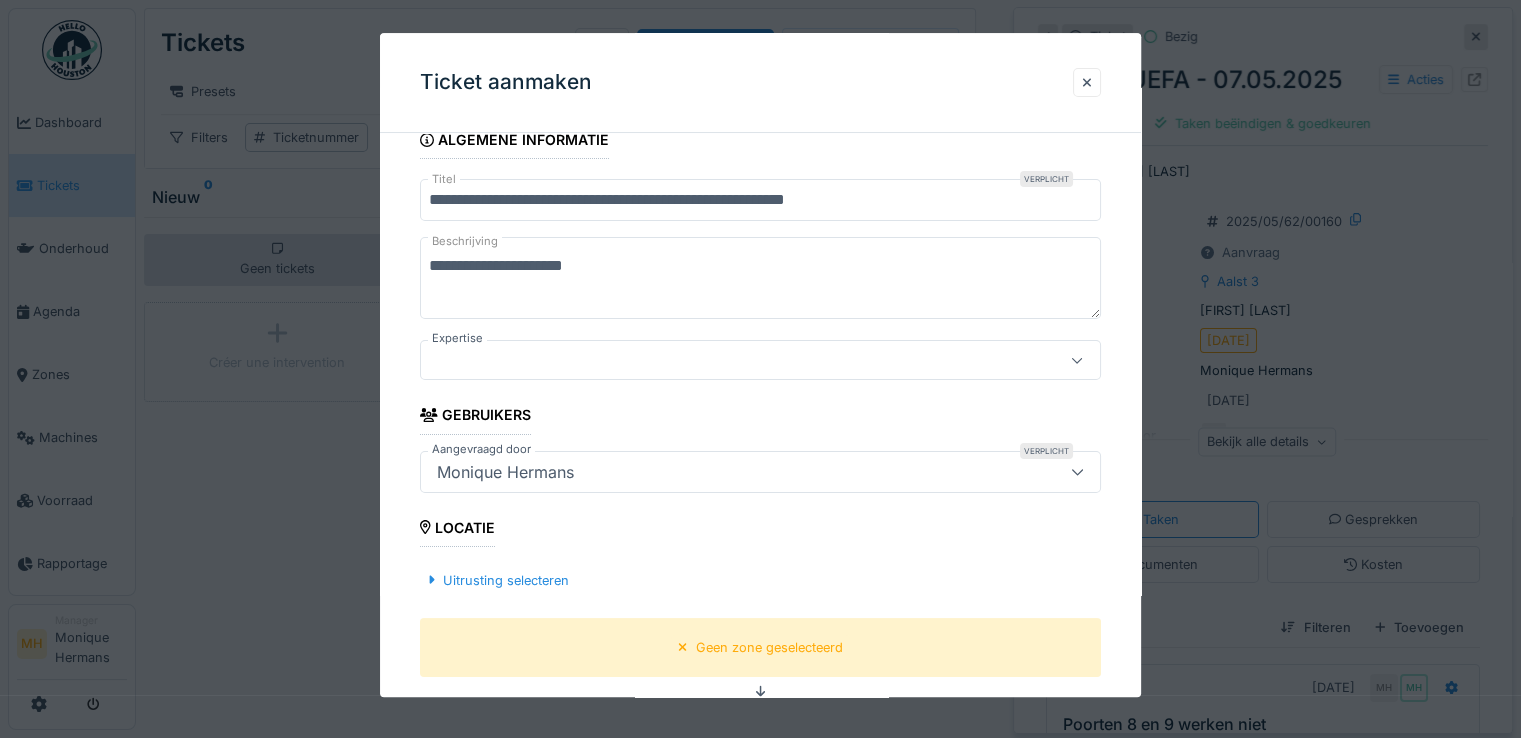 click on "Monique Hermans" at bounding box center (505, 472) 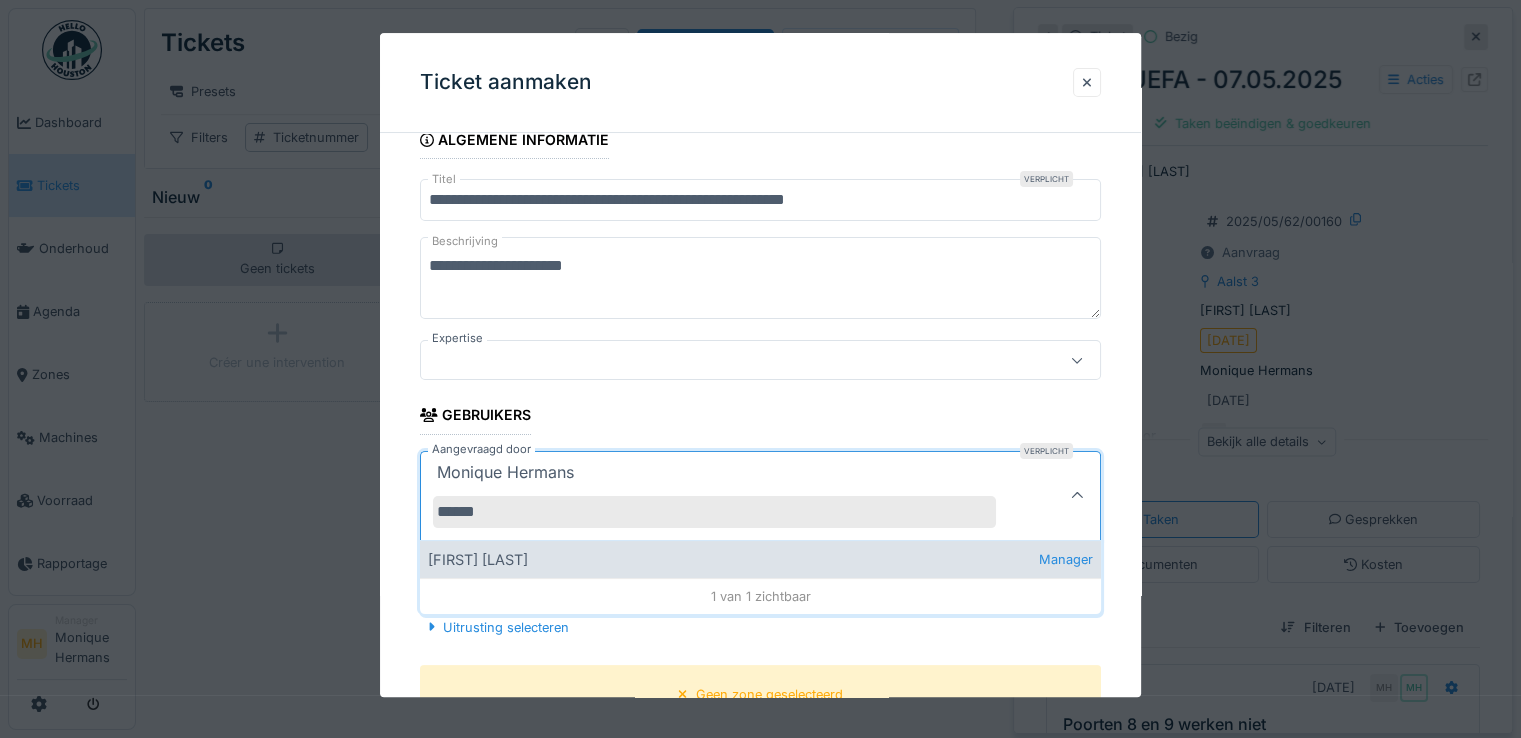 type on "******" 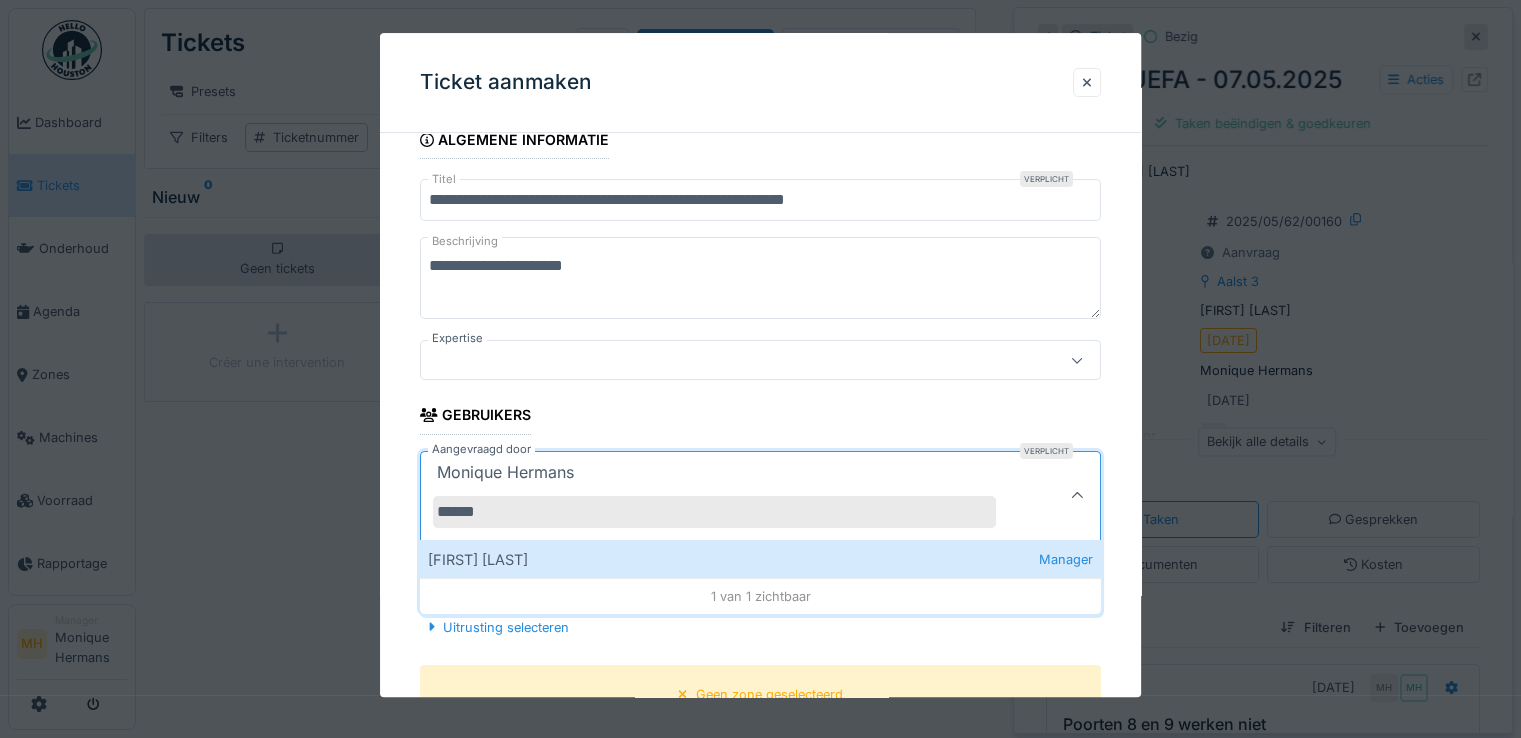 click on "Samuel Lima   Manager" at bounding box center (760, 559) 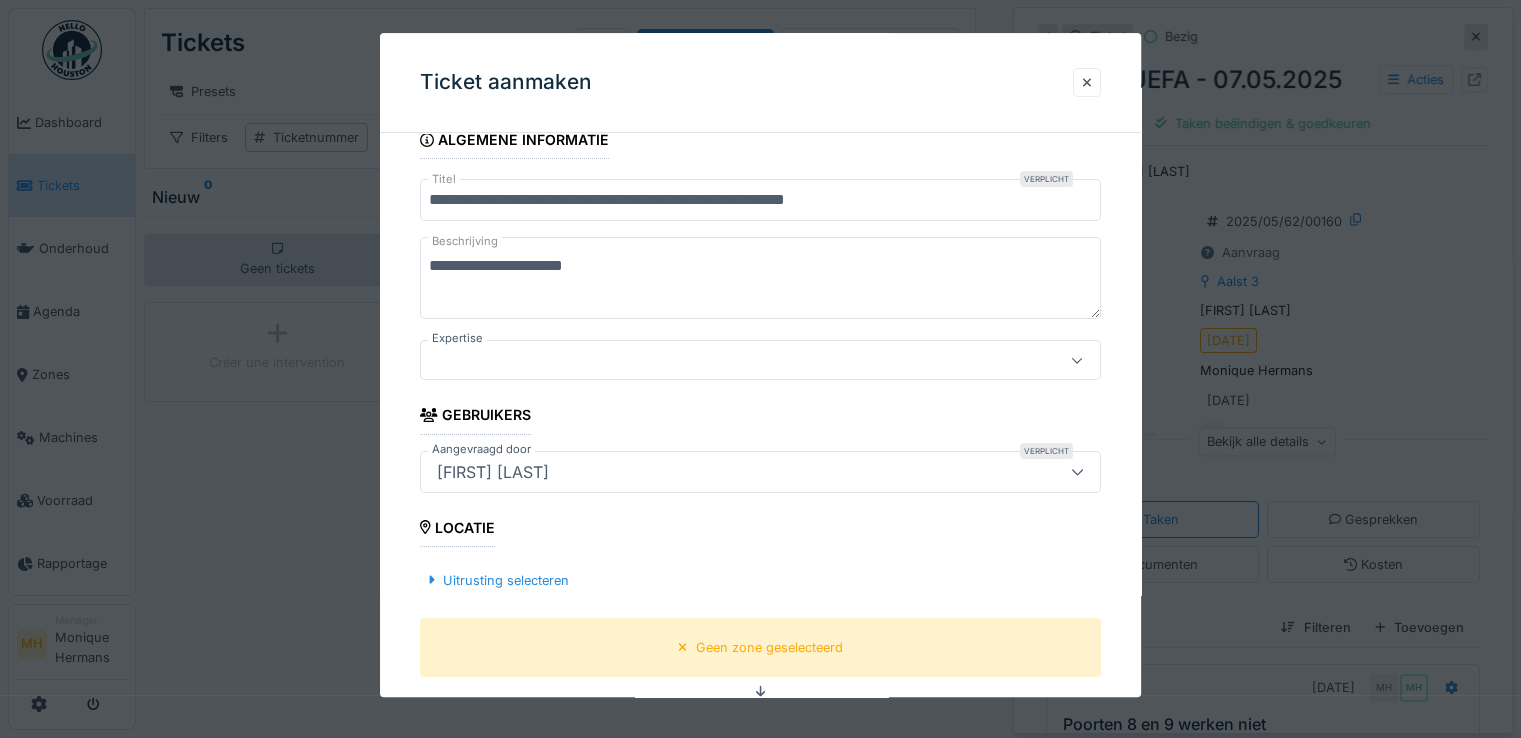 scroll, scrollTop: 400, scrollLeft: 0, axis: vertical 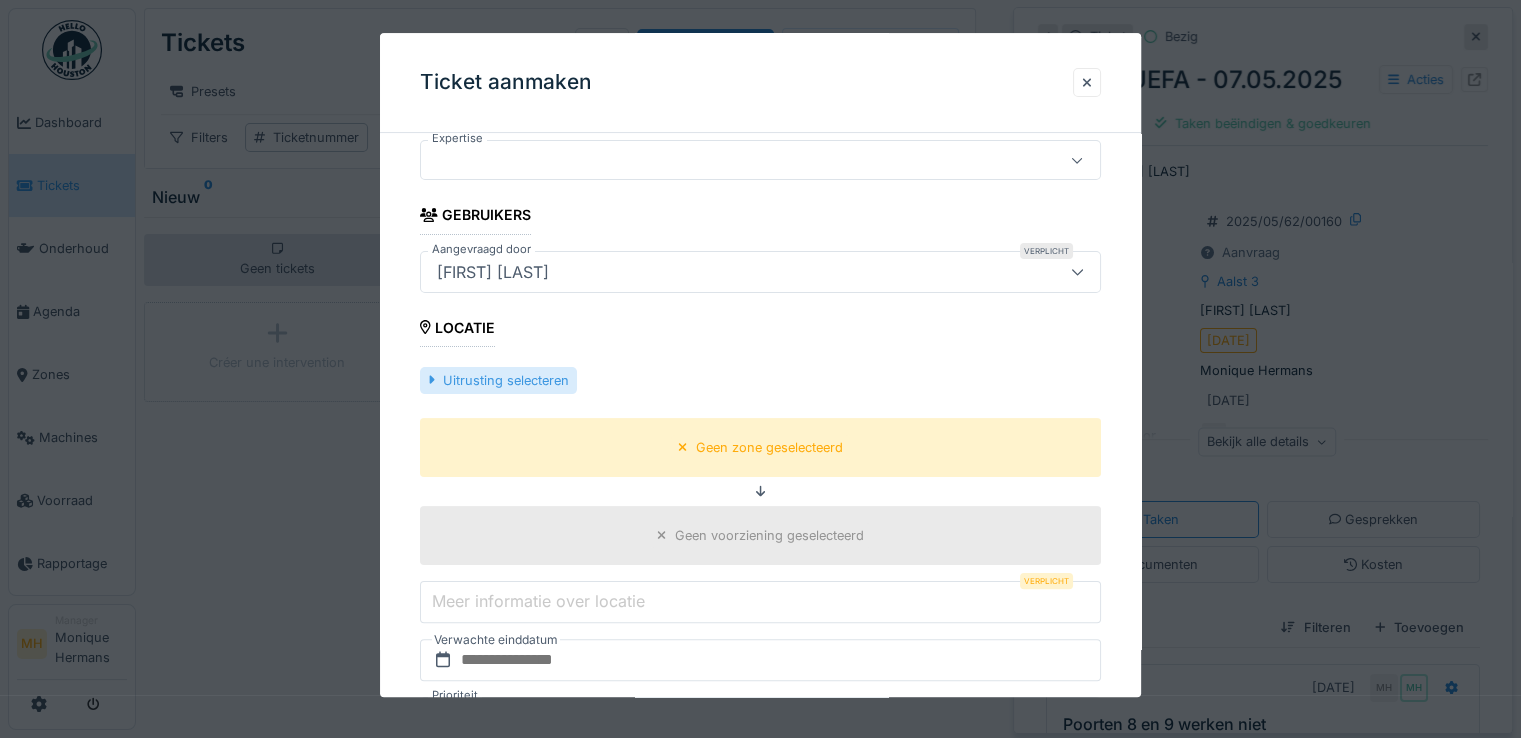 click on "Uitrusting selecteren" at bounding box center (498, 380) 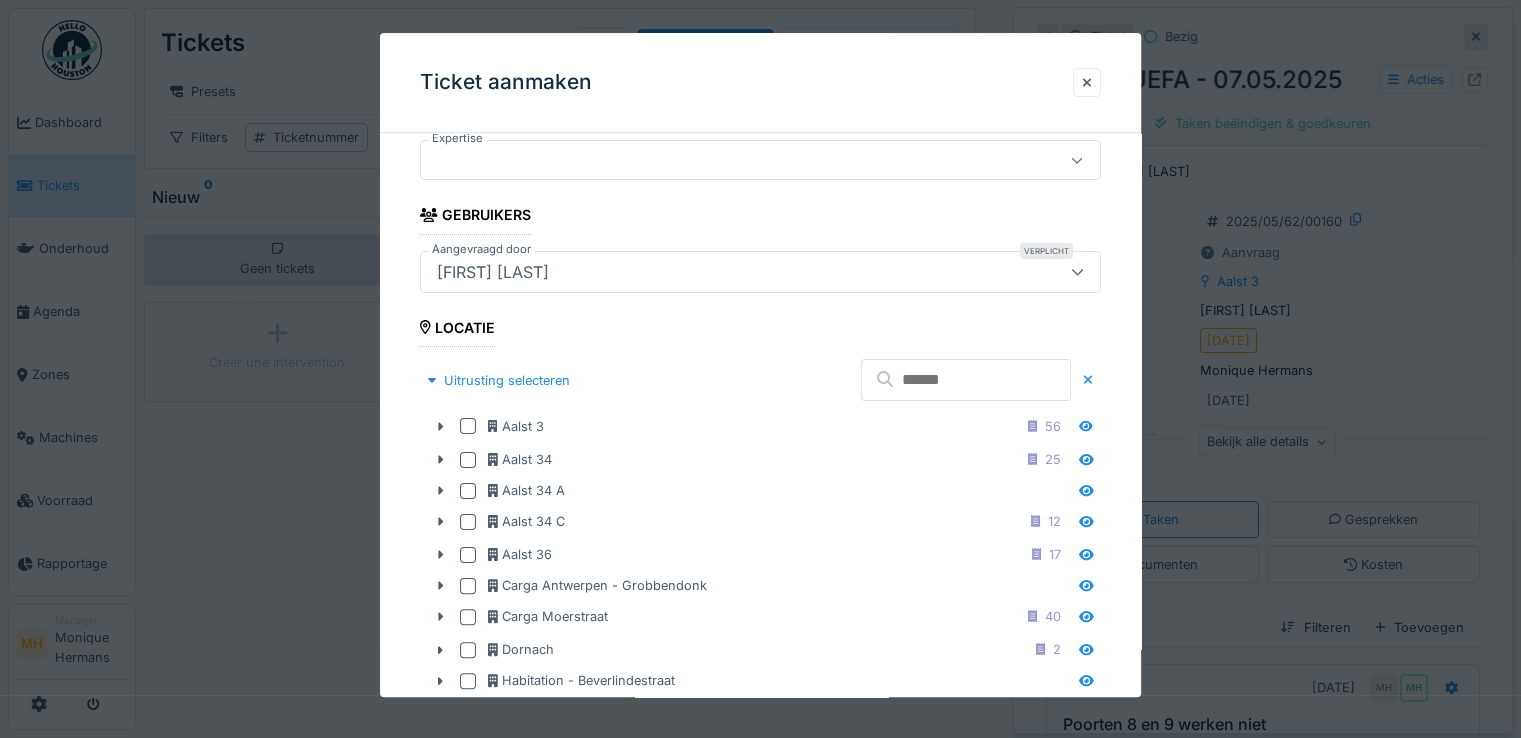 click at bounding box center (966, 380) 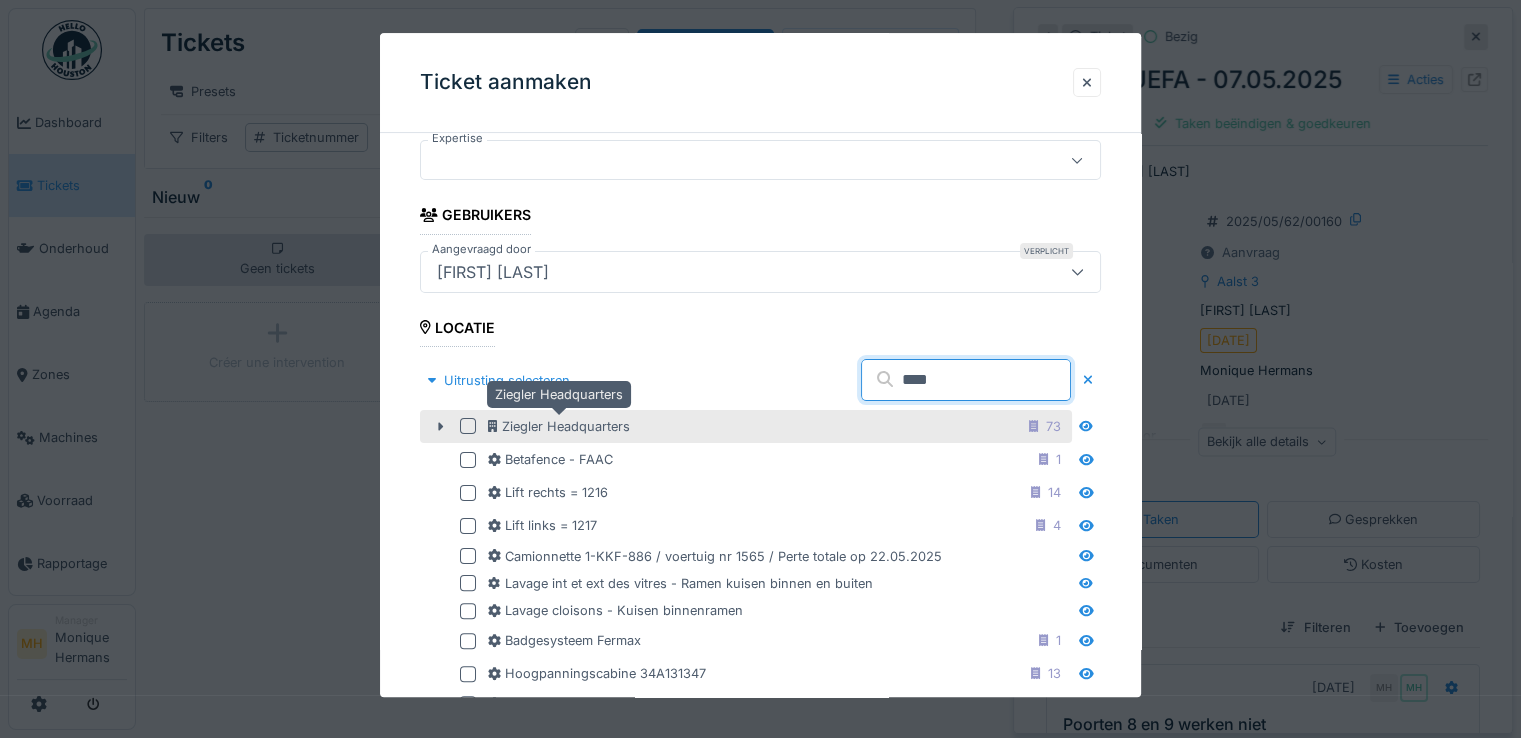 type on "****" 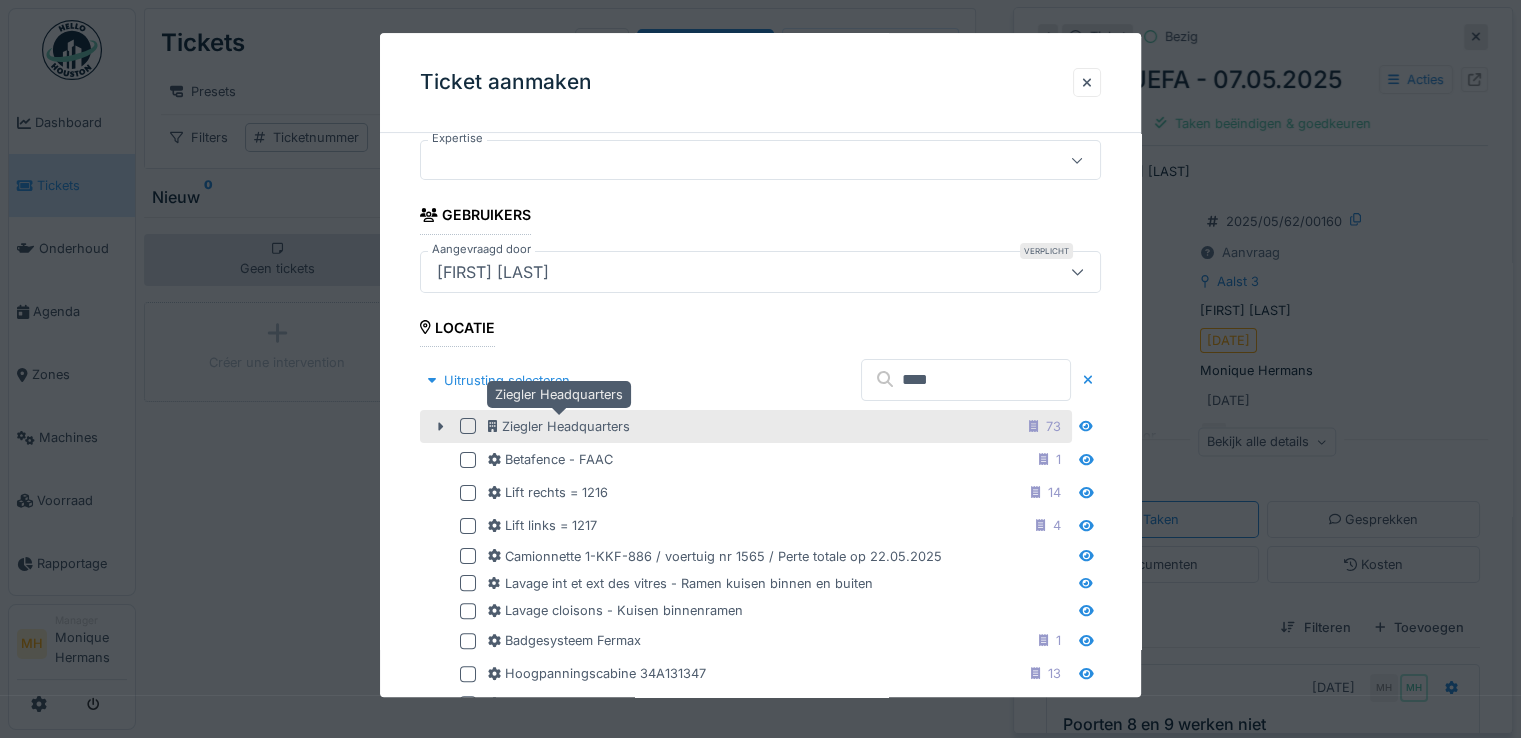click on "Ziegler Headquarters" at bounding box center [559, 426] 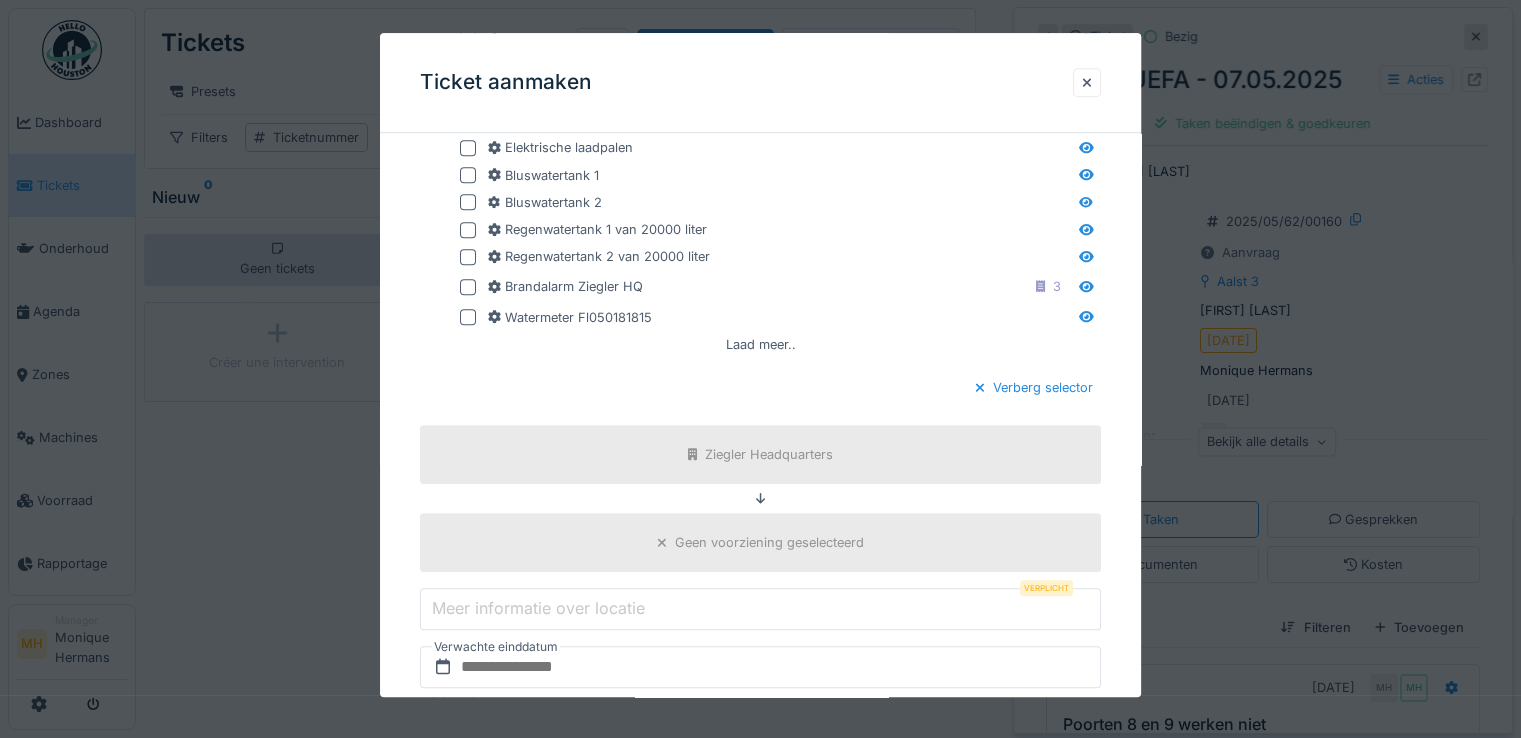 scroll, scrollTop: 1300, scrollLeft: 0, axis: vertical 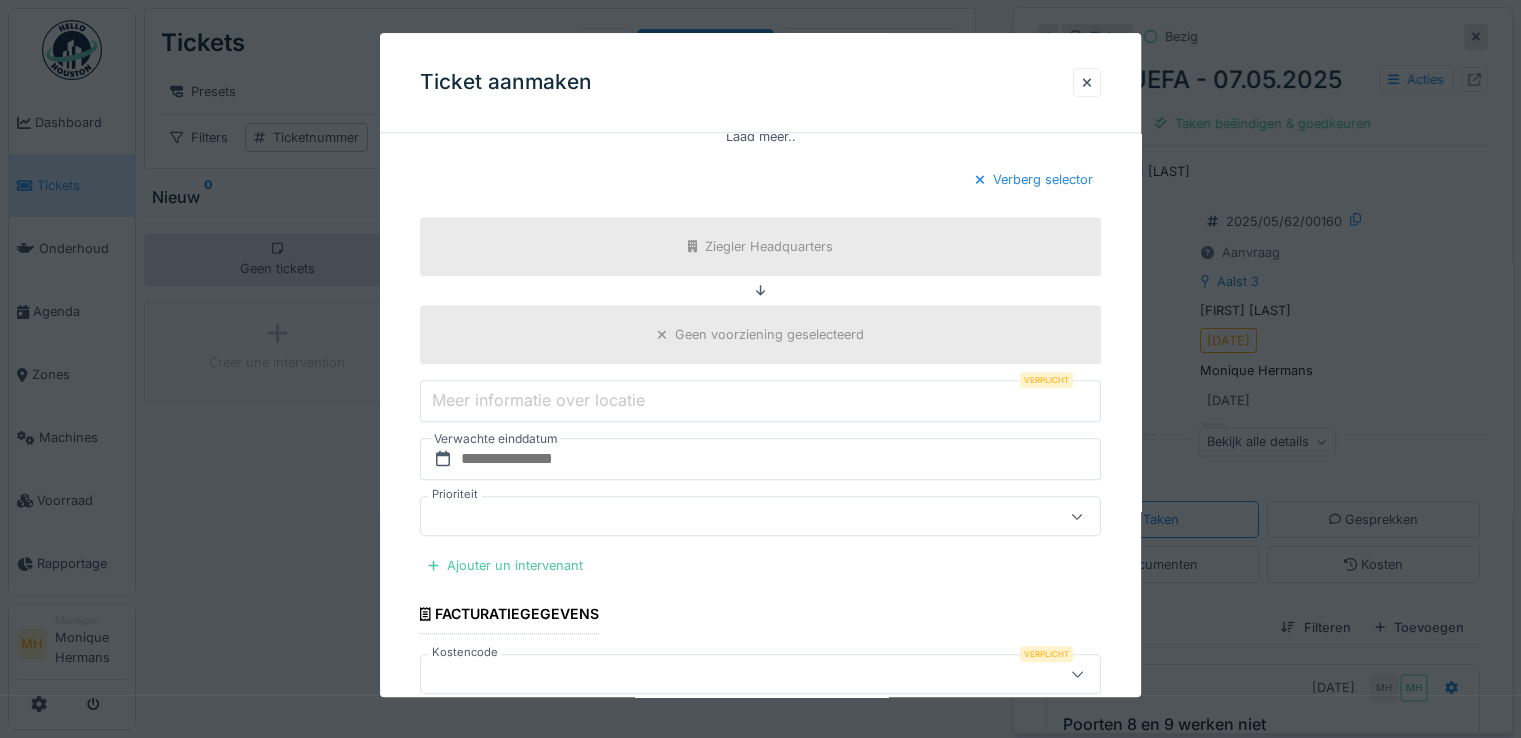 click on "Meer informatie over locatie" at bounding box center (538, 401) 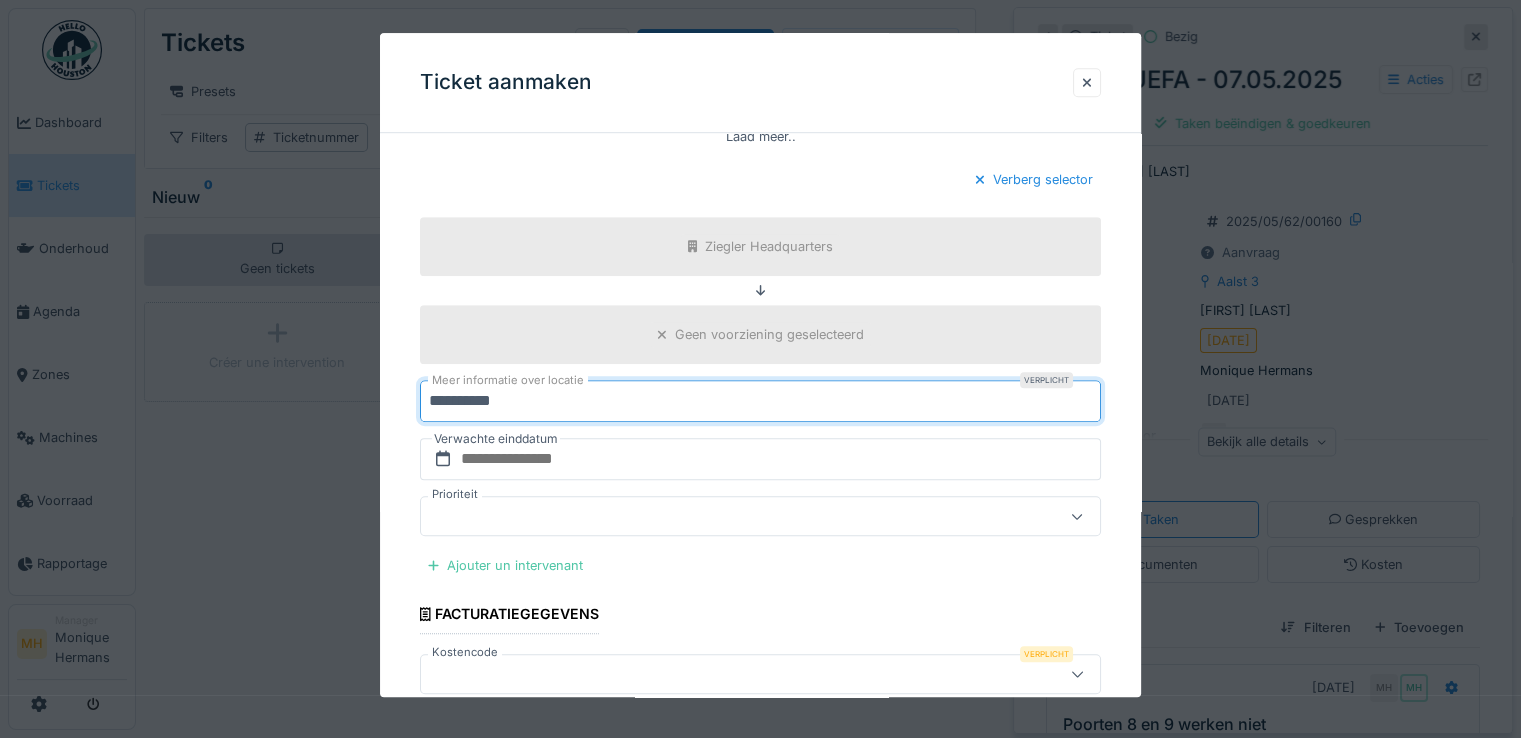 type on "**********" 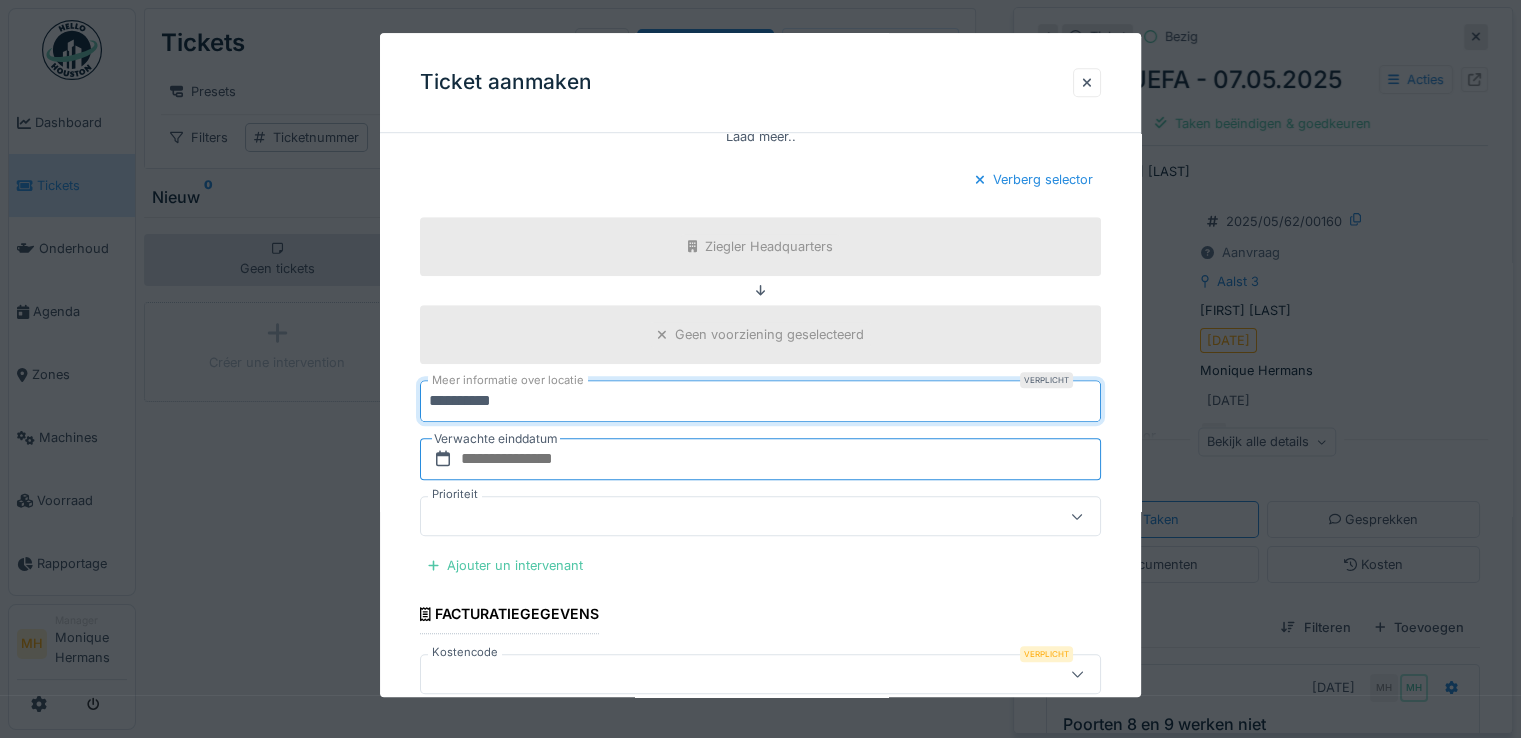 click at bounding box center [760, 460] 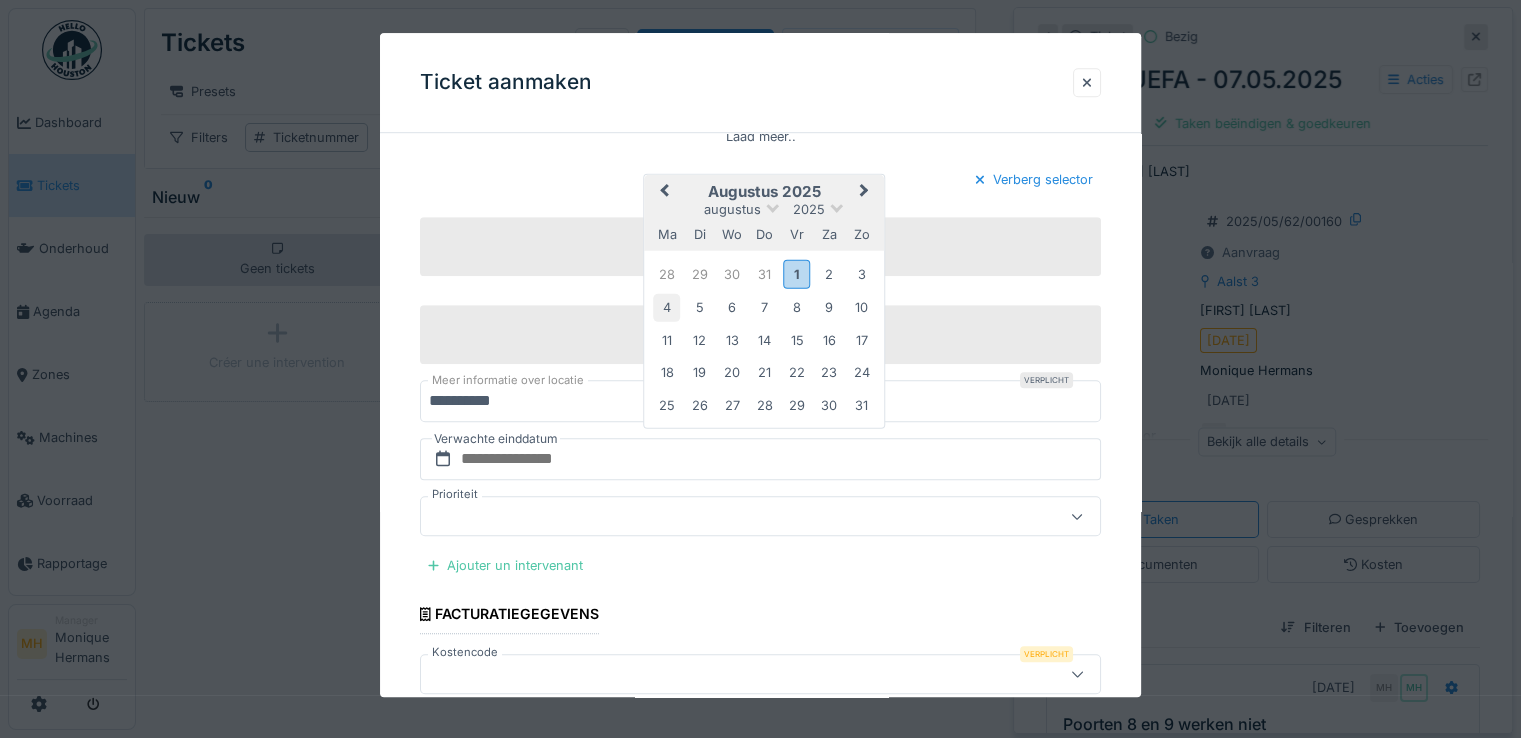 click on "4" at bounding box center [666, 307] 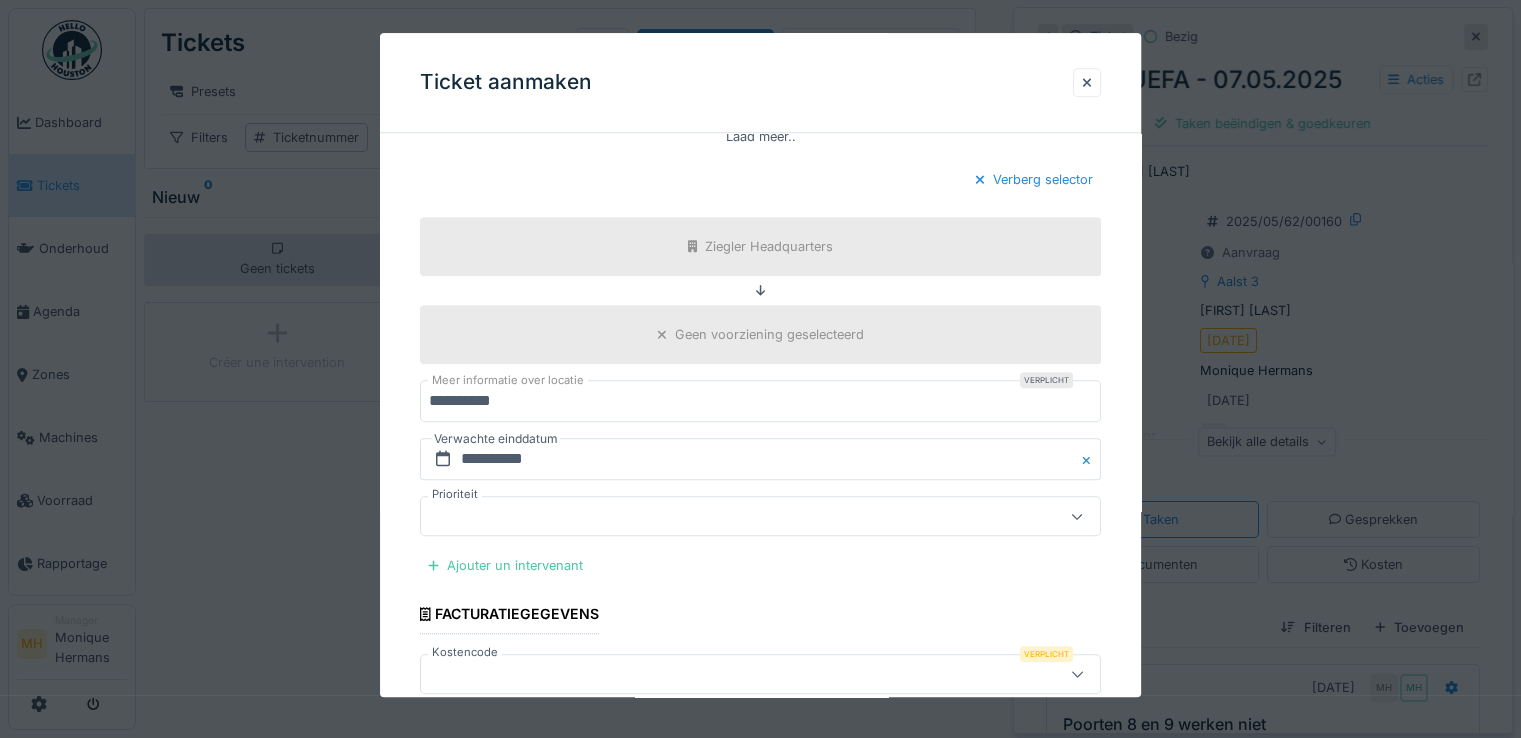 scroll, scrollTop: 1400, scrollLeft: 0, axis: vertical 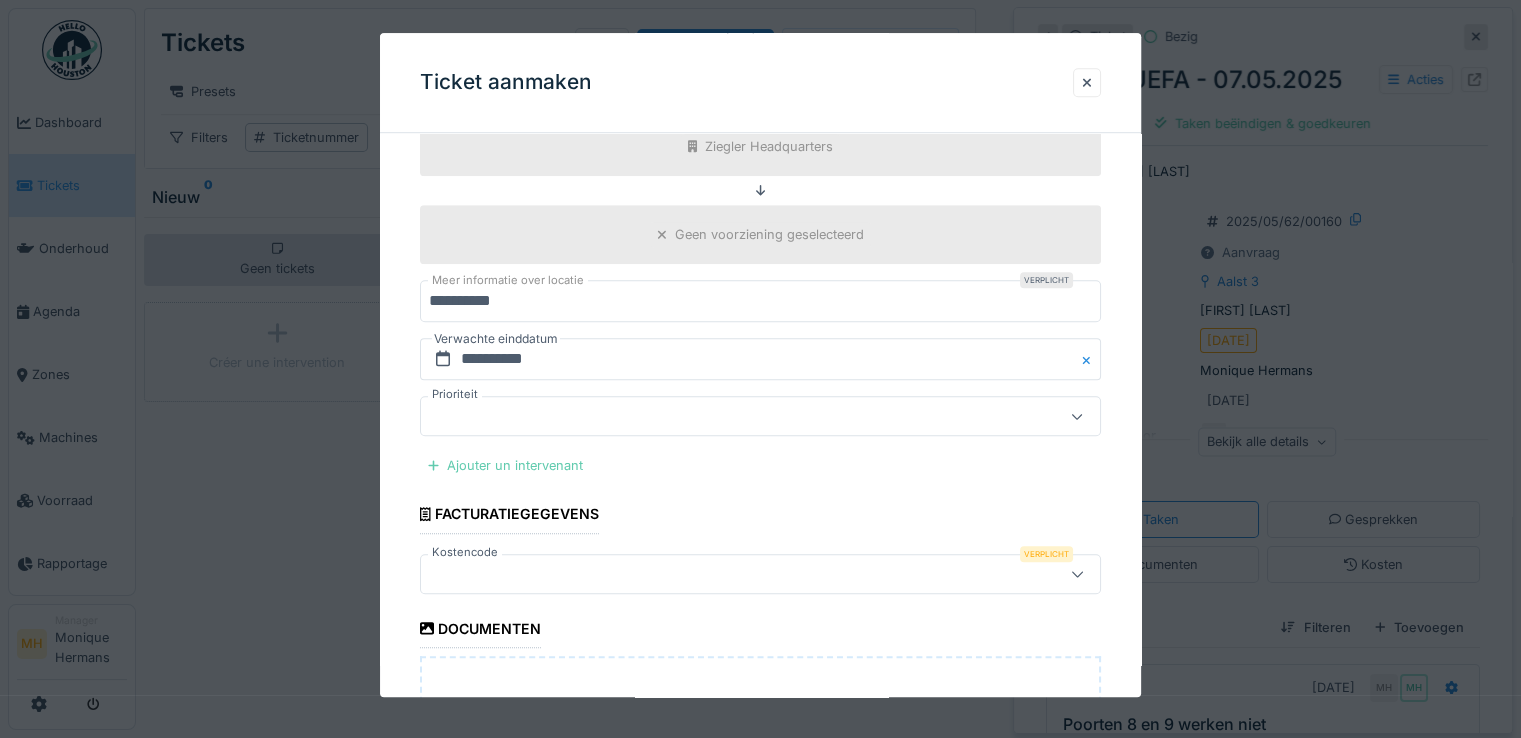 click on "Ajouter un intervenant" at bounding box center [505, 466] 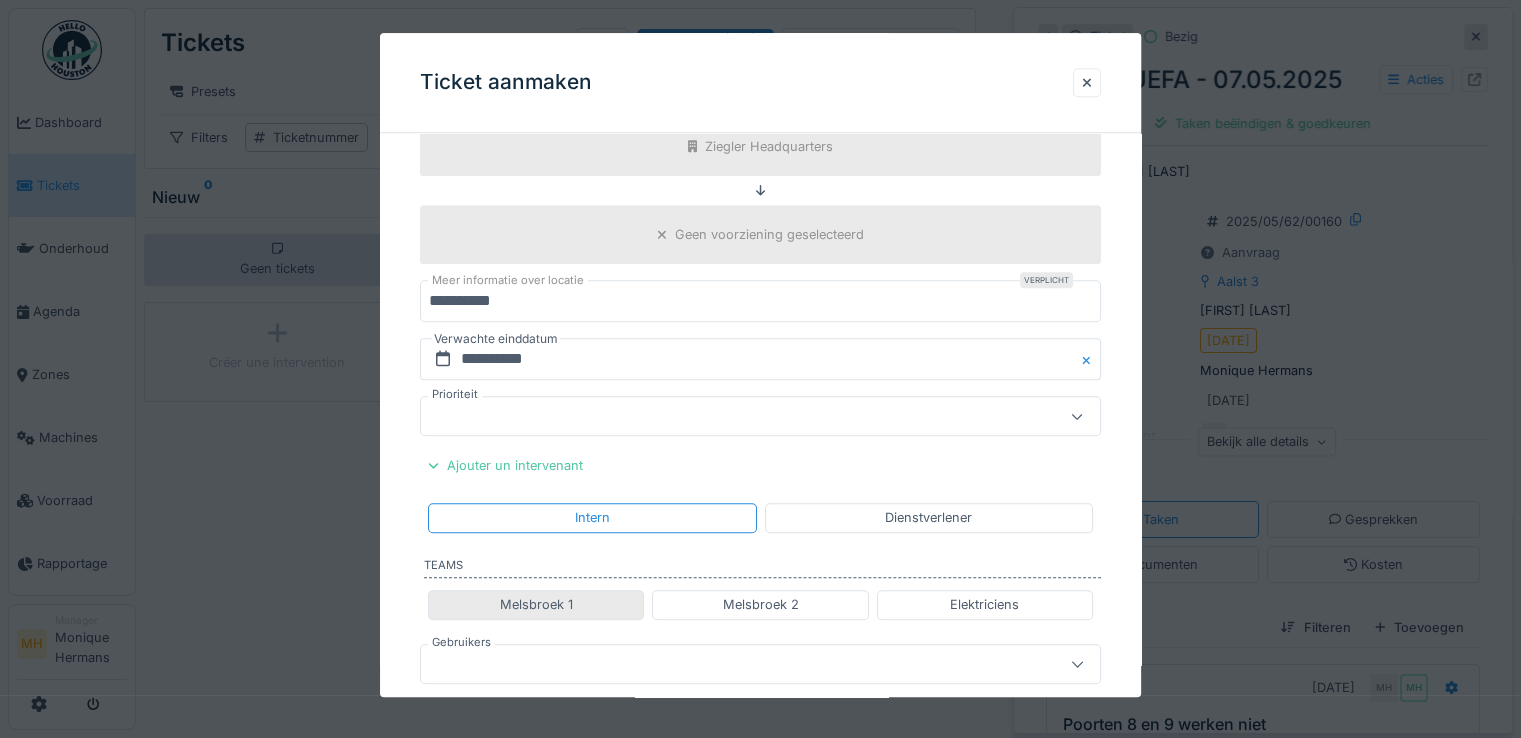 click on "Melsbroek 1" at bounding box center [536, 605] 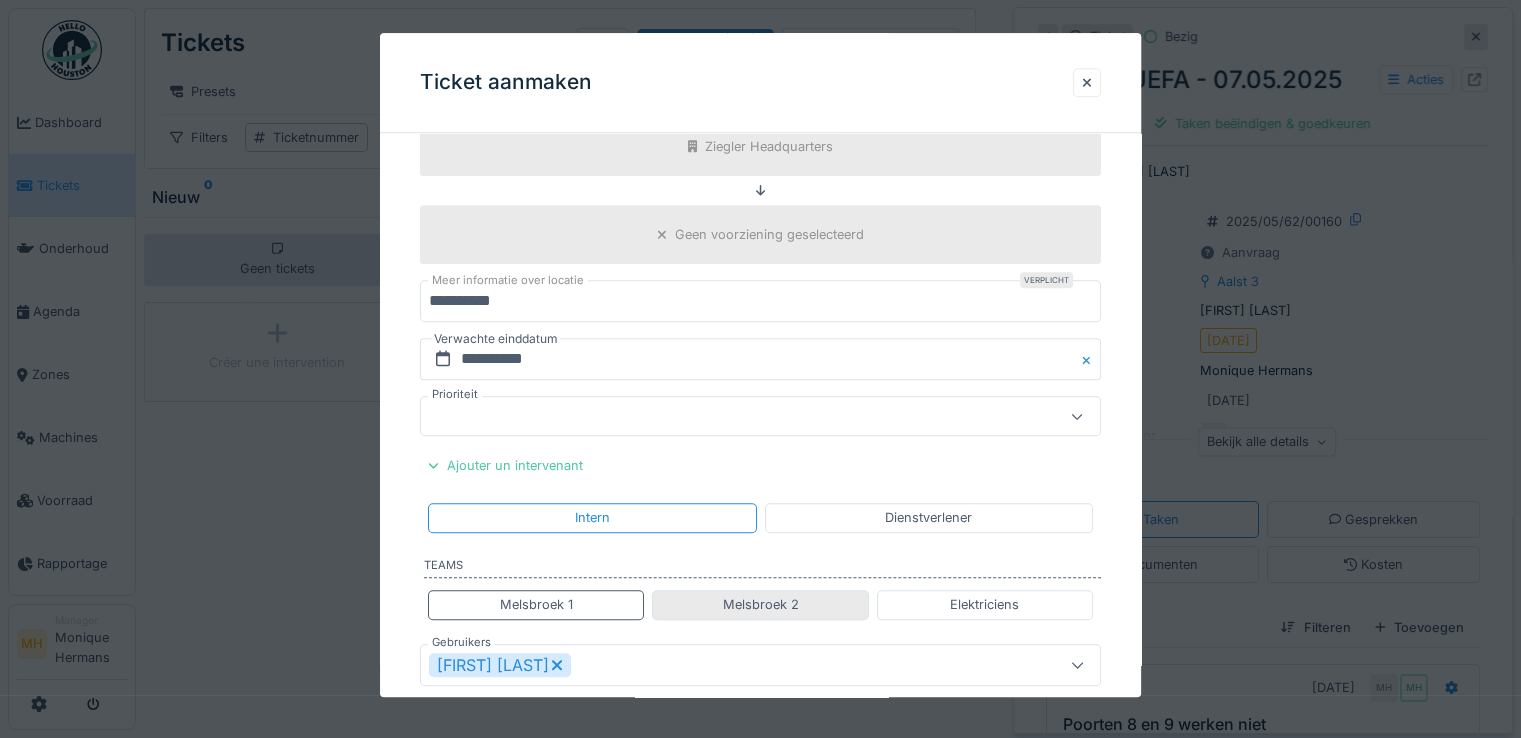 click on "Melsbroek 2" at bounding box center (760, 605) 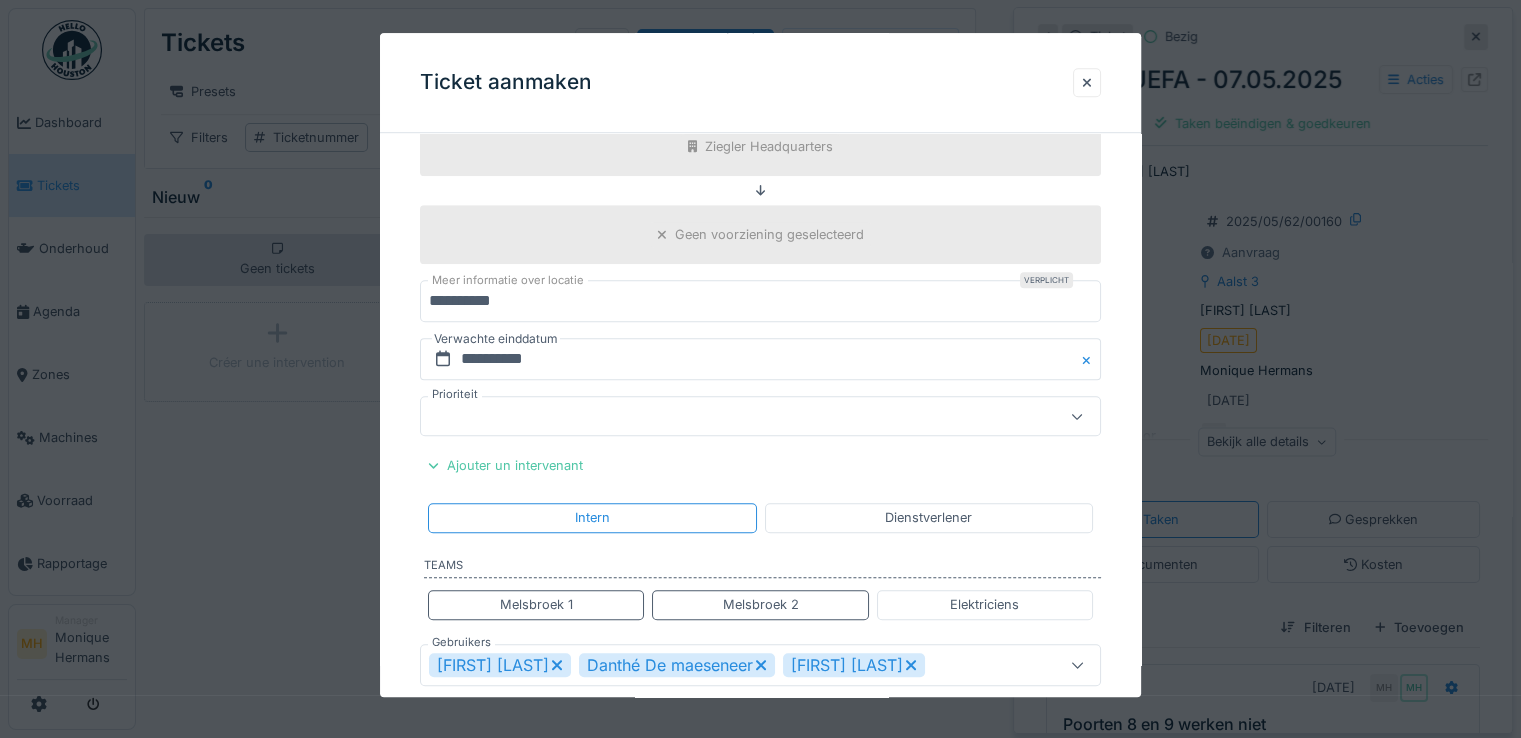 scroll, scrollTop: 1600, scrollLeft: 0, axis: vertical 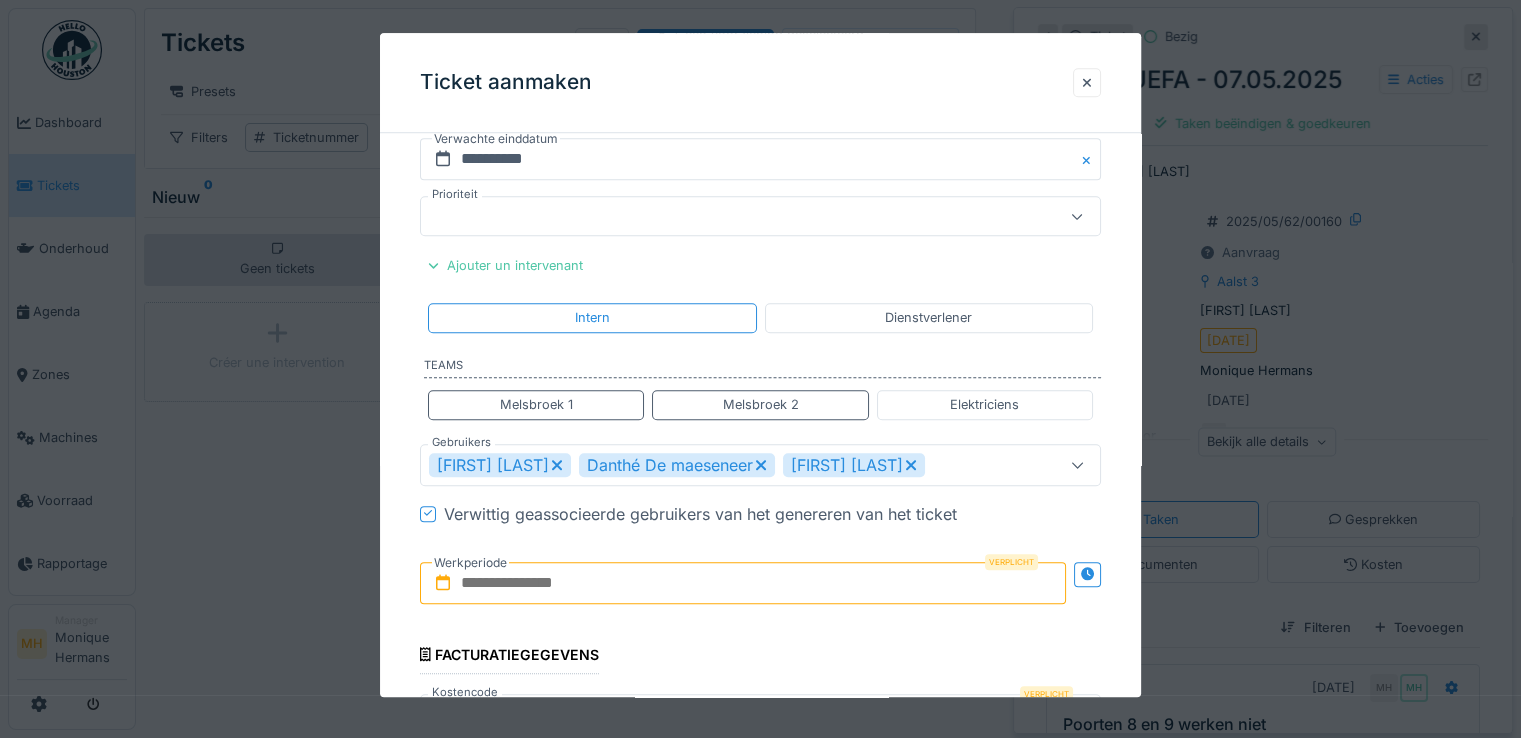 click at bounding box center [743, 583] 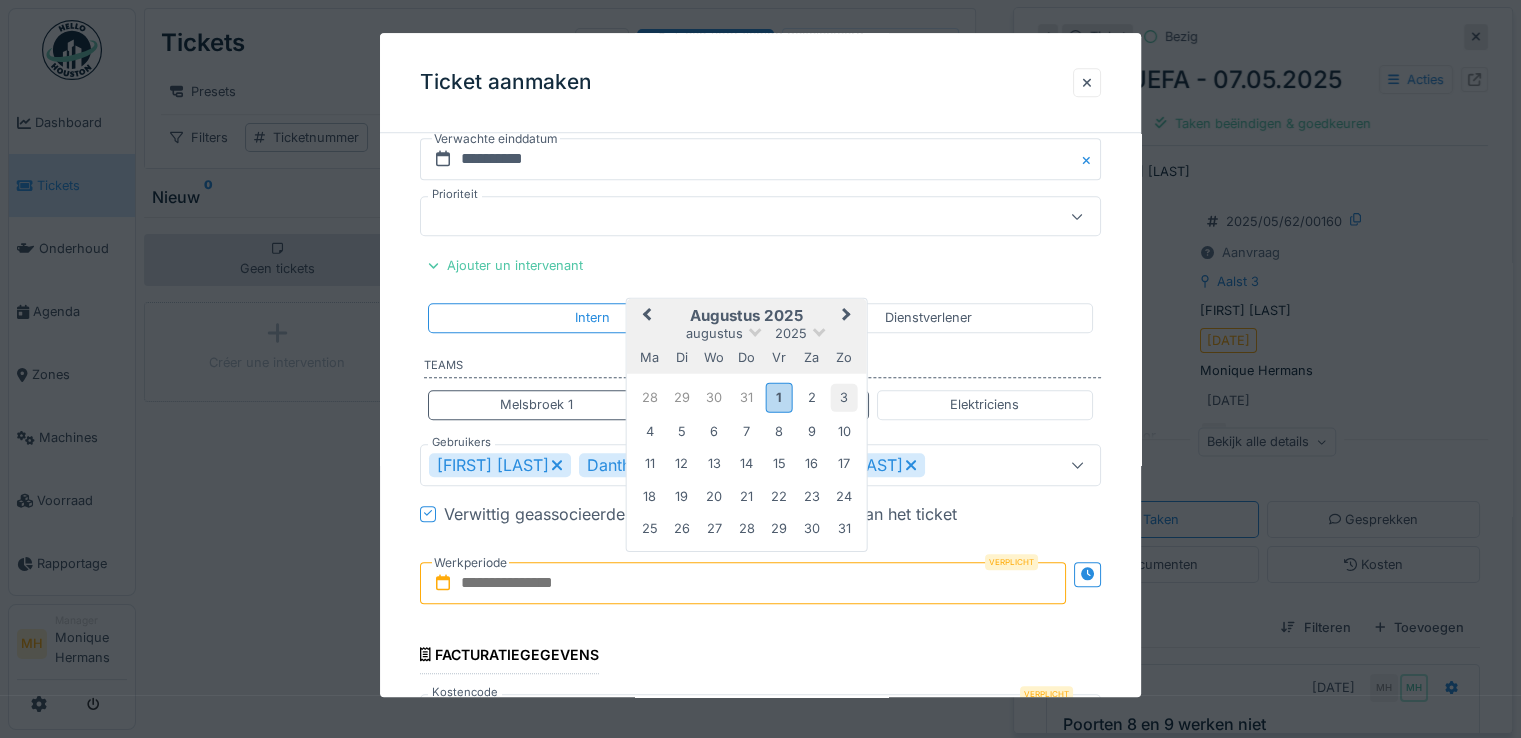 click on "3" at bounding box center [844, 397] 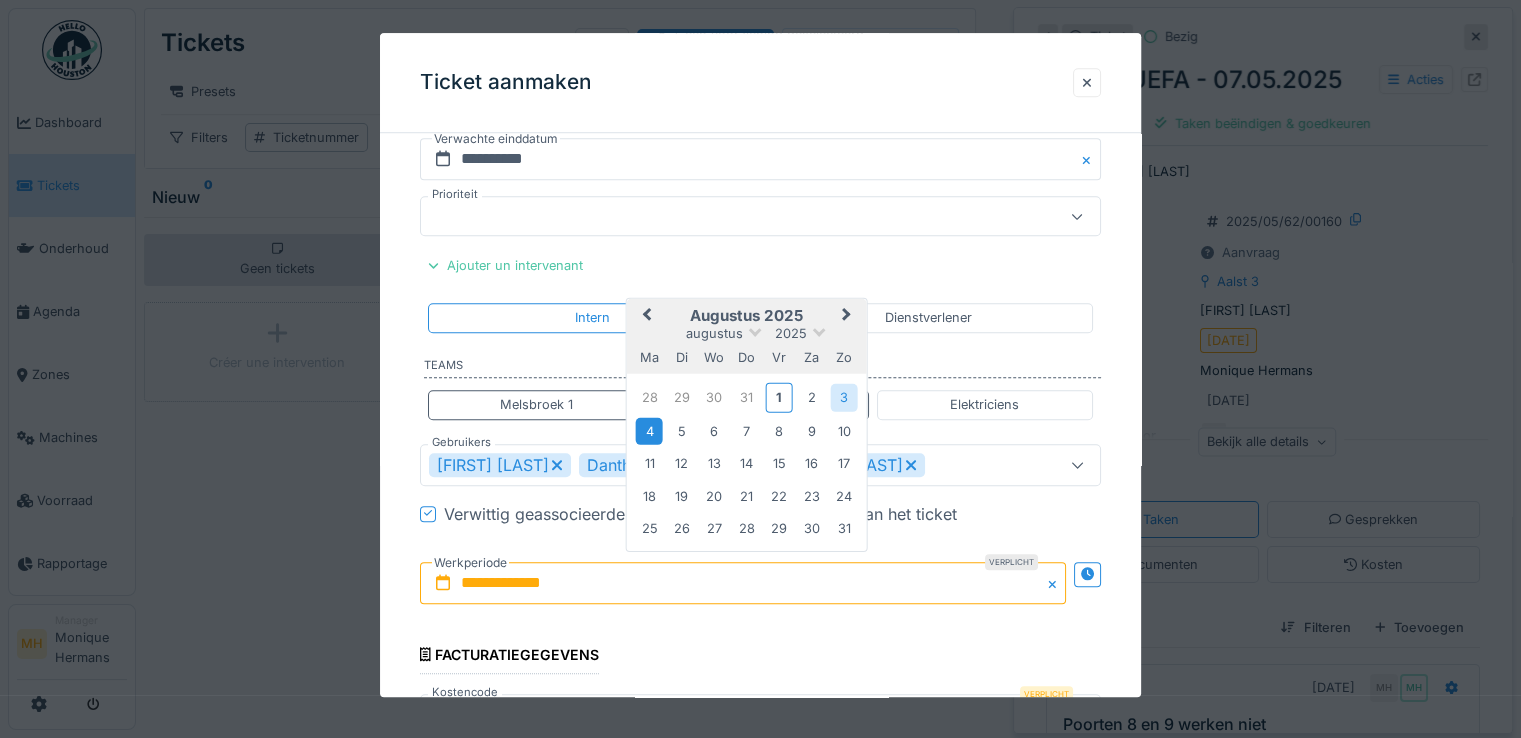 click on "4" at bounding box center (649, 431) 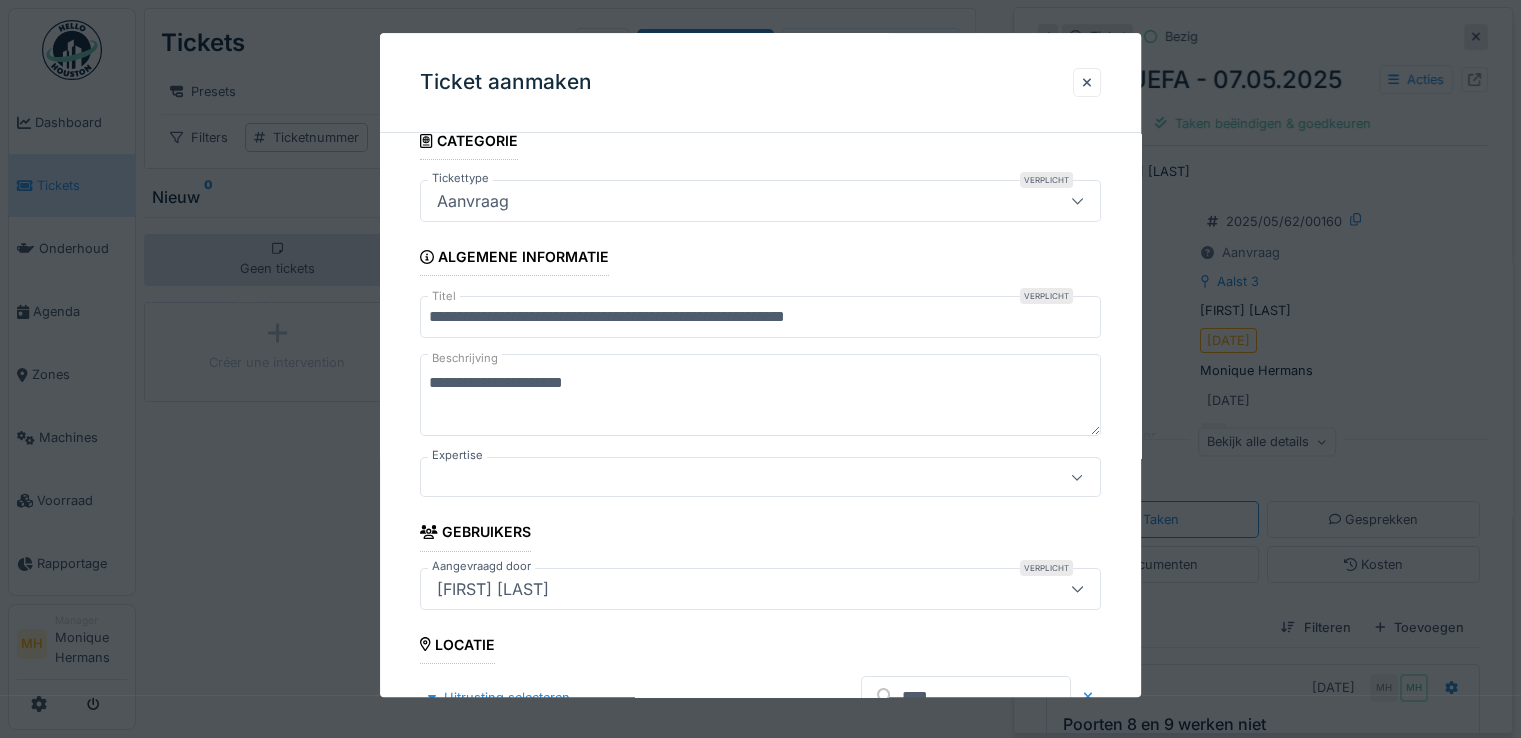 scroll, scrollTop: 0, scrollLeft: 0, axis: both 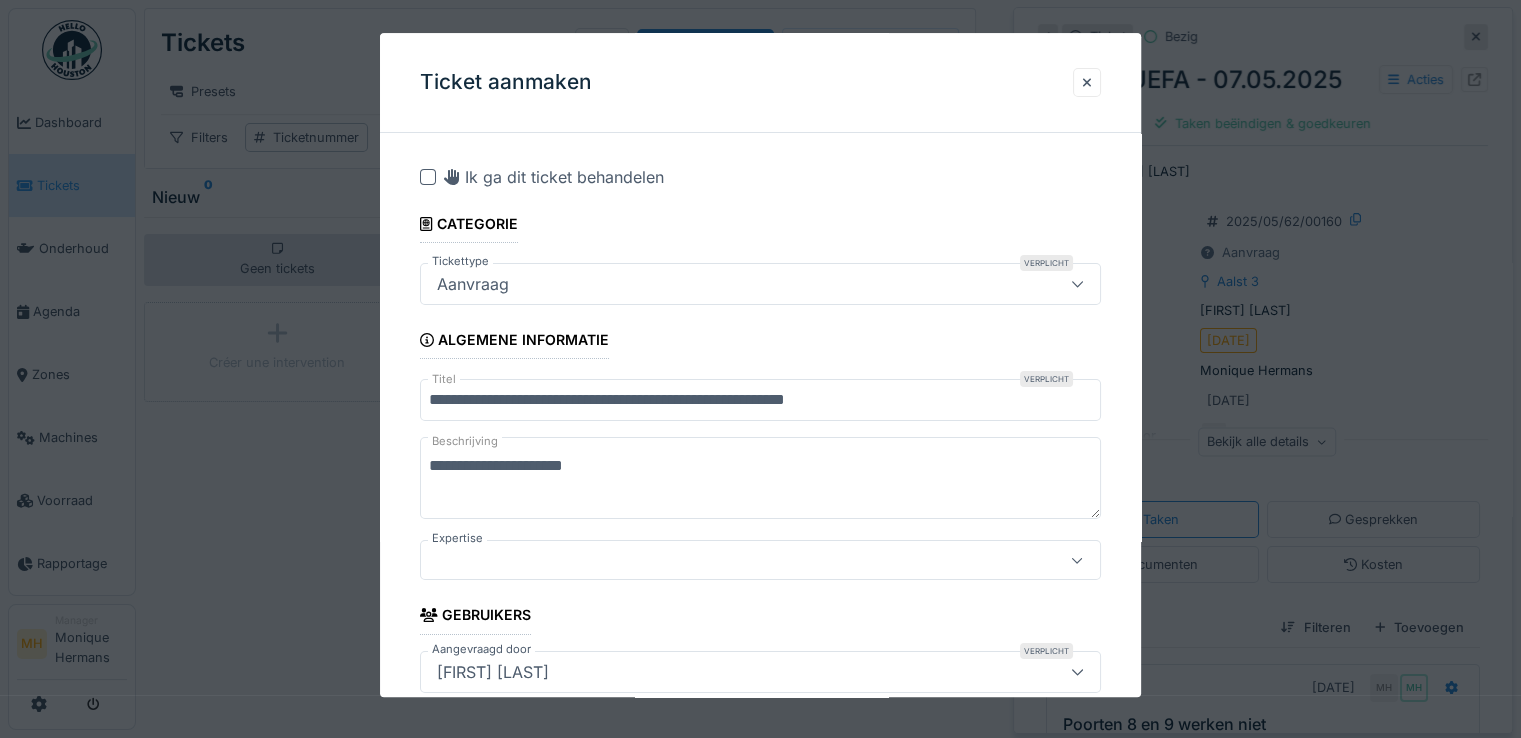 click on "**********" at bounding box center [760, 478] 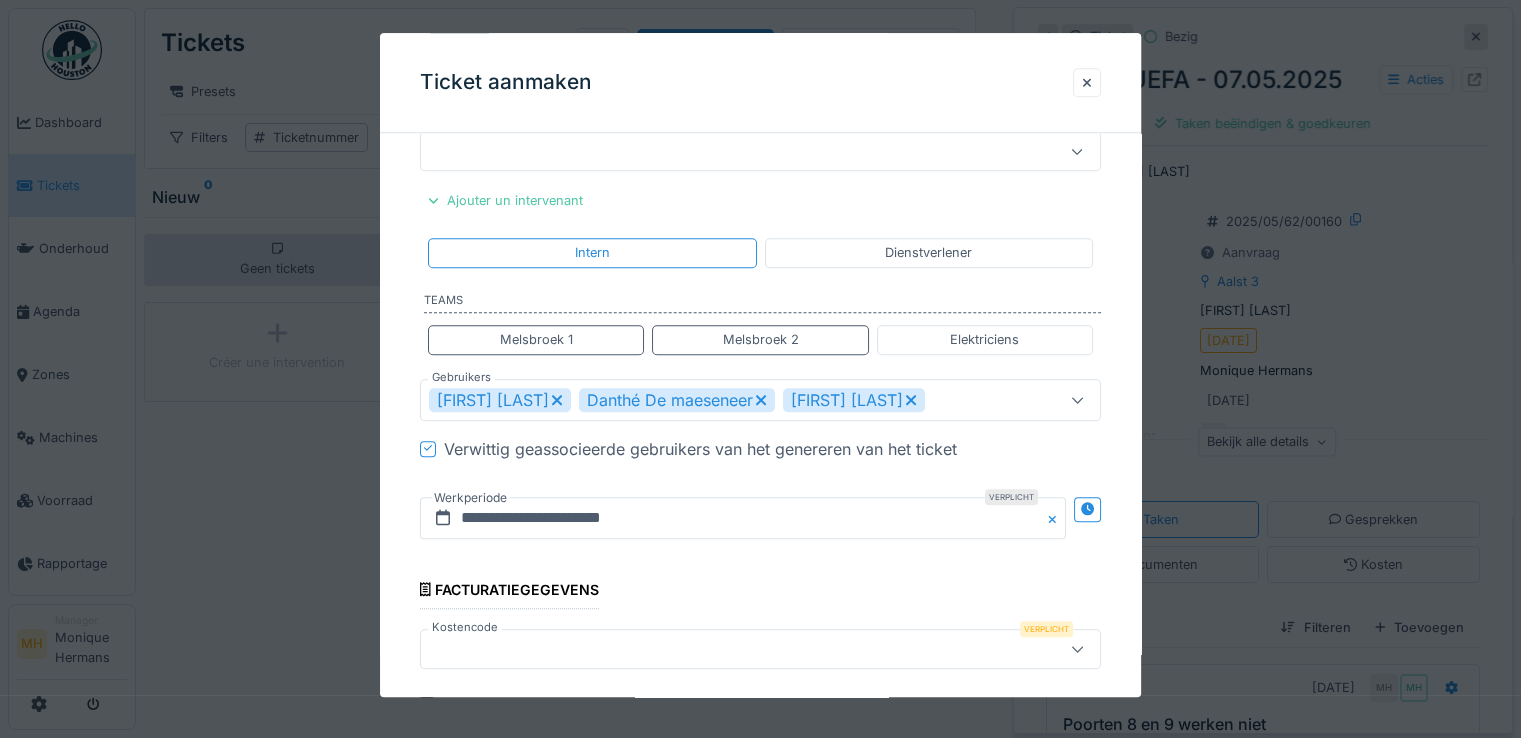 scroll, scrollTop: 1700, scrollLeft: 0, axis: vertical 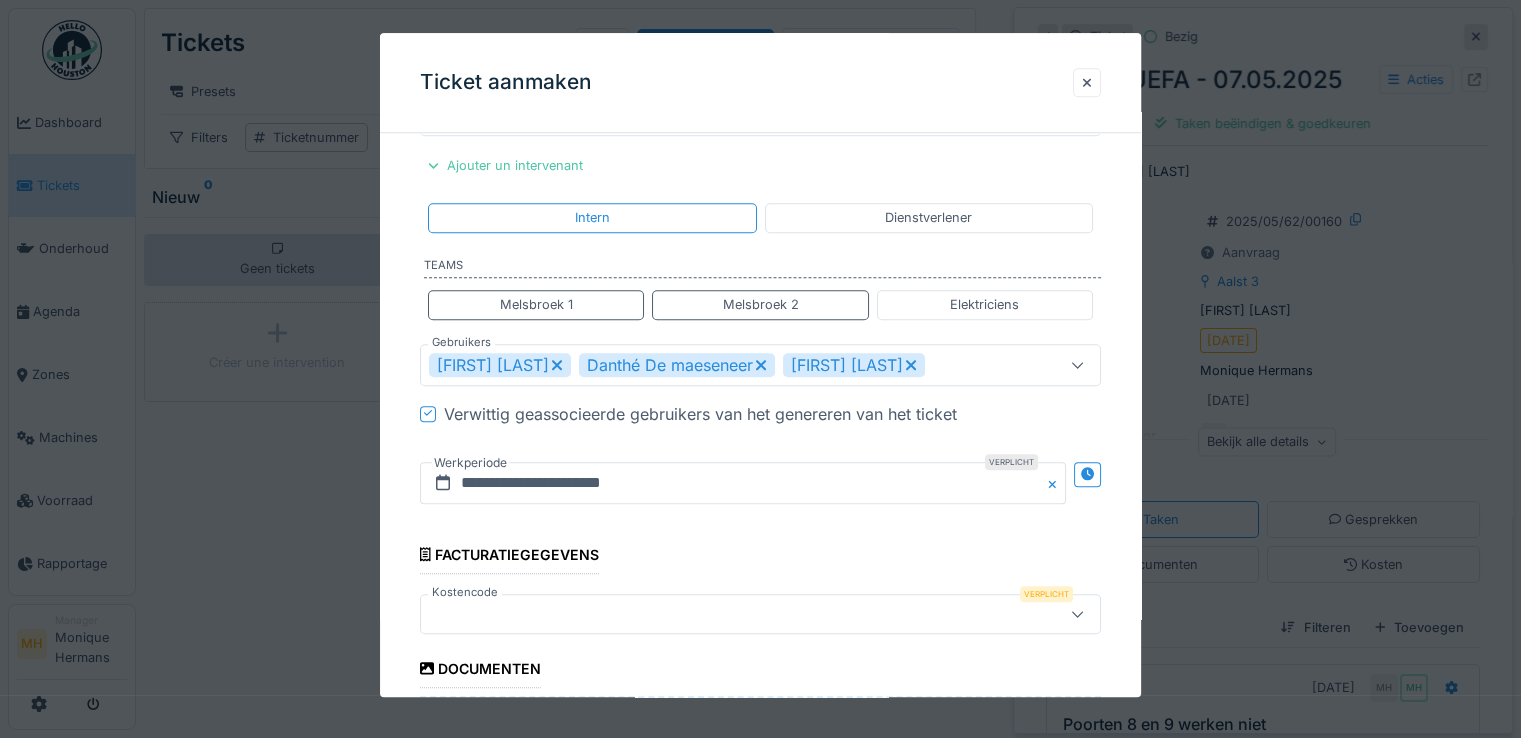 type on "**********" 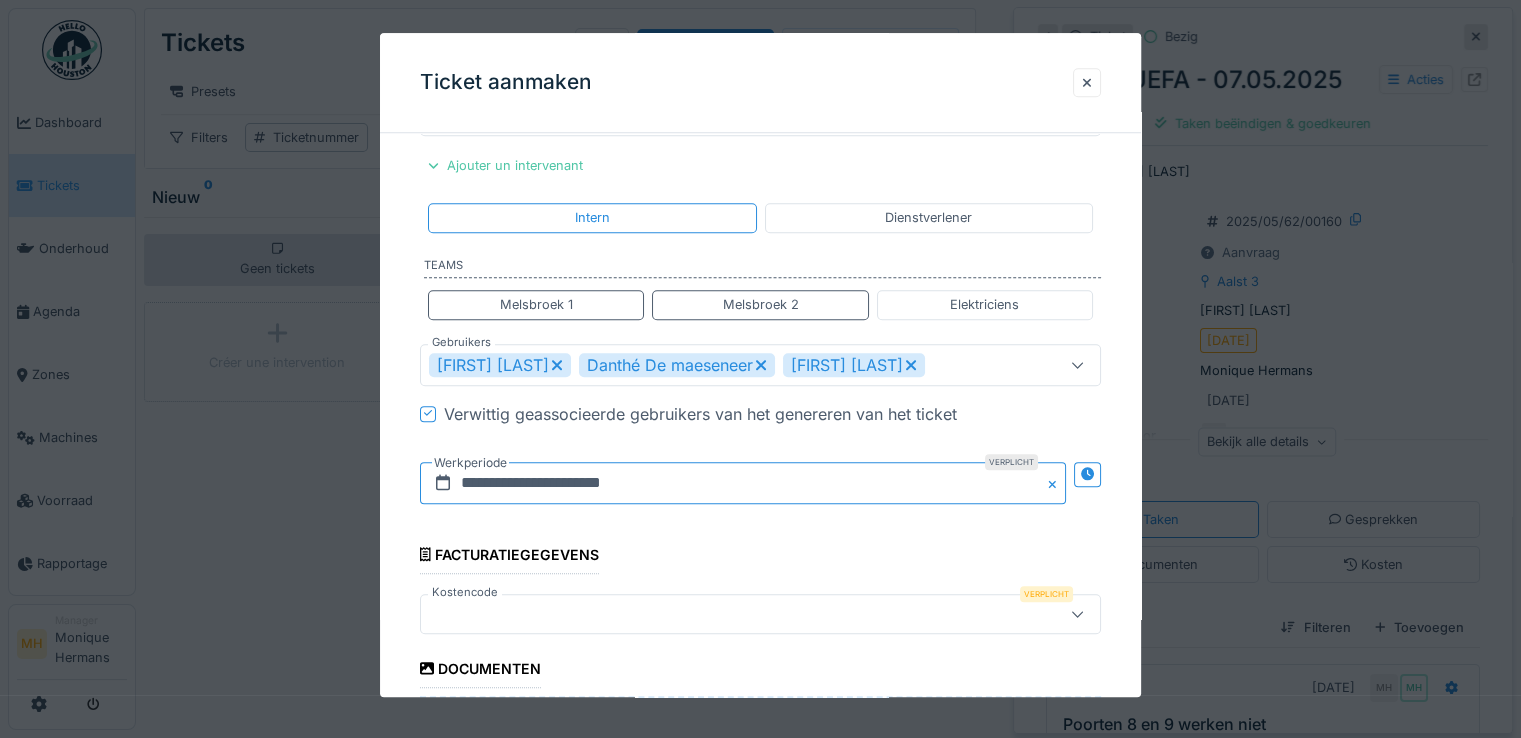 click on "**********" at bounding box center [743, 483] 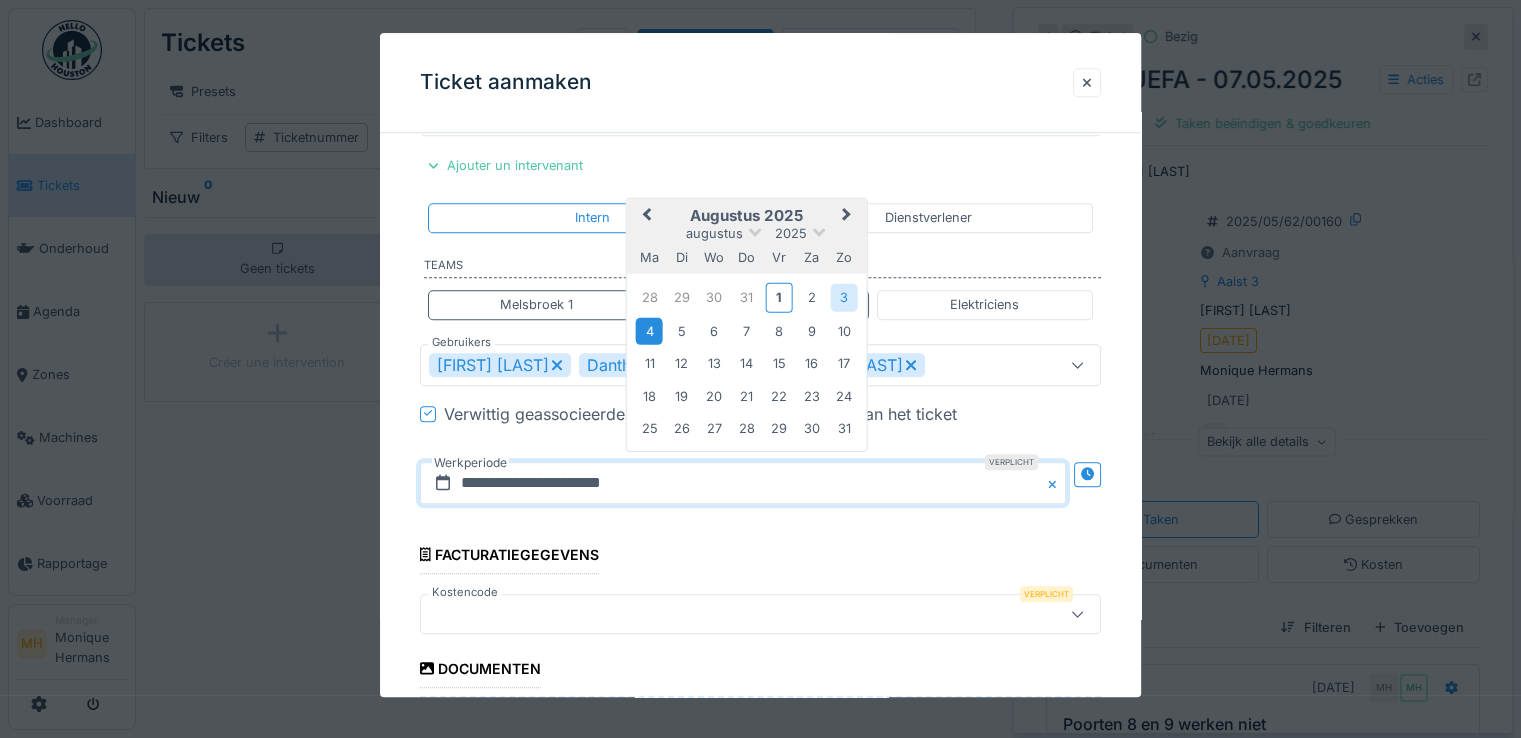 click on "4" at bounding box center [649, 331] 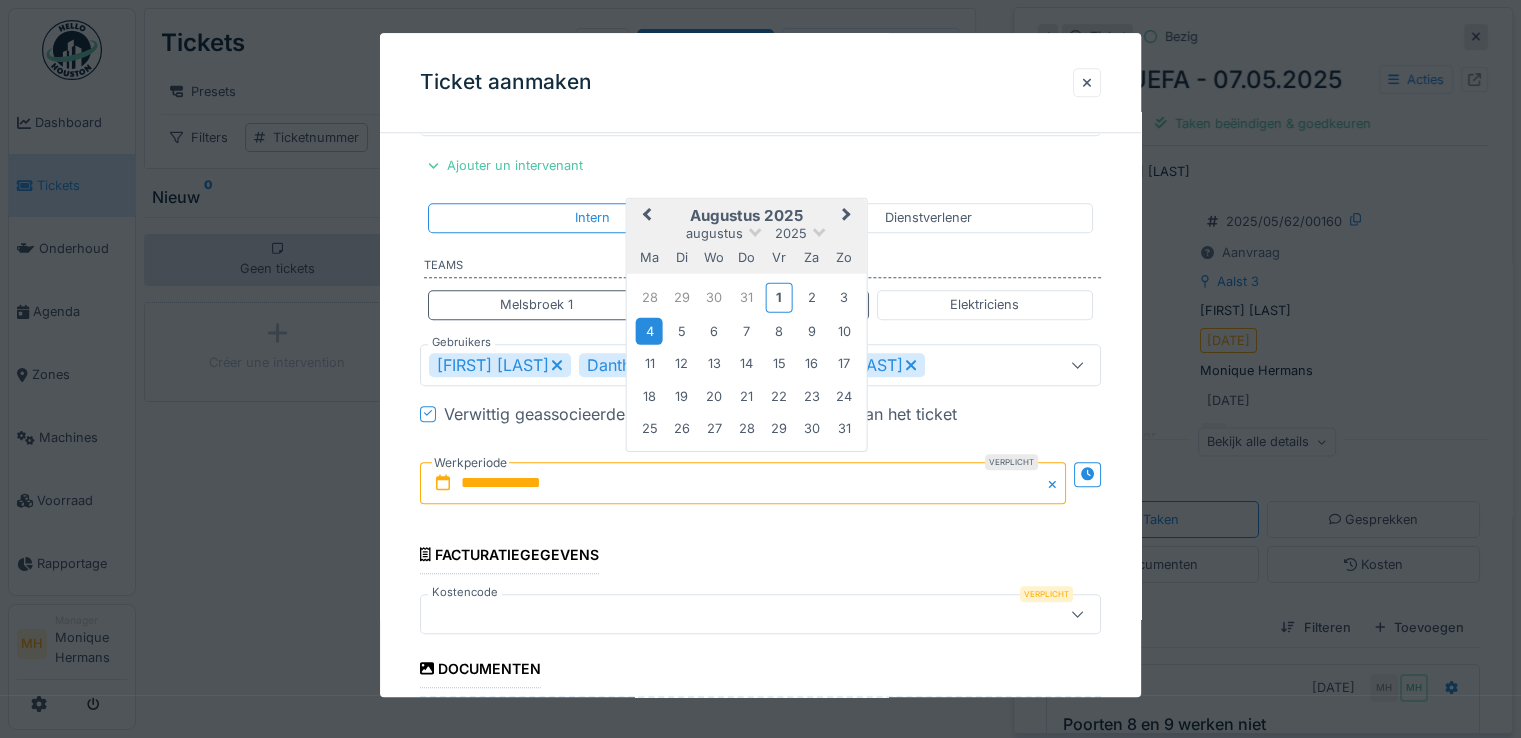 click on "4" at bounding box center [649, 331] 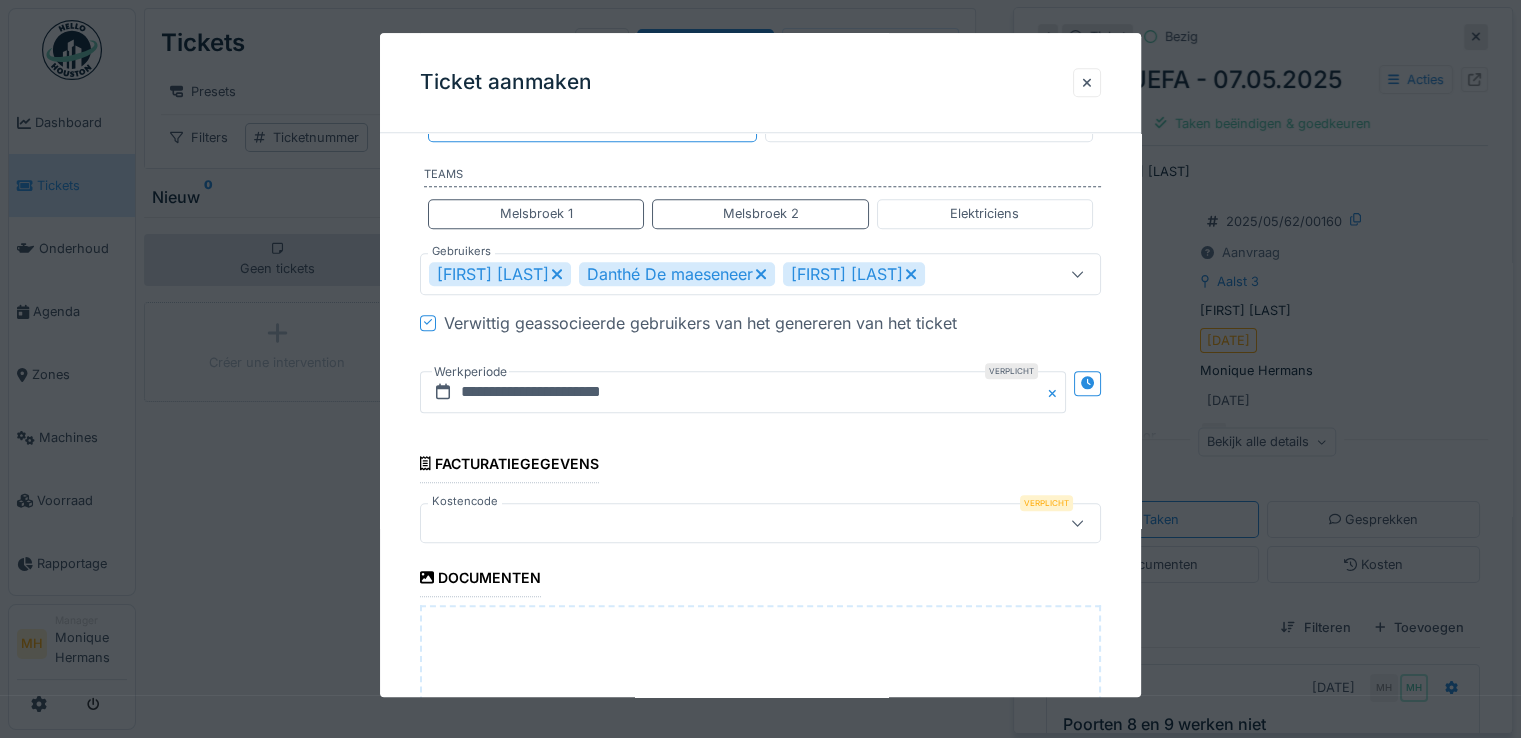 scroll, scrollTop: 1900, scrollLeft: 0, axis: vertical 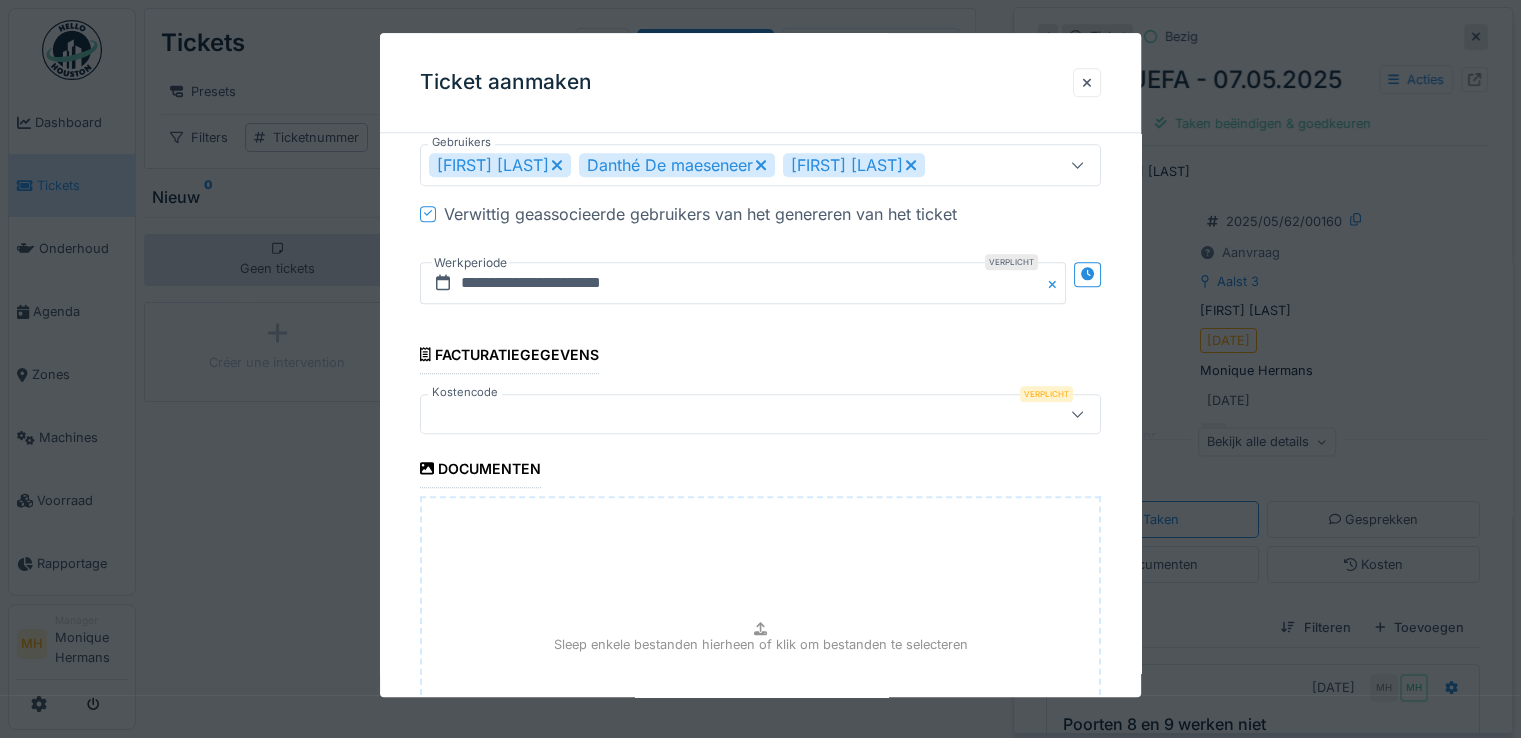 click at bounding box center [726, 414] 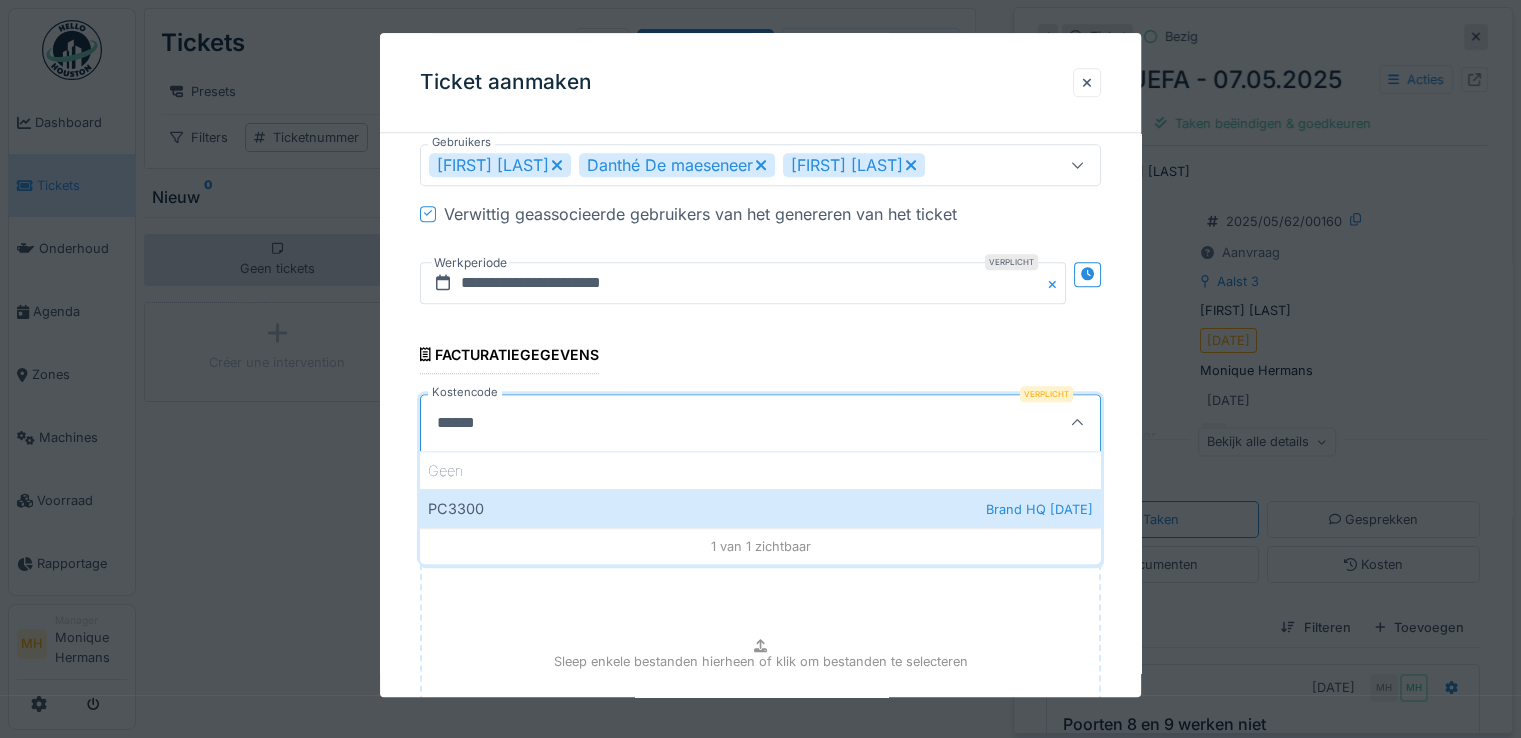 type on "******" 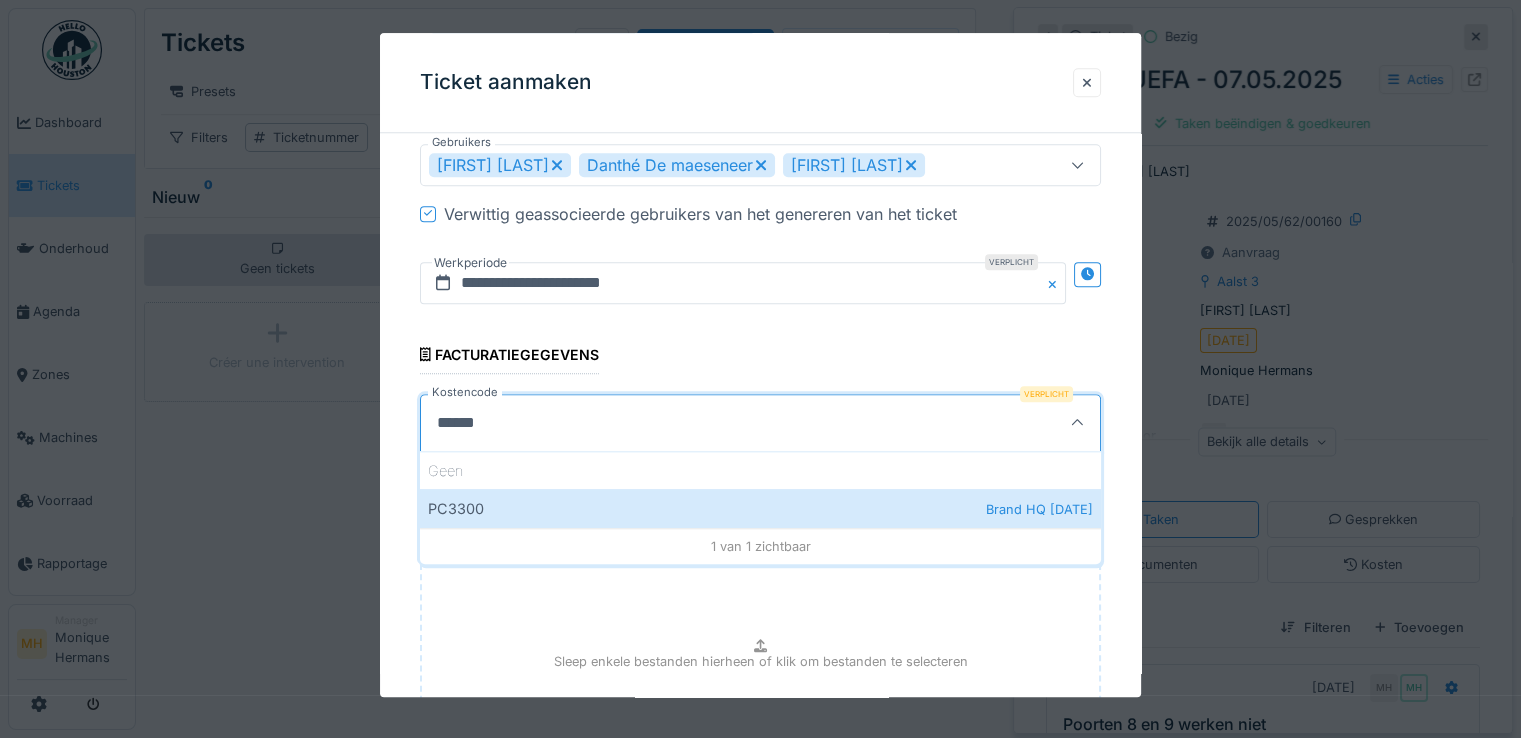 click on "PC3300   Brand HQ 22.06.2025" at bounding box center [760, 509] 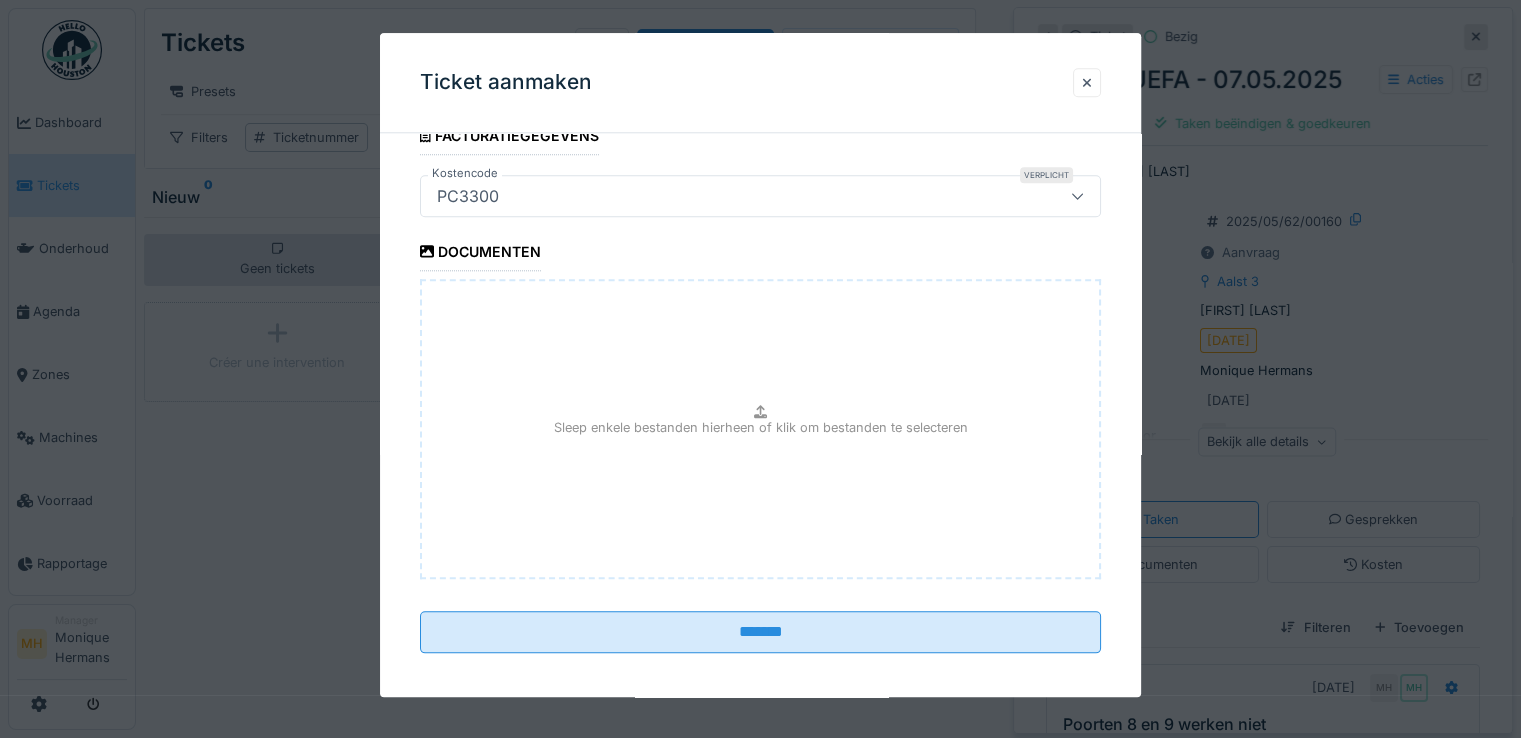 scroll, scrollTop: 2120, scrollLeft: 0, axis: vertical 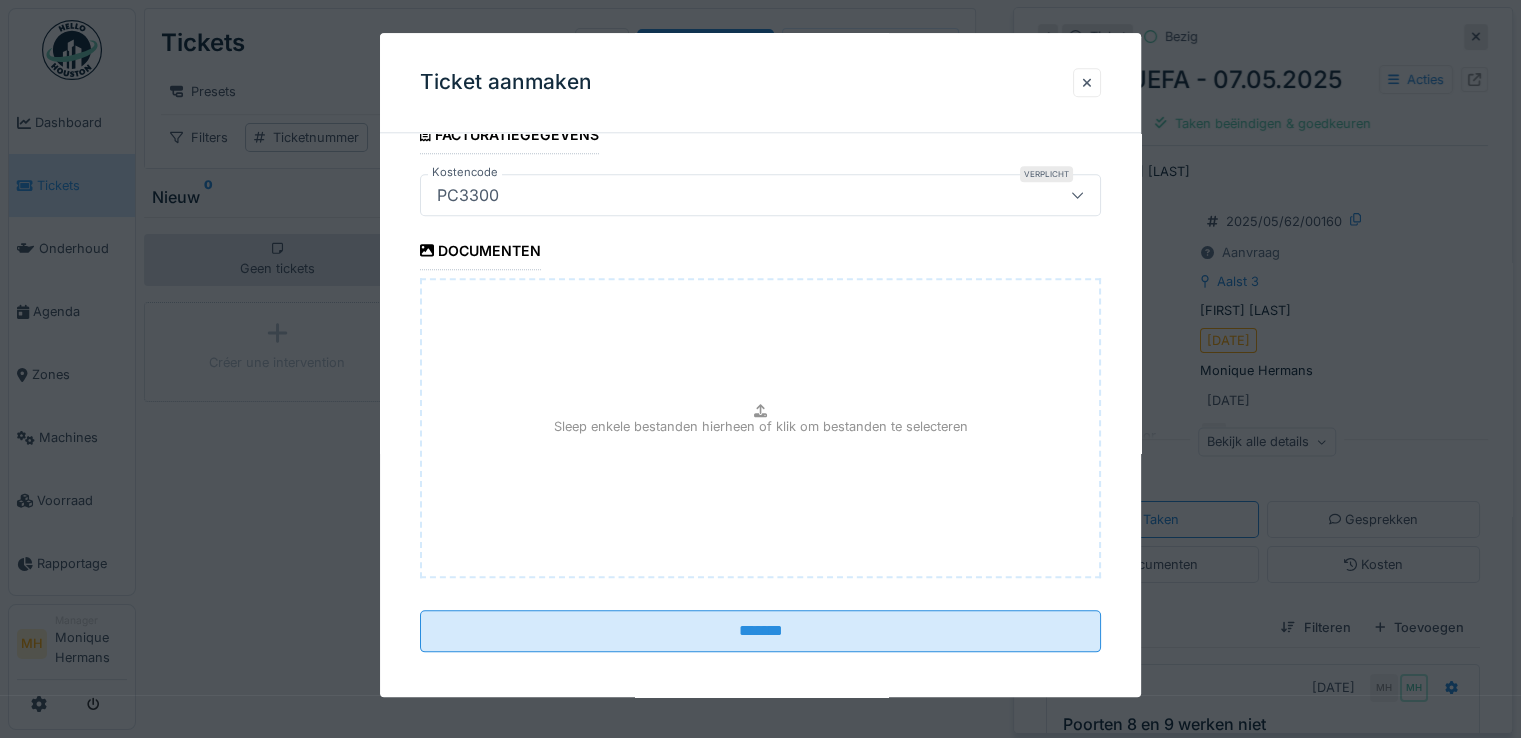 click on "Sleep enkele bestanden hierheen of klik om bestanden te selecteren" at bounding box center [760, 428] 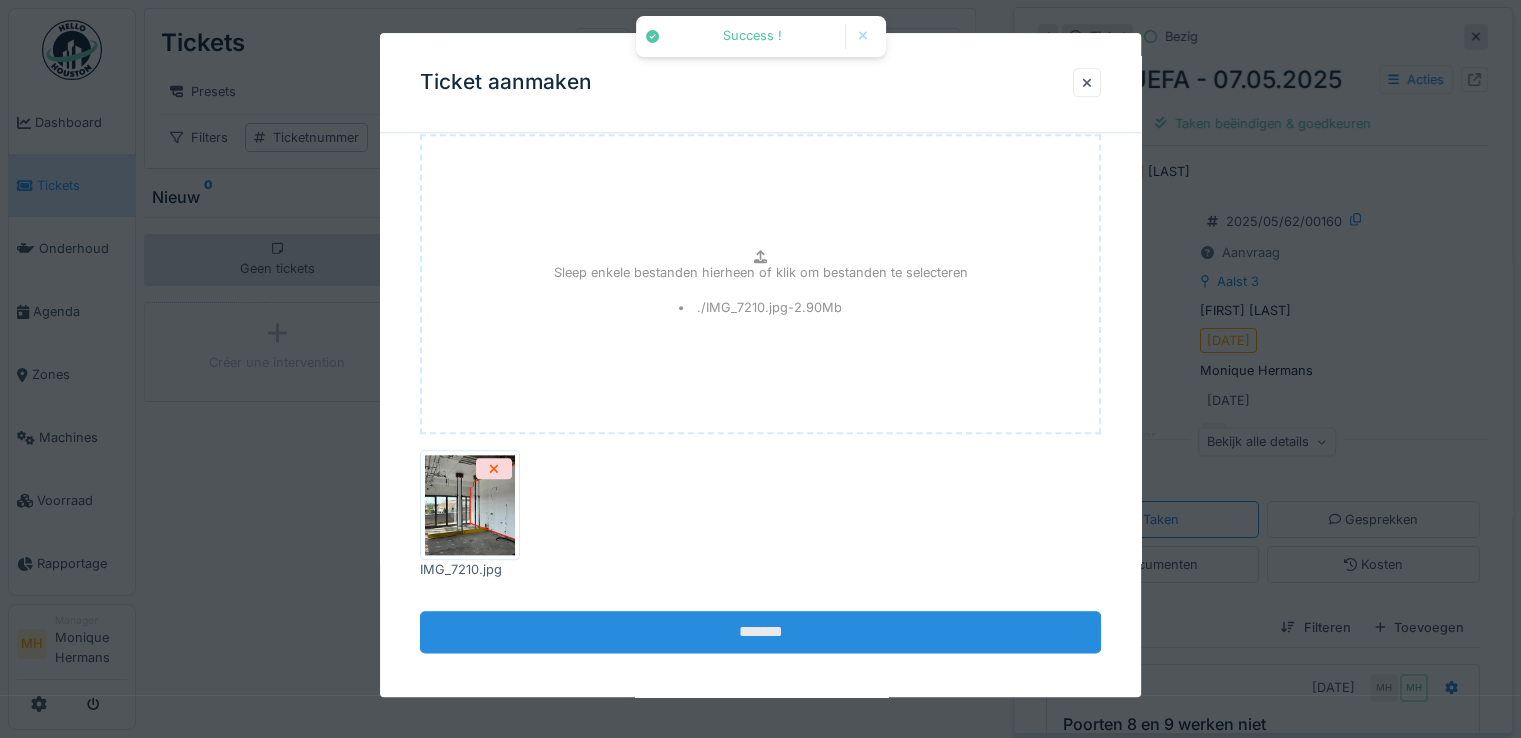 scroll, scrollTop: 2264, scrollLeft: 0, axis: vertical 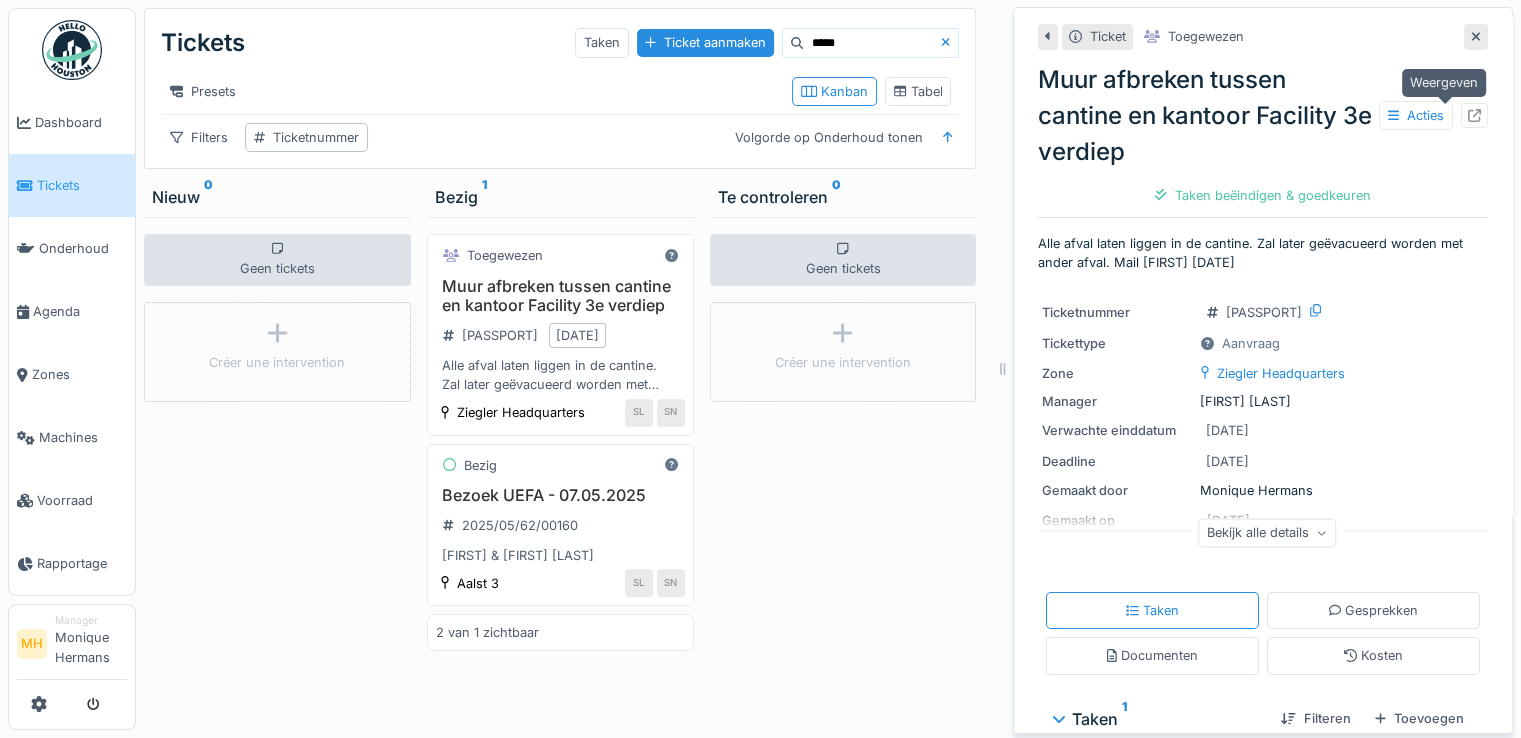click 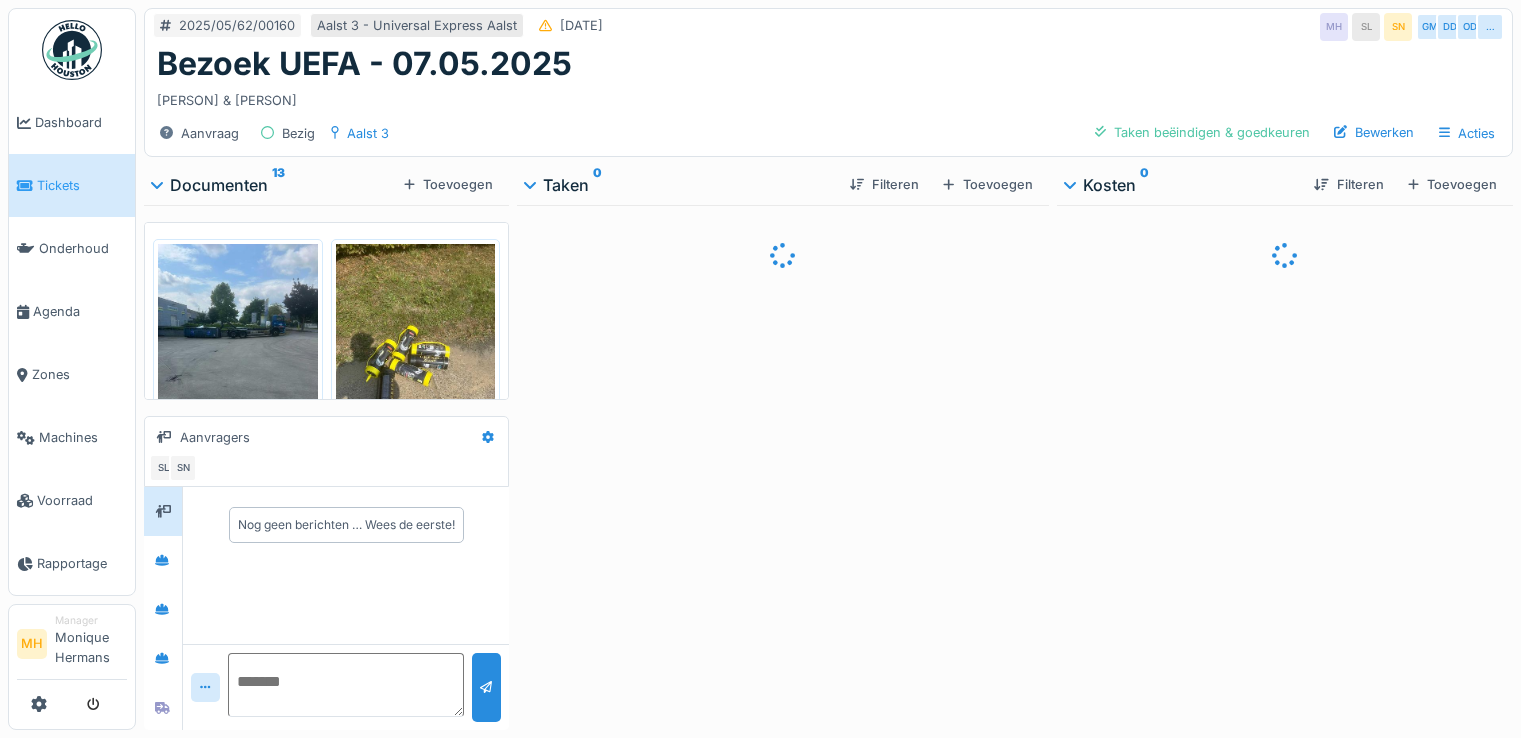 scroll, scrollTop: 0, scrollLeft: 0, axis: both 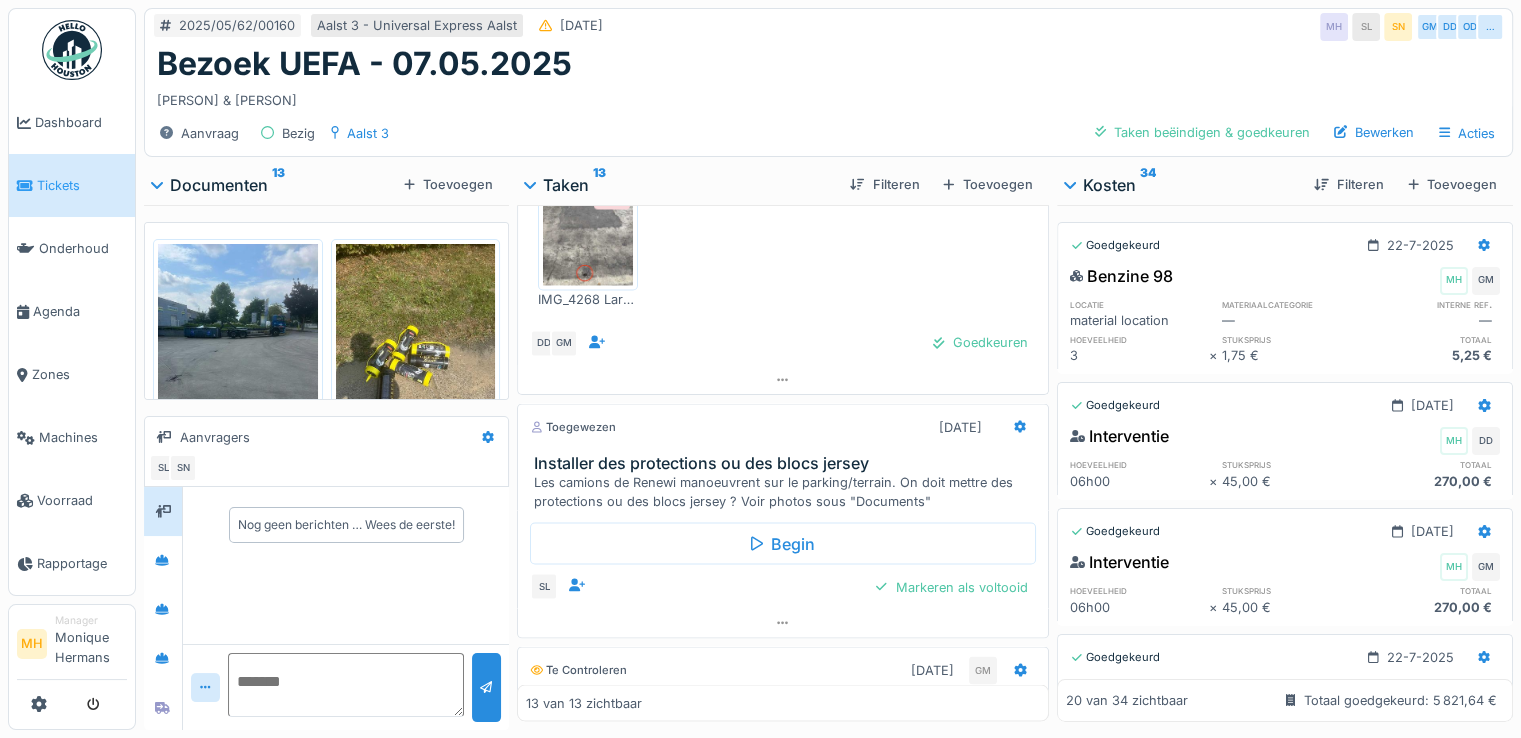 click at bounding box center [238, 350] 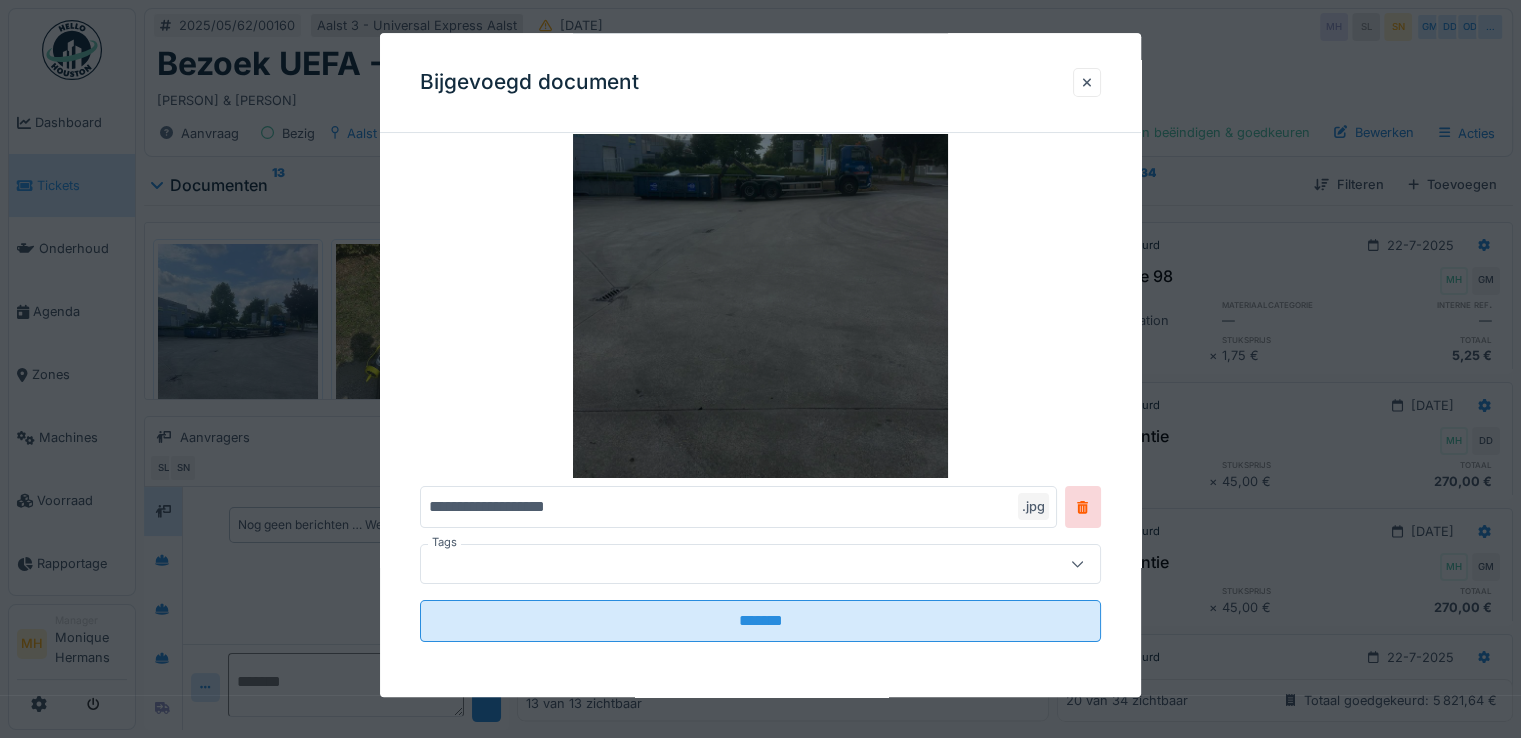 scroll, scrollTop: 0, scrollLeft: 0, axis: both 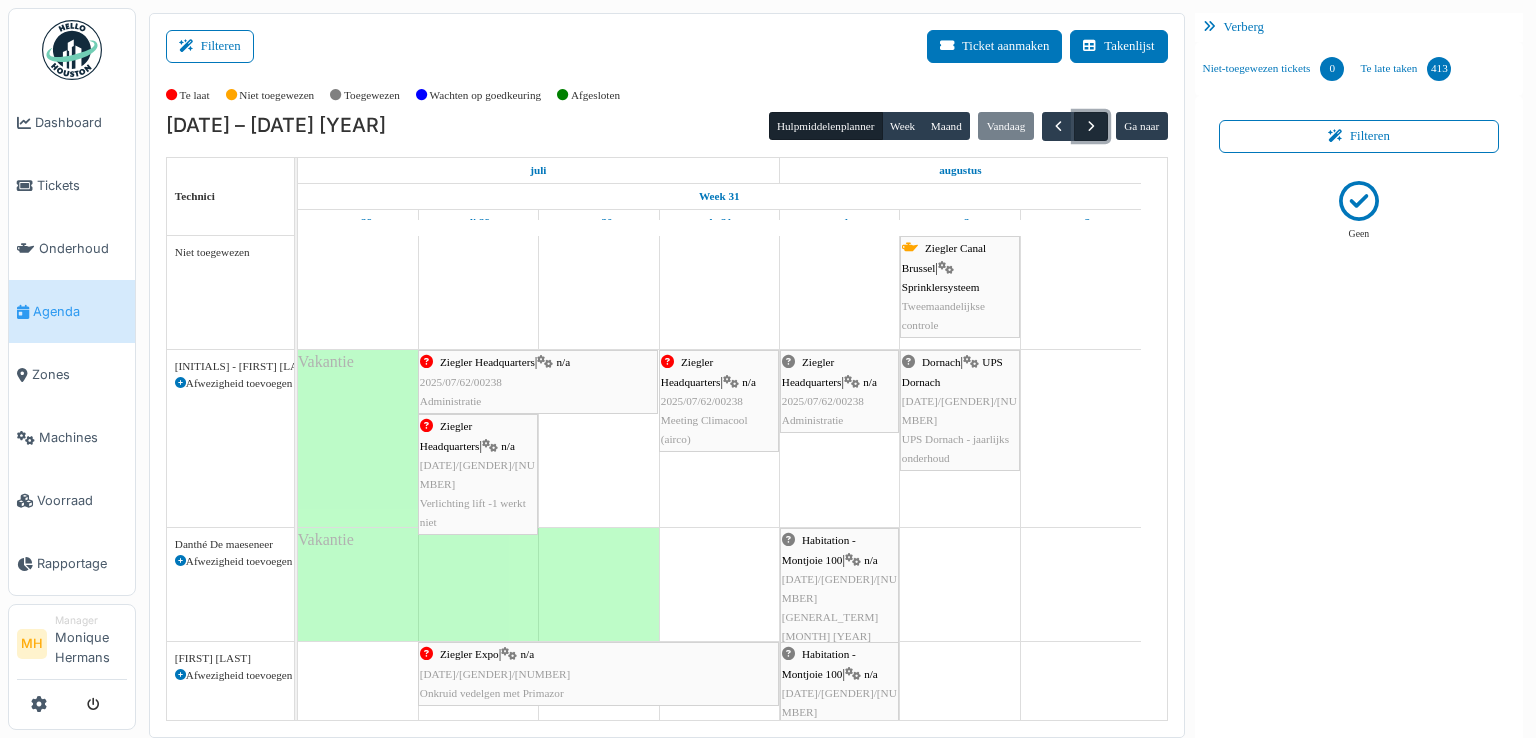 click at bounding box center [1091, 126] 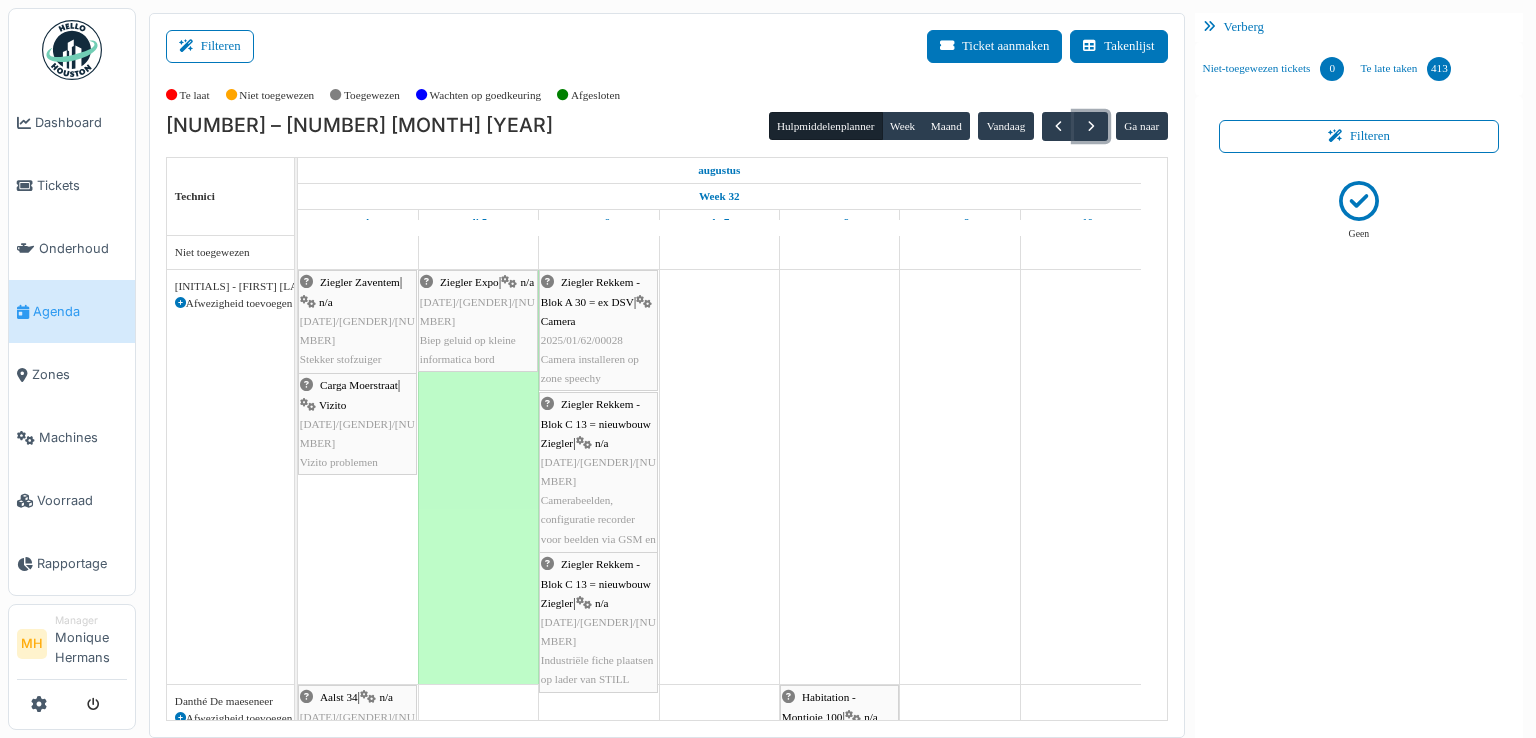 scroll, scrollTop: 300, scrollLeft: 0, axis: vertical 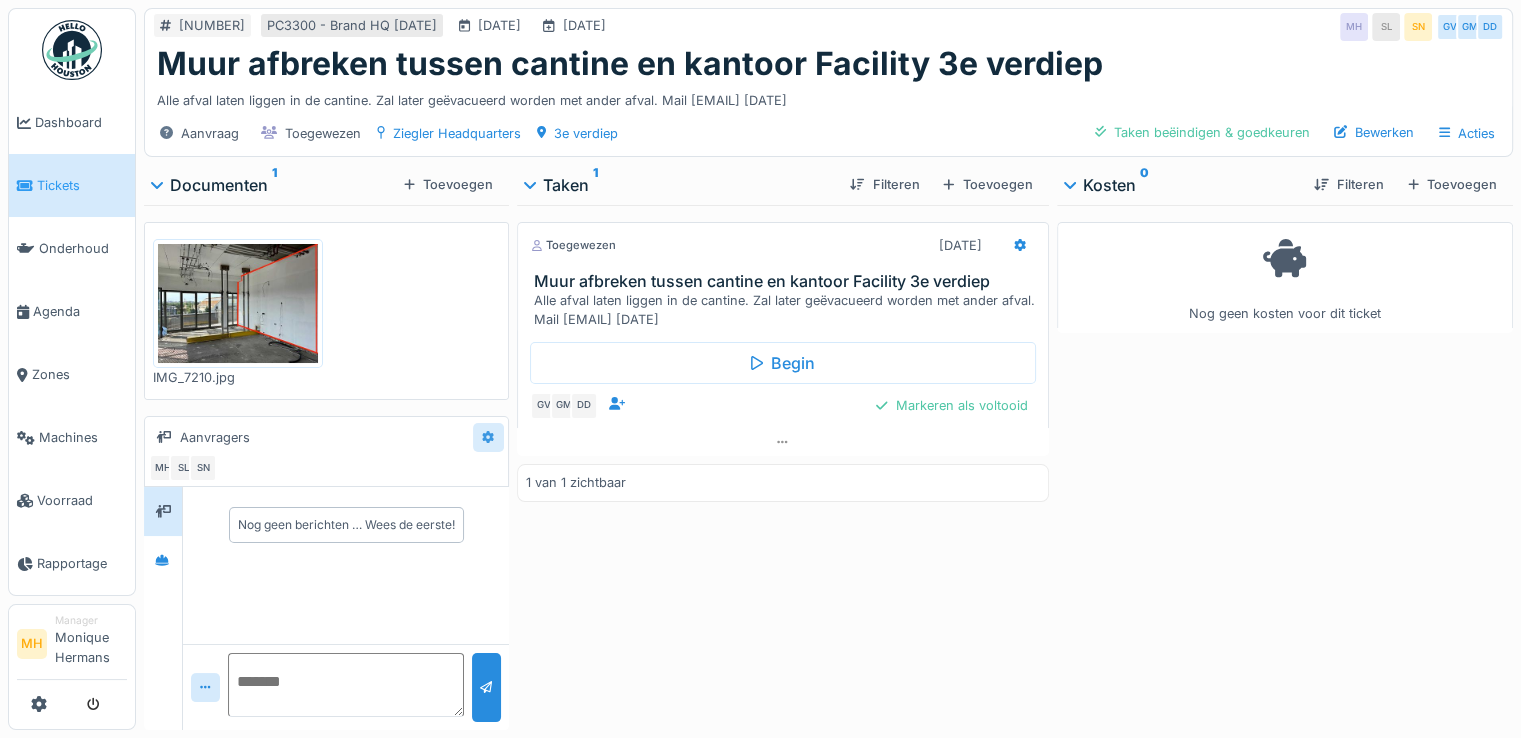 click 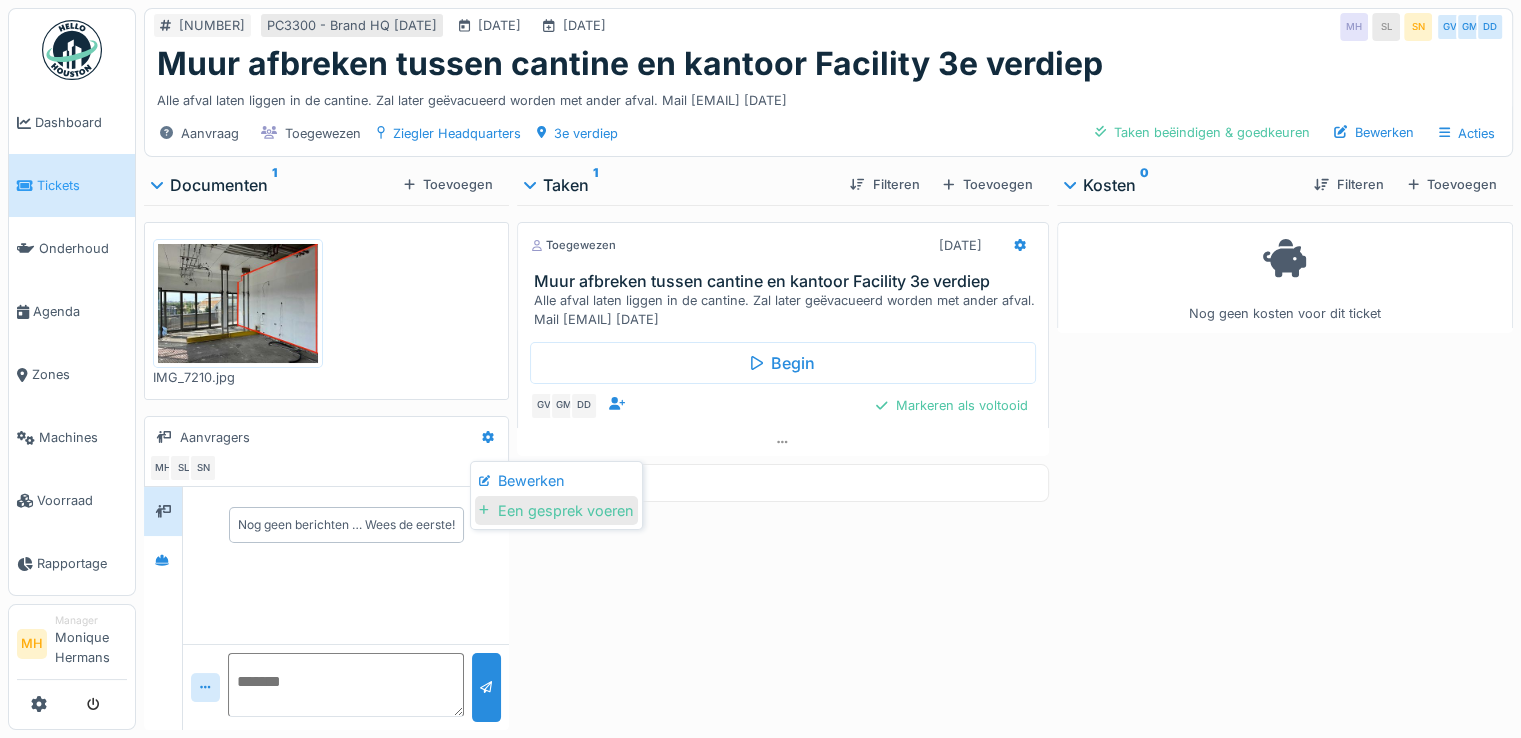 click on "Een gesprek voeren" at bounding box center [556, 511] 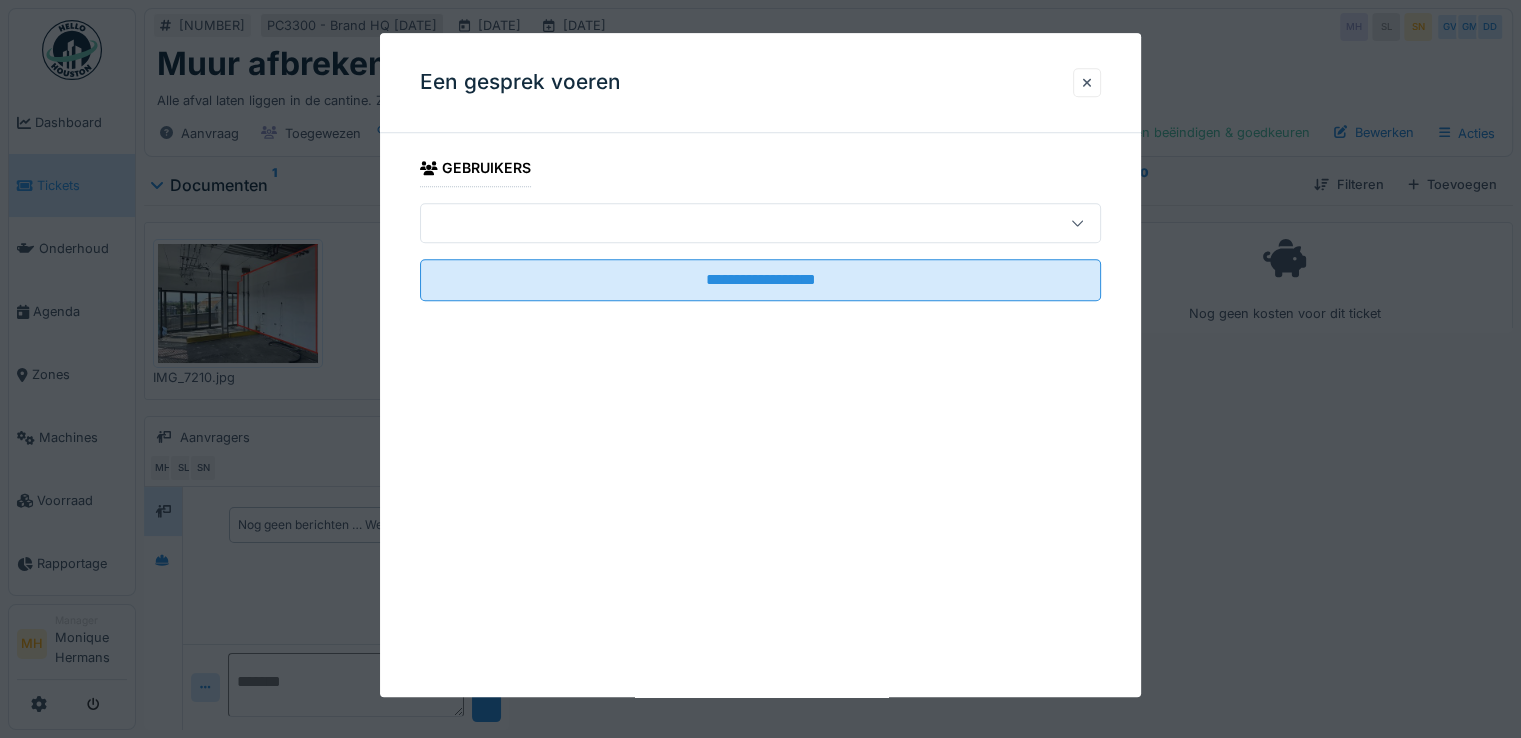 click at bounding box center [760, 223] 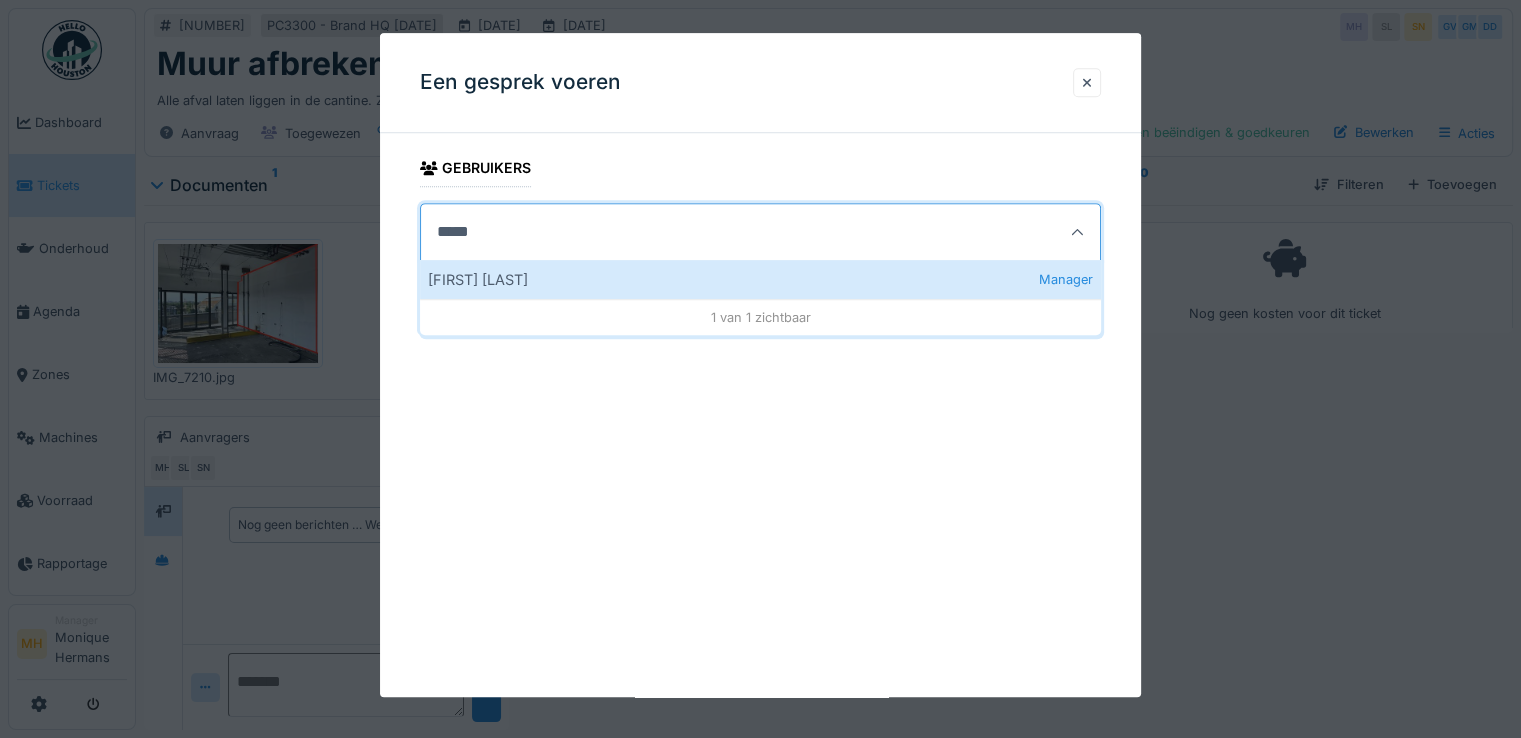 type on "******" 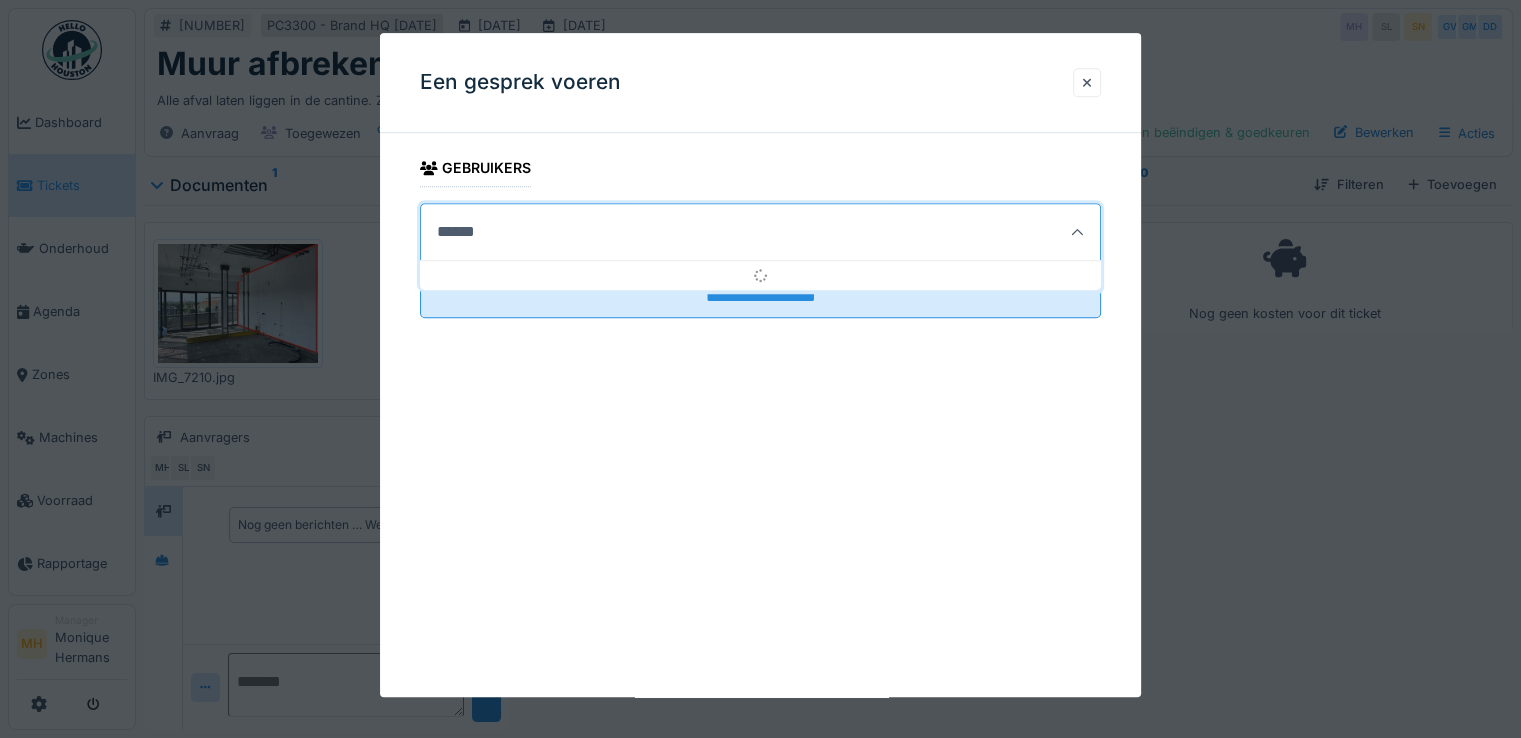 type on "****" 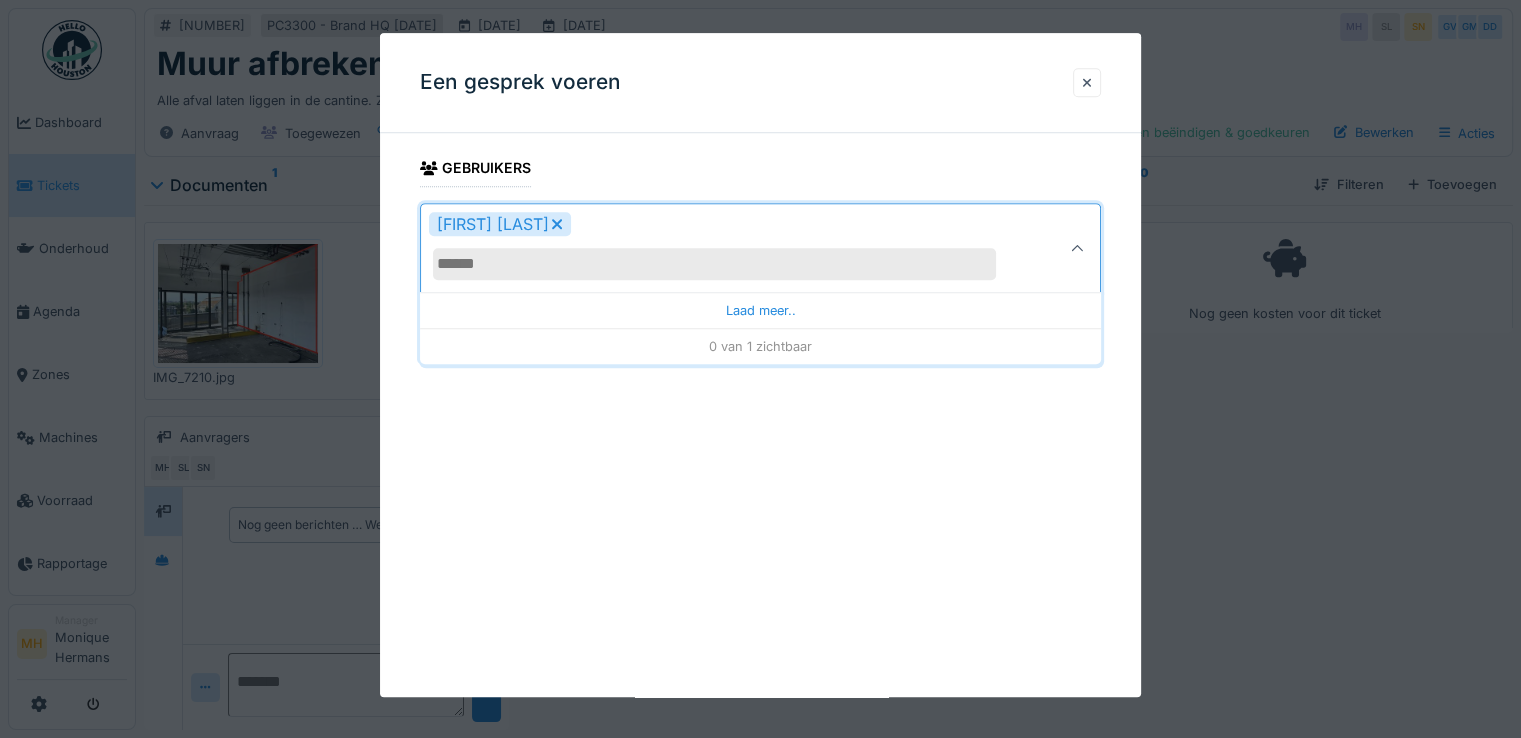 click on "**********" at bounding box center (760, 365) 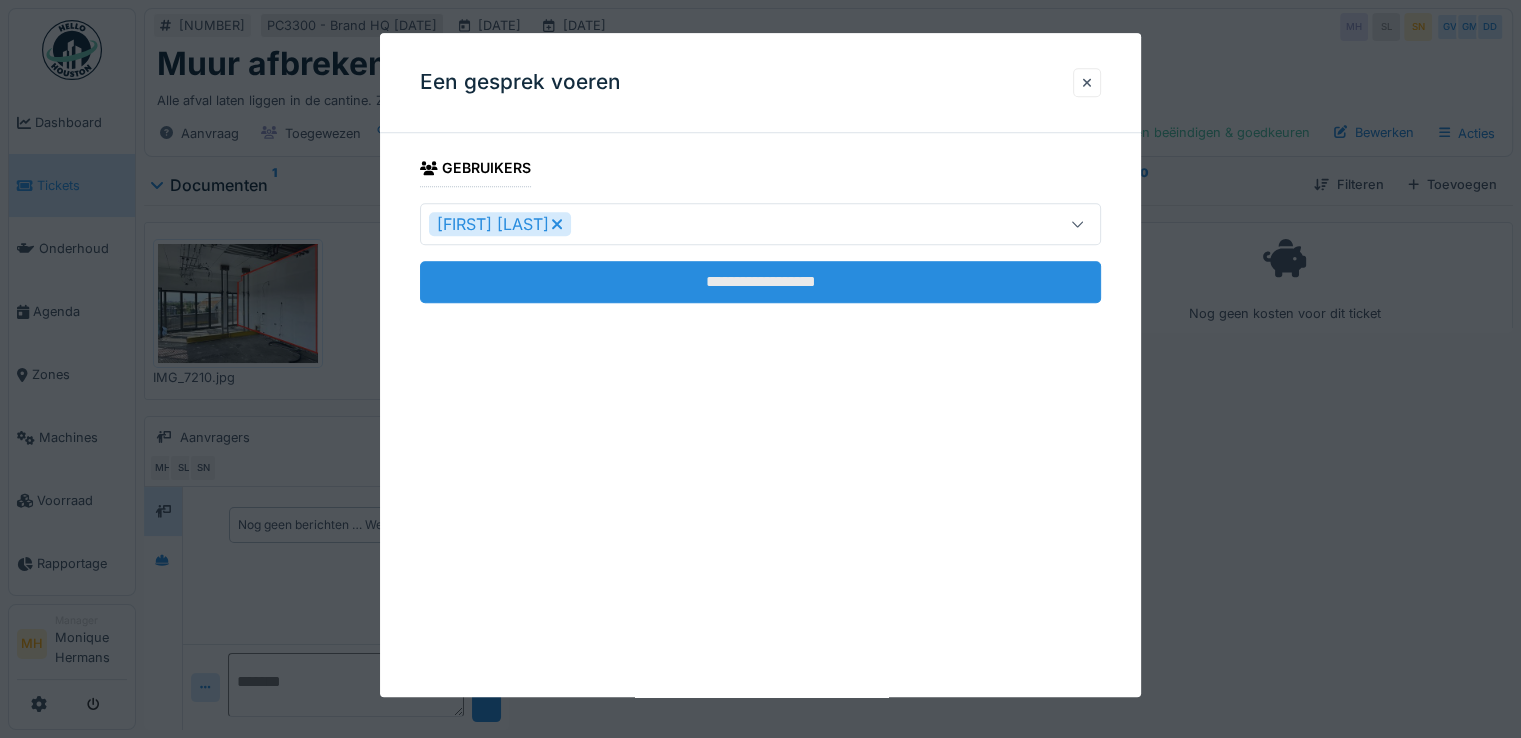 click on "**********" at bounding box center (760, 282) 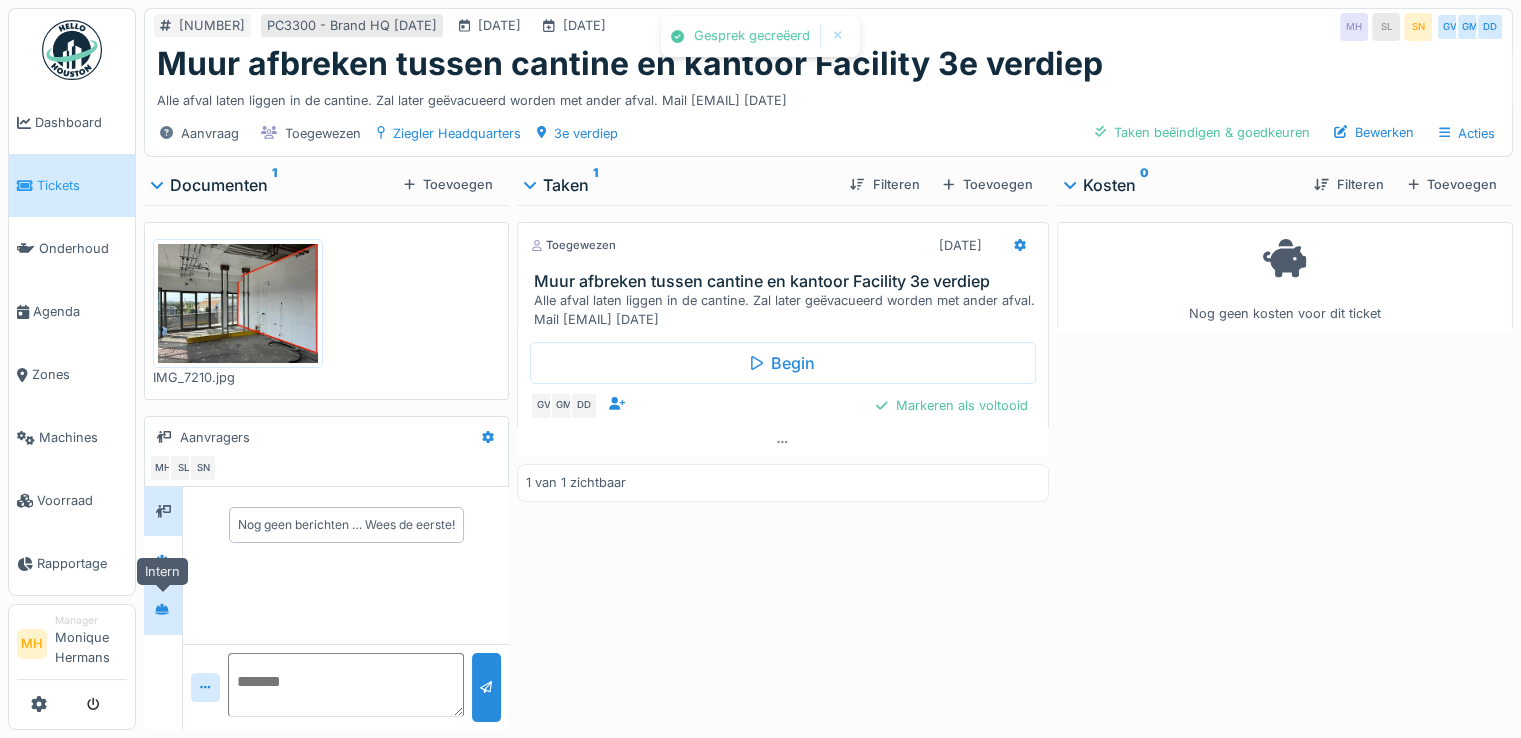 click at bounding box center (162, 609) 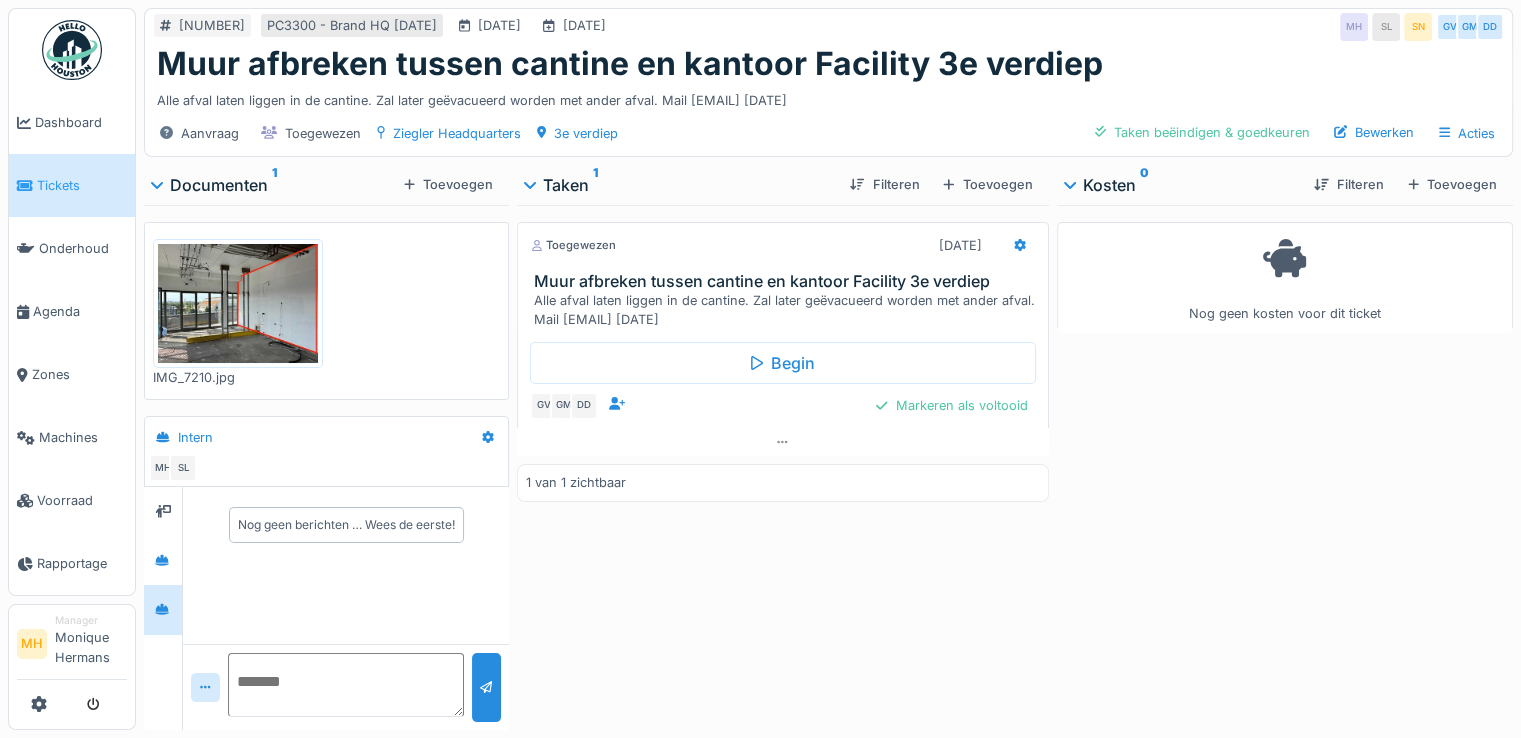 click at bounding box center [346, 685] 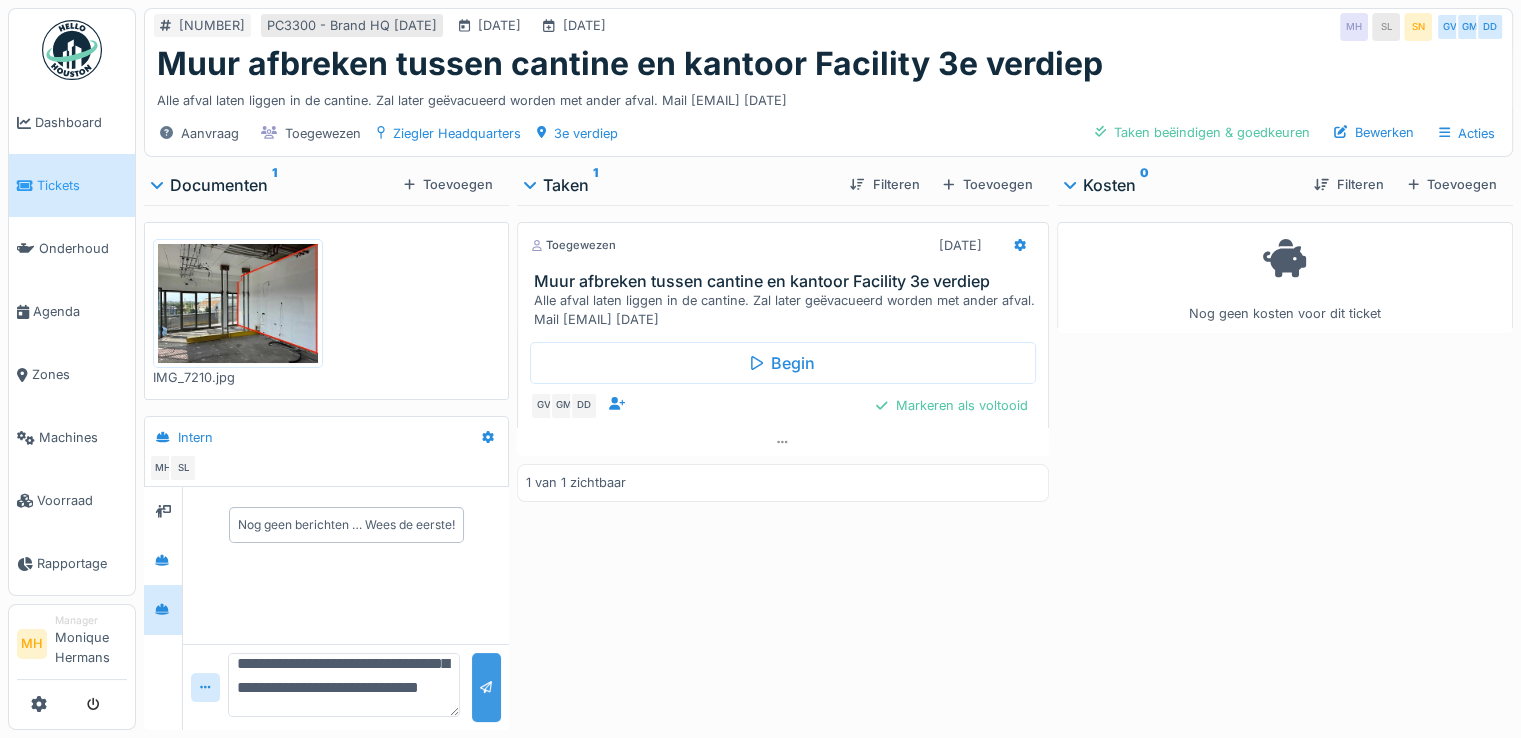 scroll, scrollTop: 119, scrollLeft: 0, axis: vertical 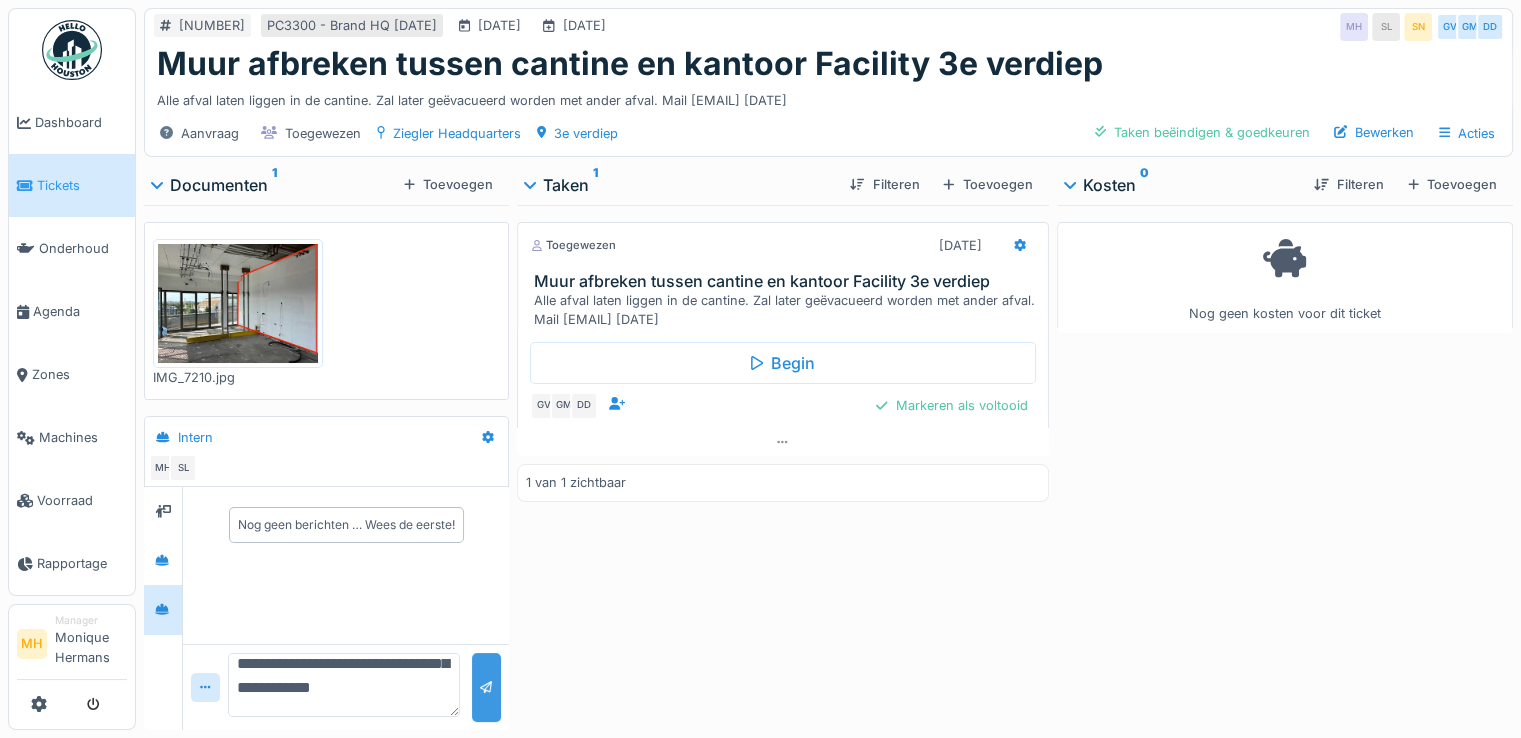 type on "**********" 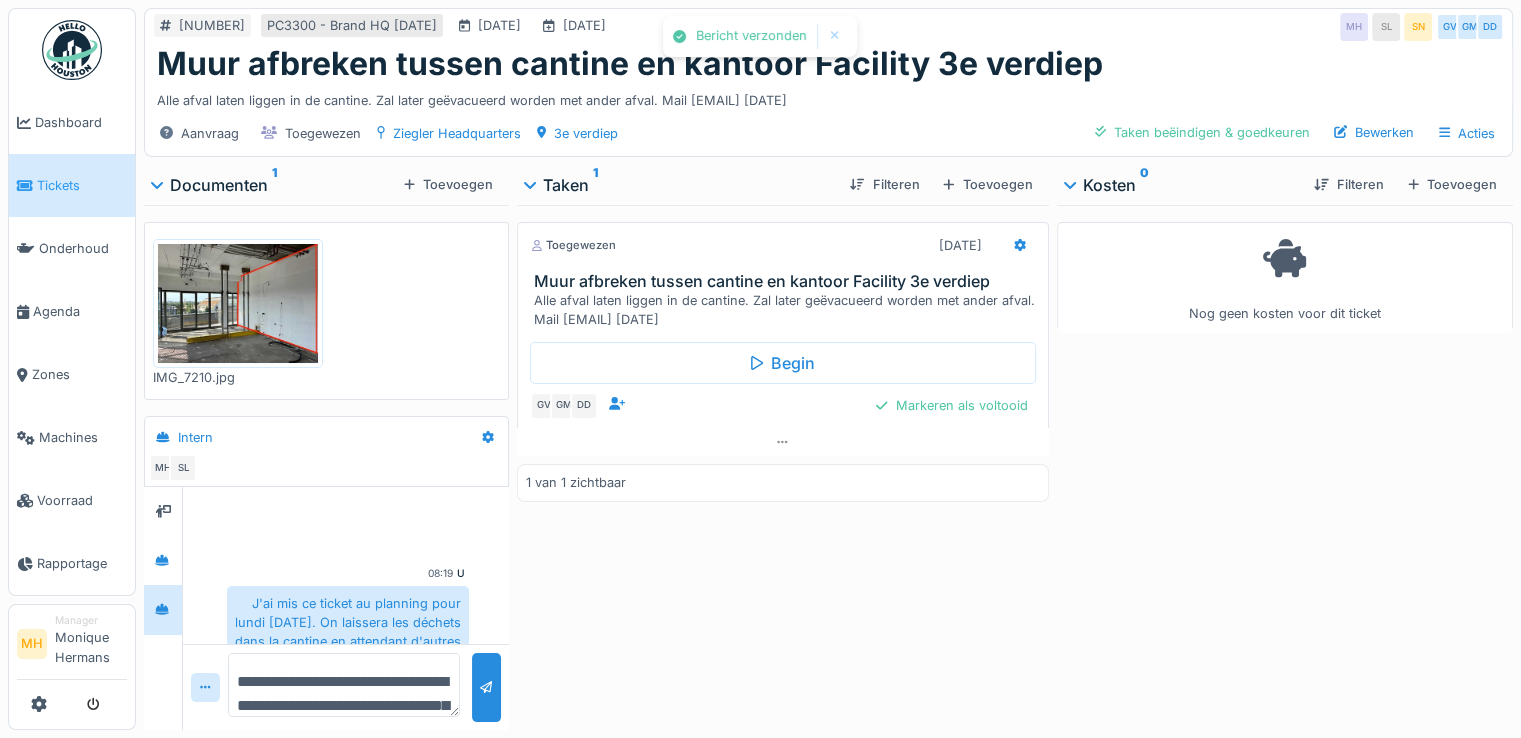 scroll, scrollTop: 60, scrollLeft: 0, axis: vertical 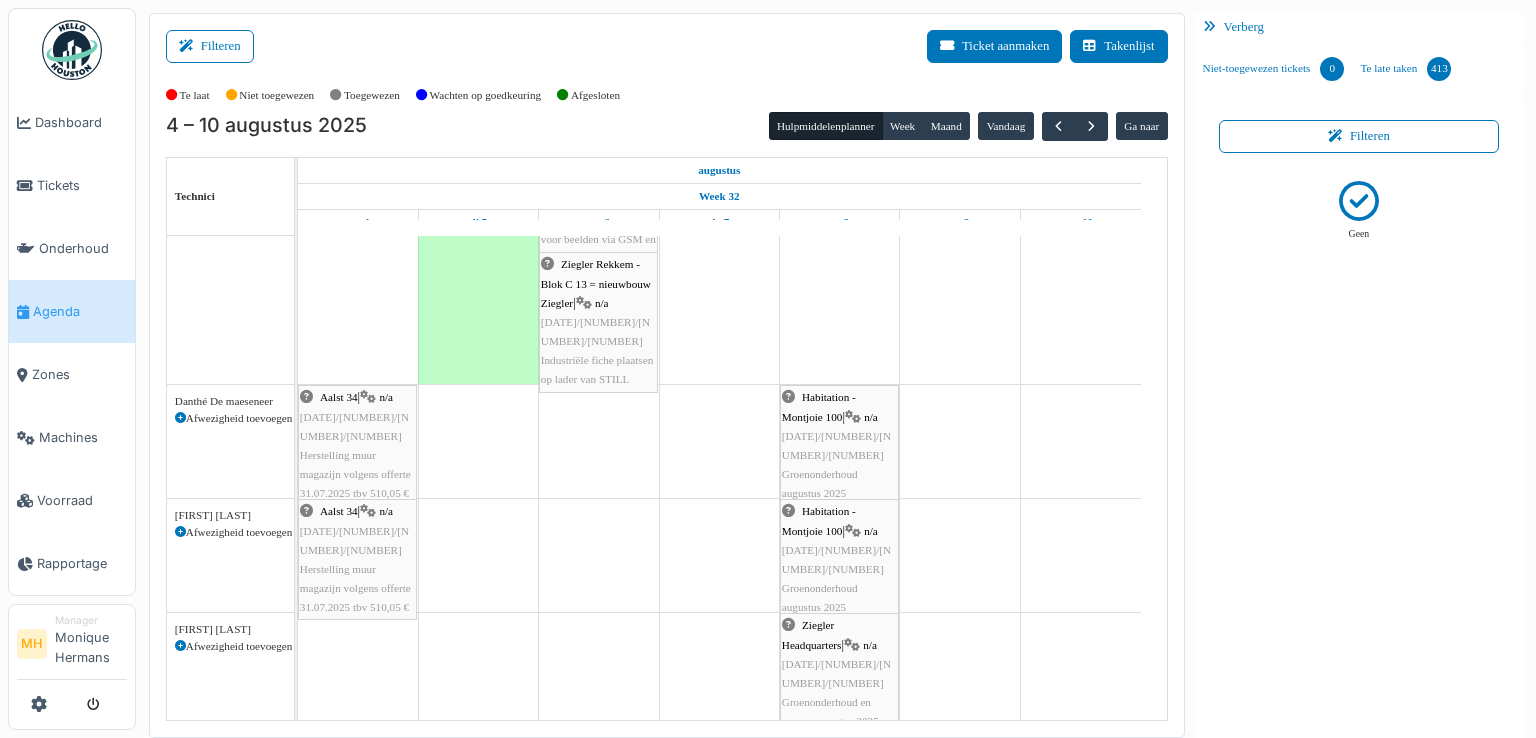 click on "Herstelling muur magazijn volgens offerte 31.07.2025 tbv 510,05 €" at bounding box center (355, 474) 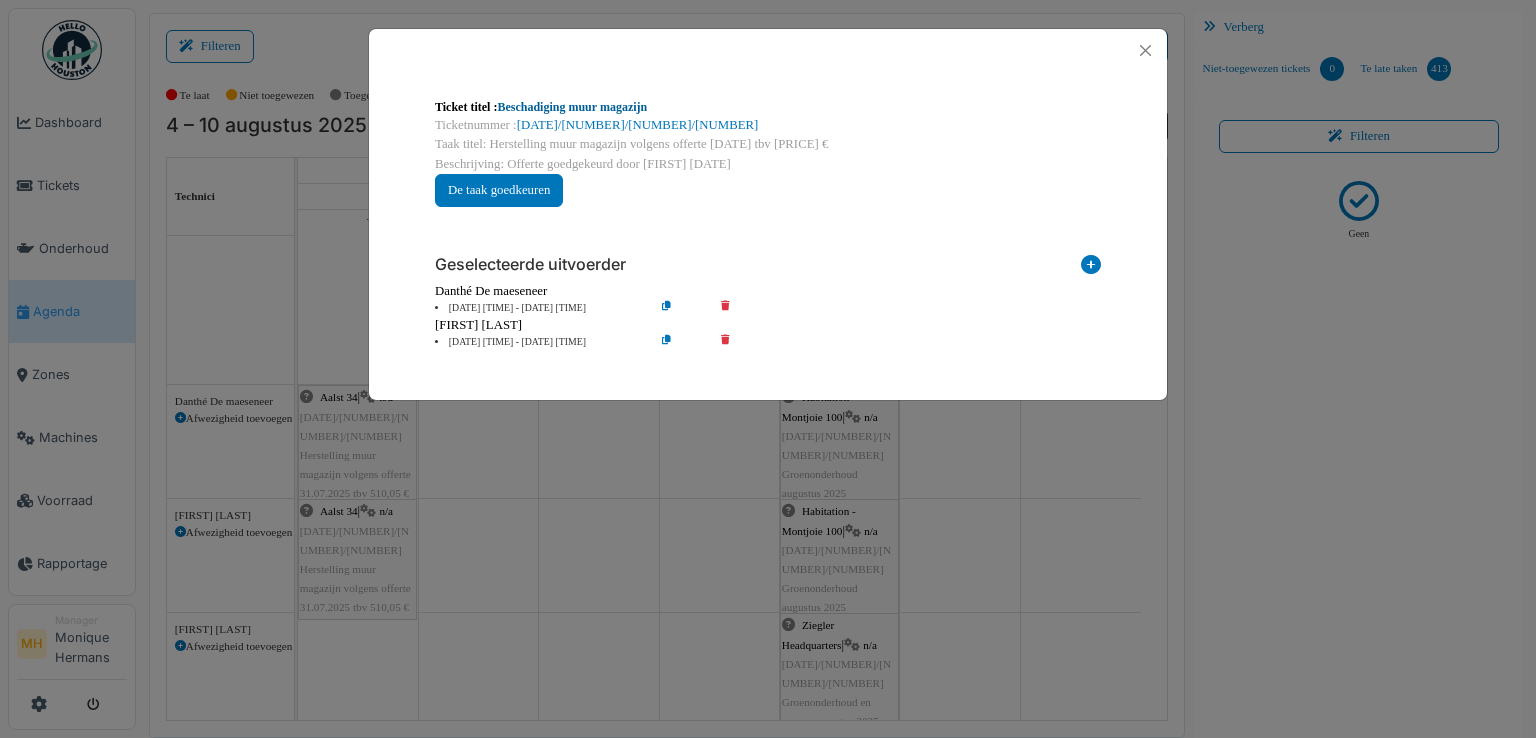 click on "Beschadiging muur magazijn" at bounding box center [572, 107] 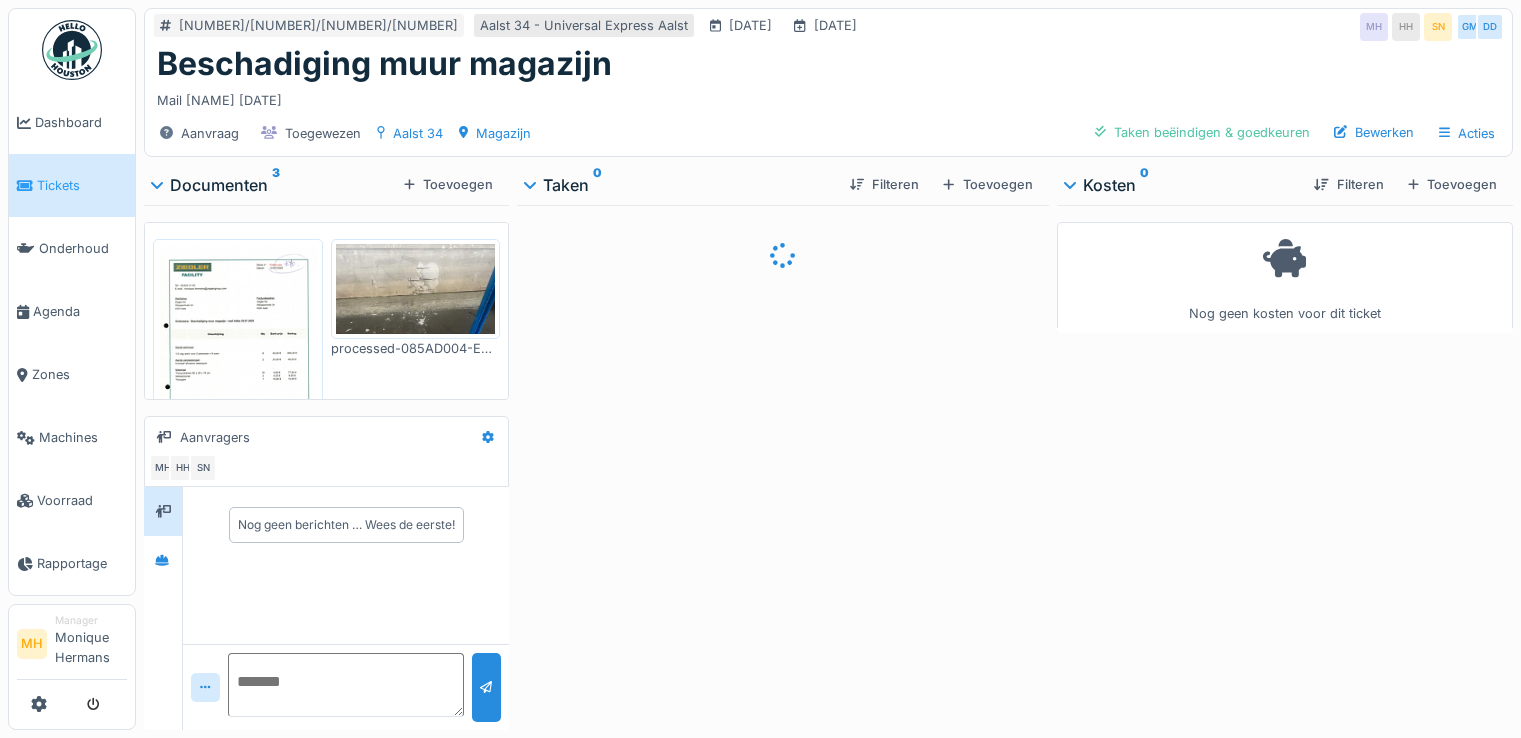 scroll, scrollTop: 0, scrollLeft: 0, axis: both 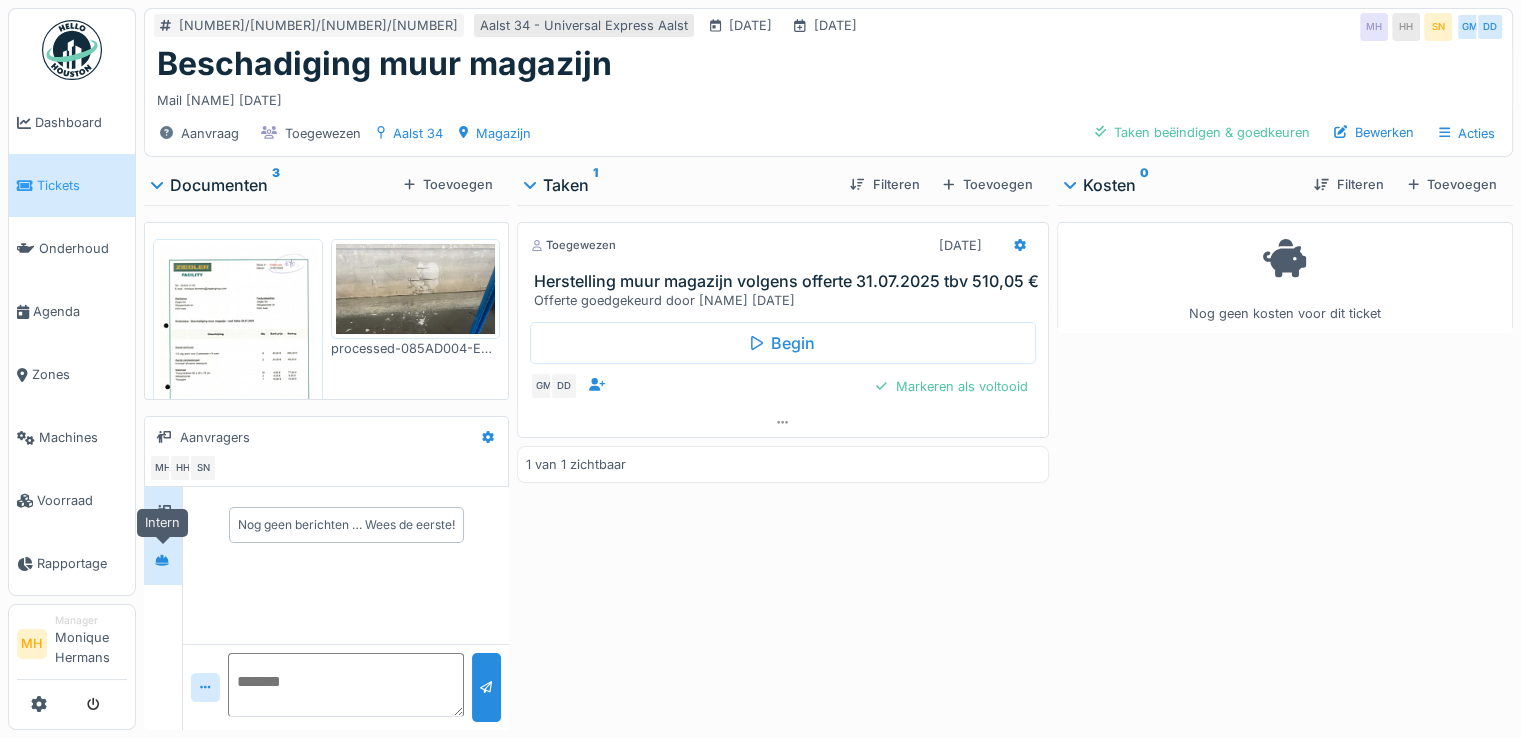 click at bounding box center (162, 560) 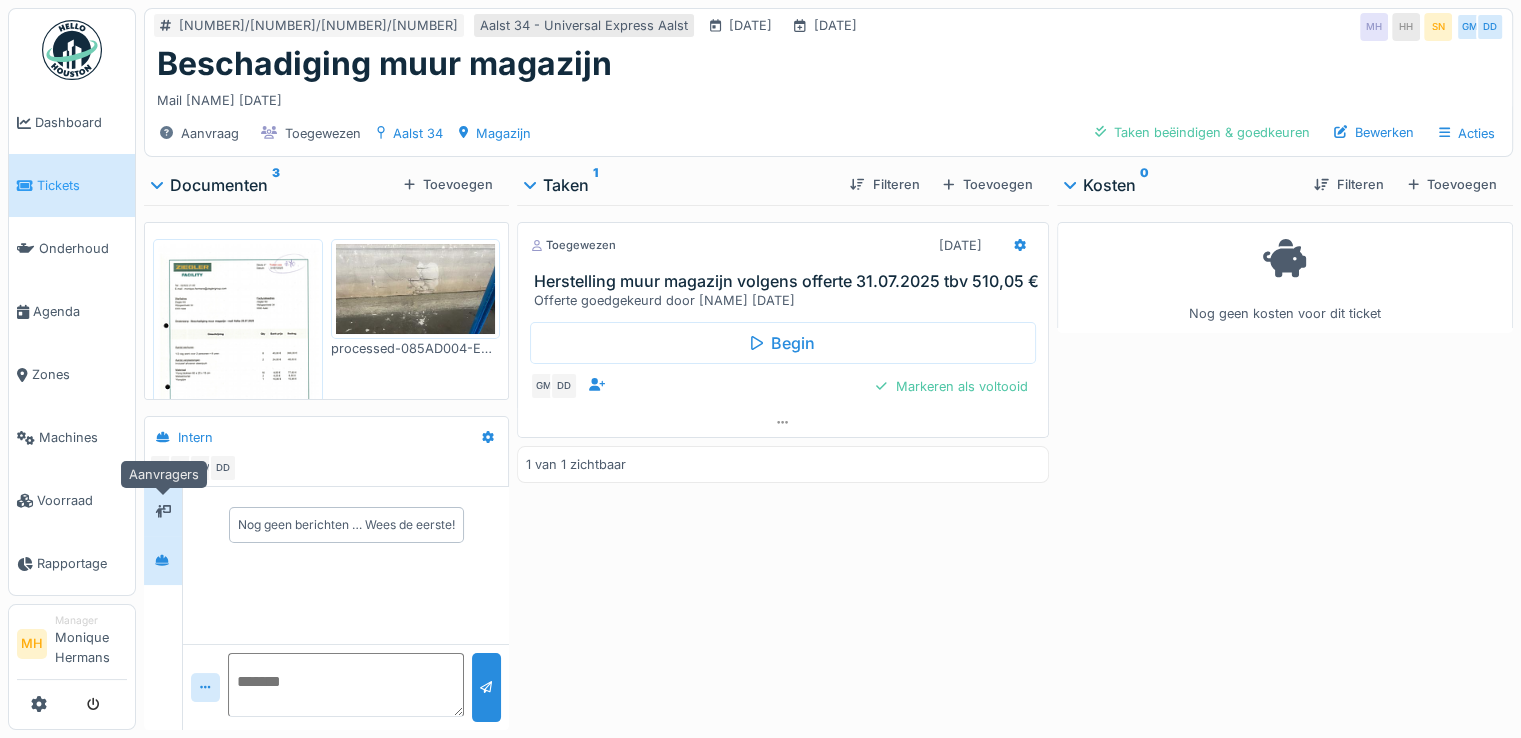click 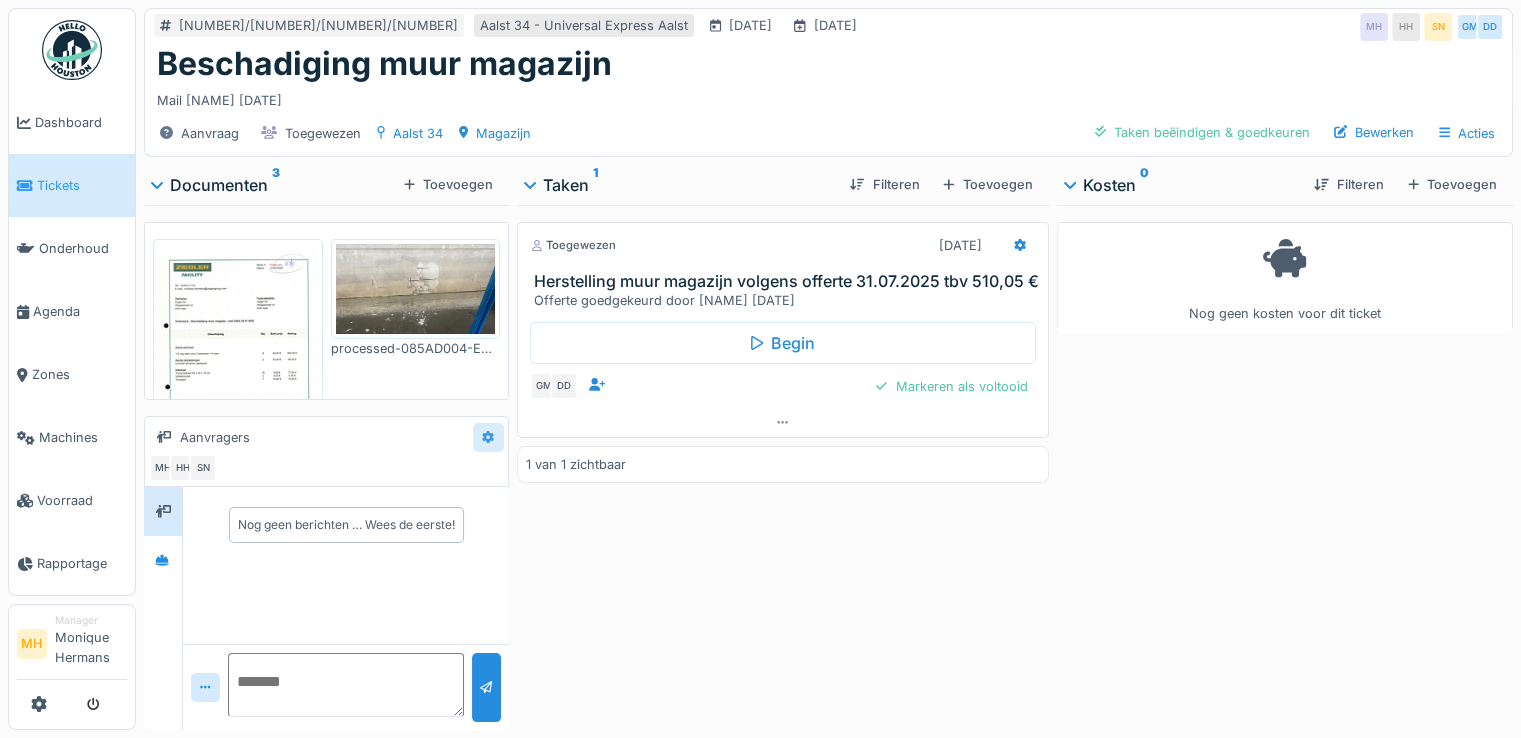 click 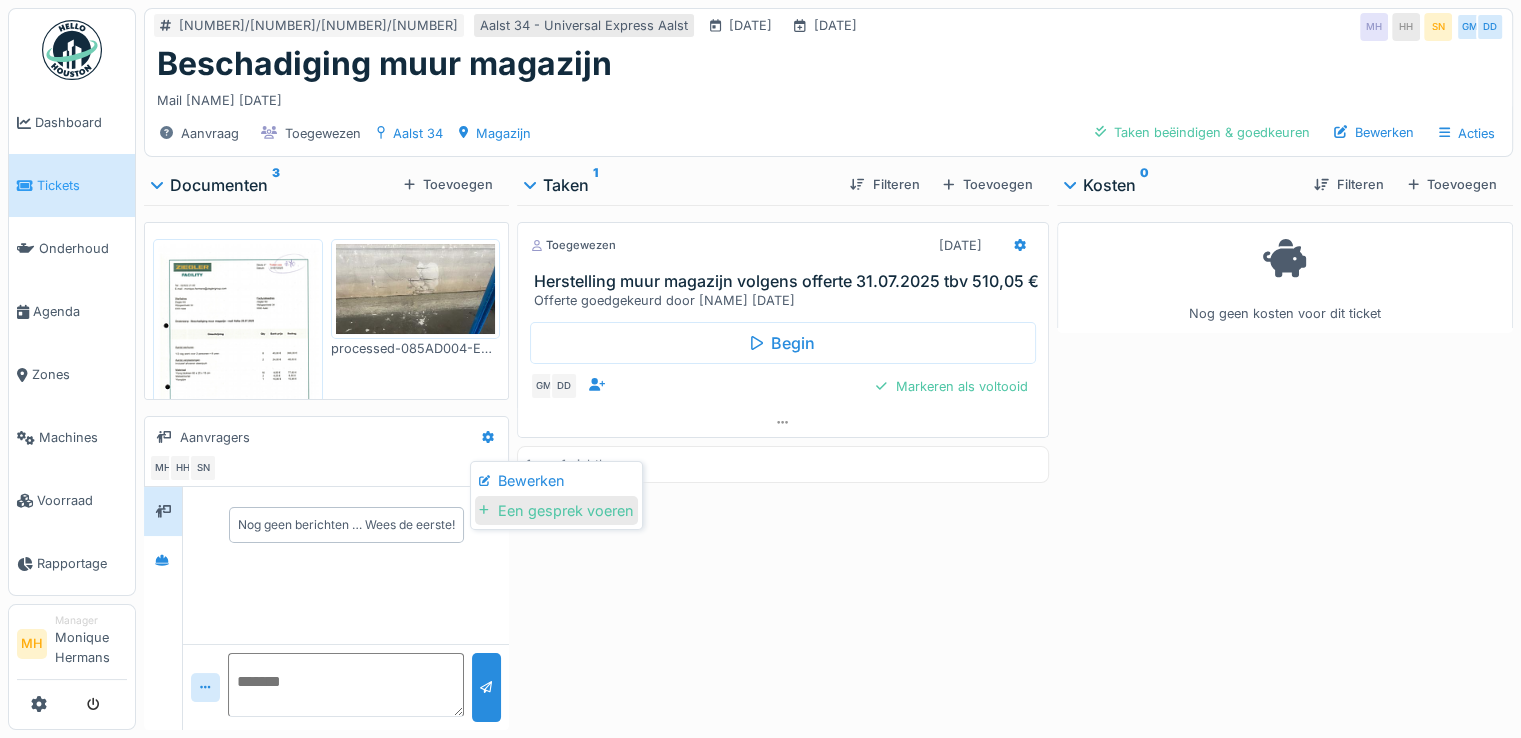 click on "Een gesprek voeren" at bounding box center [556, 511] 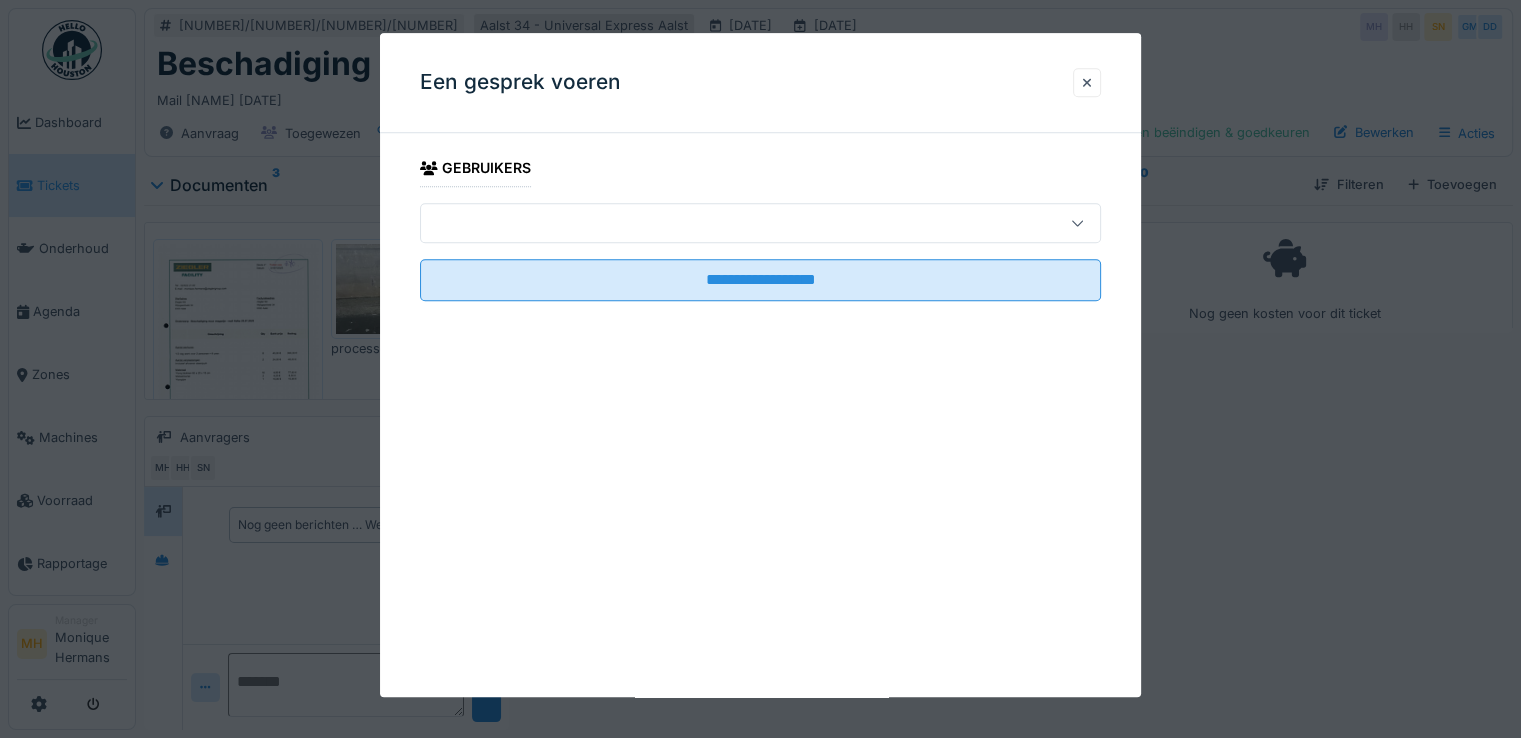 click at bounding box center (726, 223) 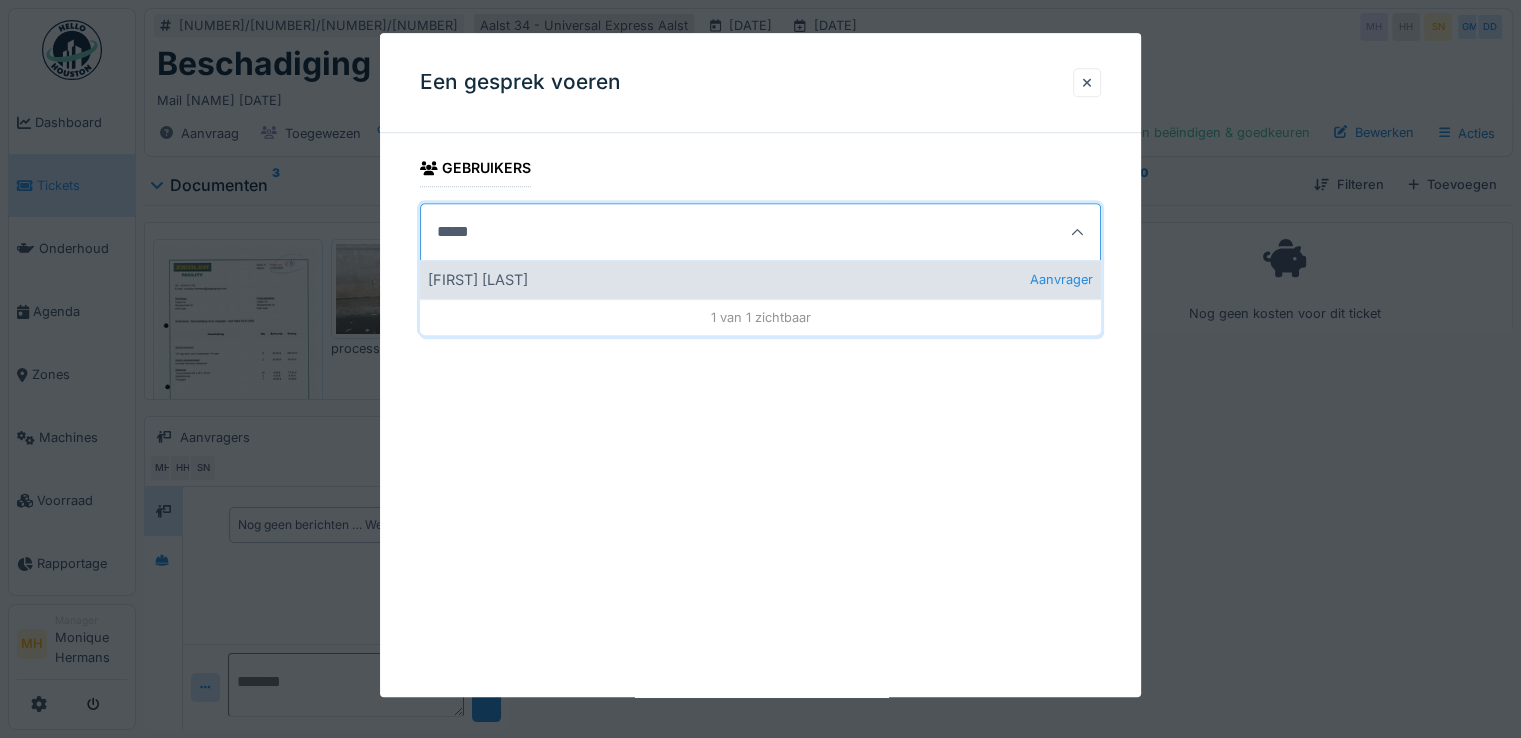 type on "*****" 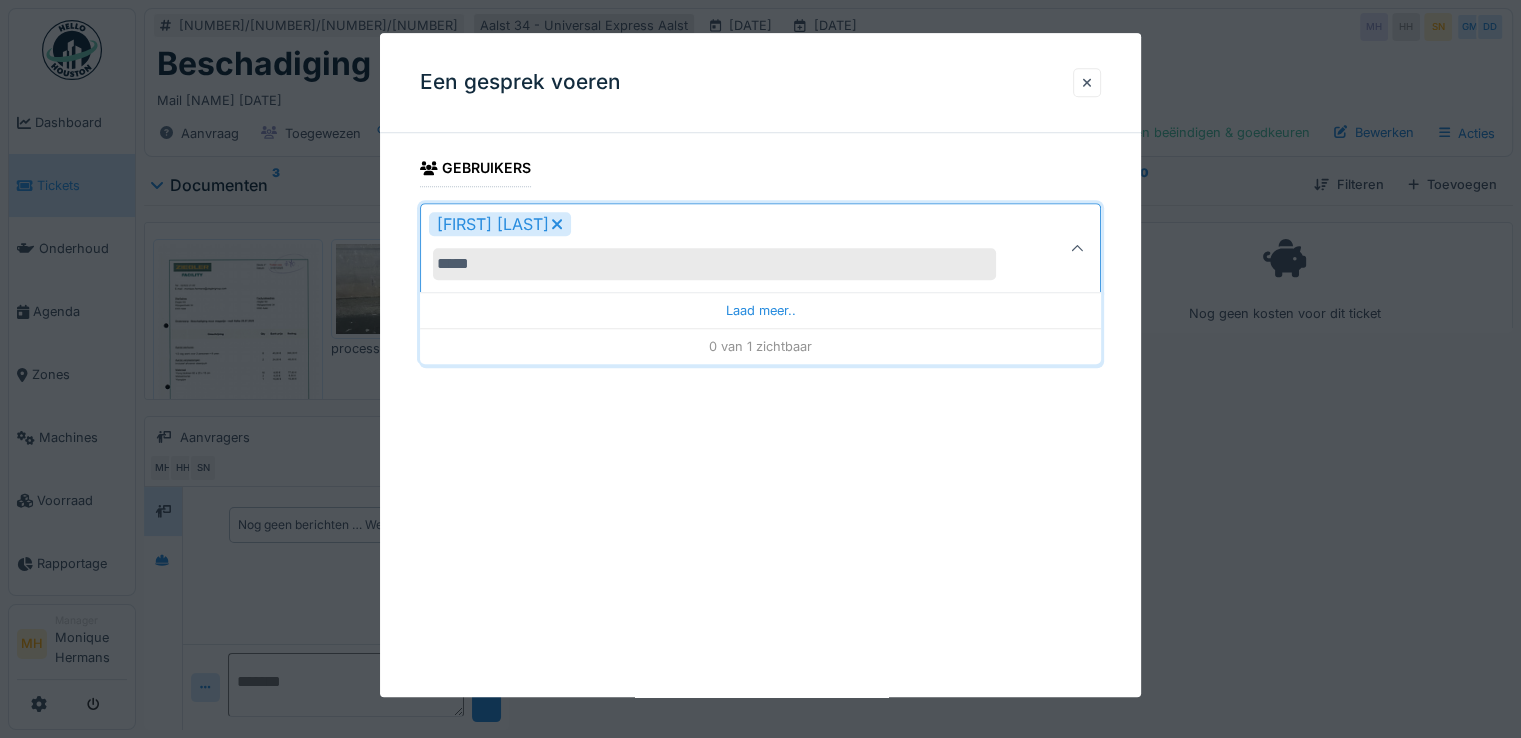 type on "*****" 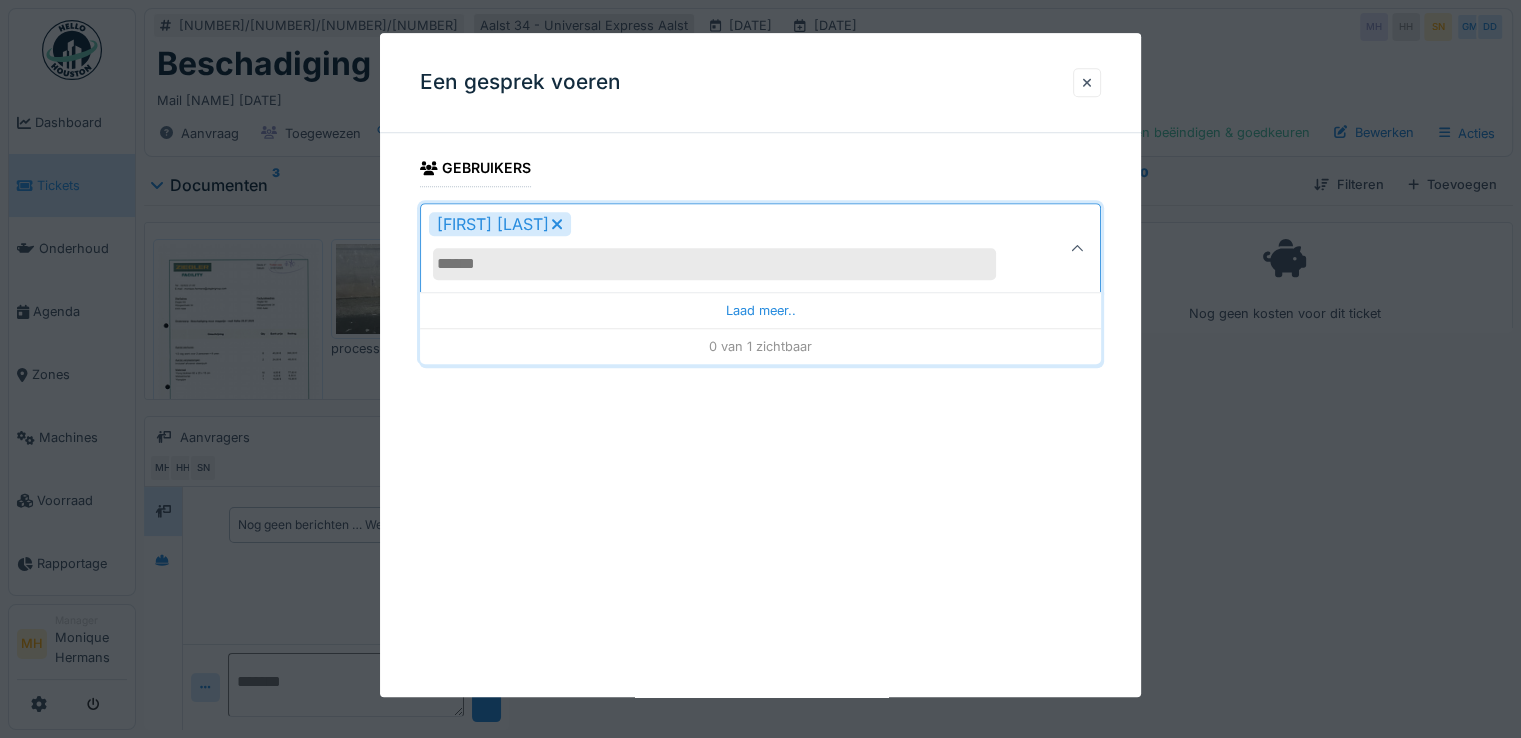click at bounding box center (714, 264) 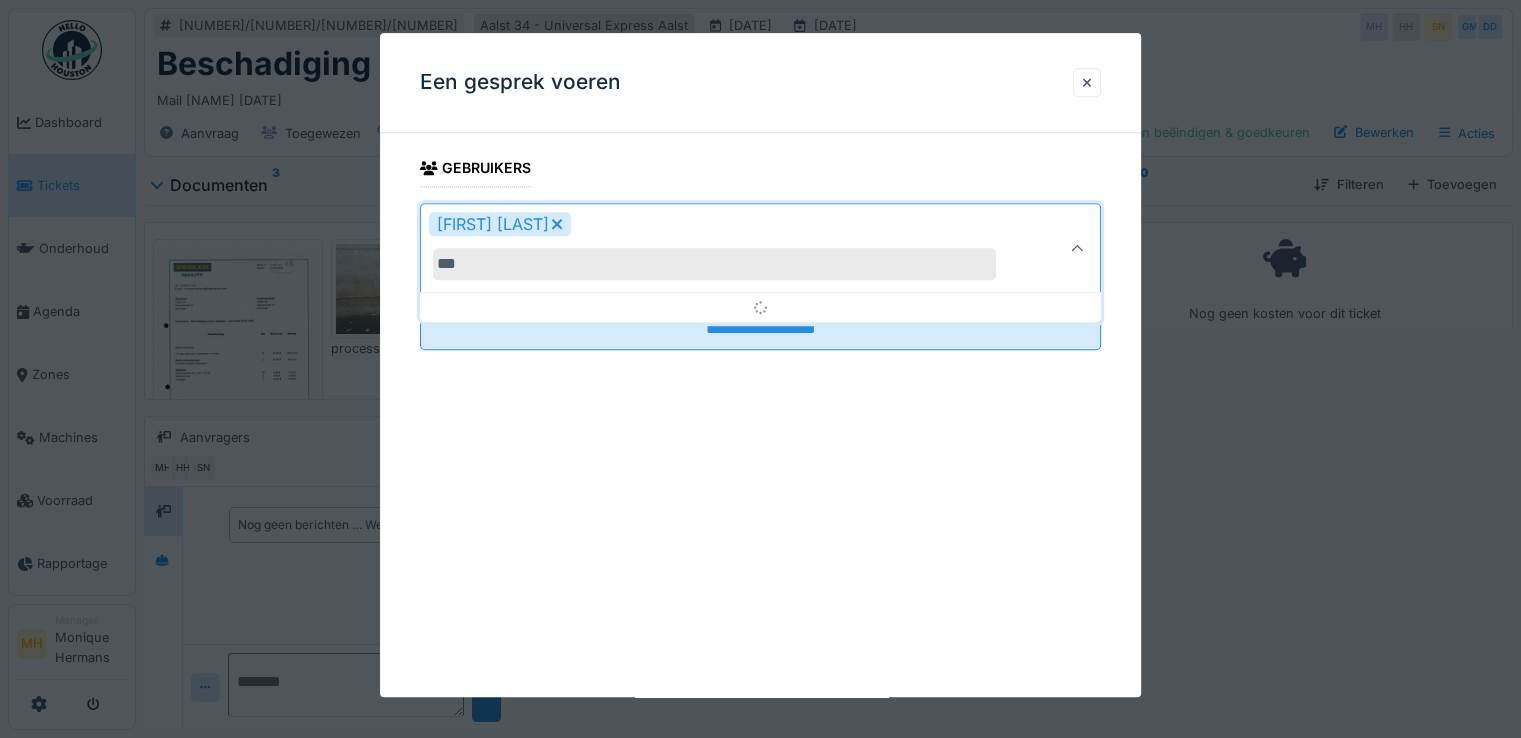 type on "****" 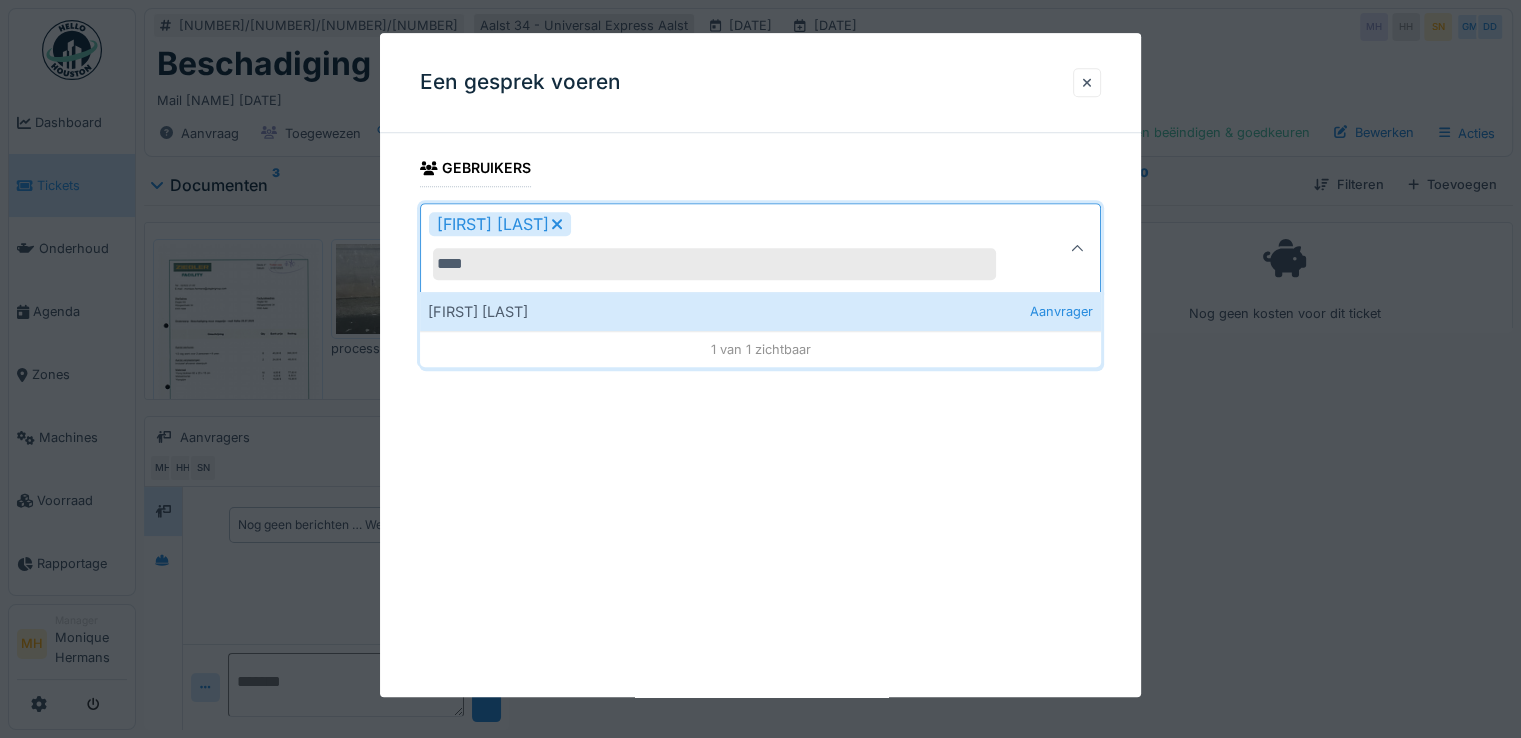 type on "**********" 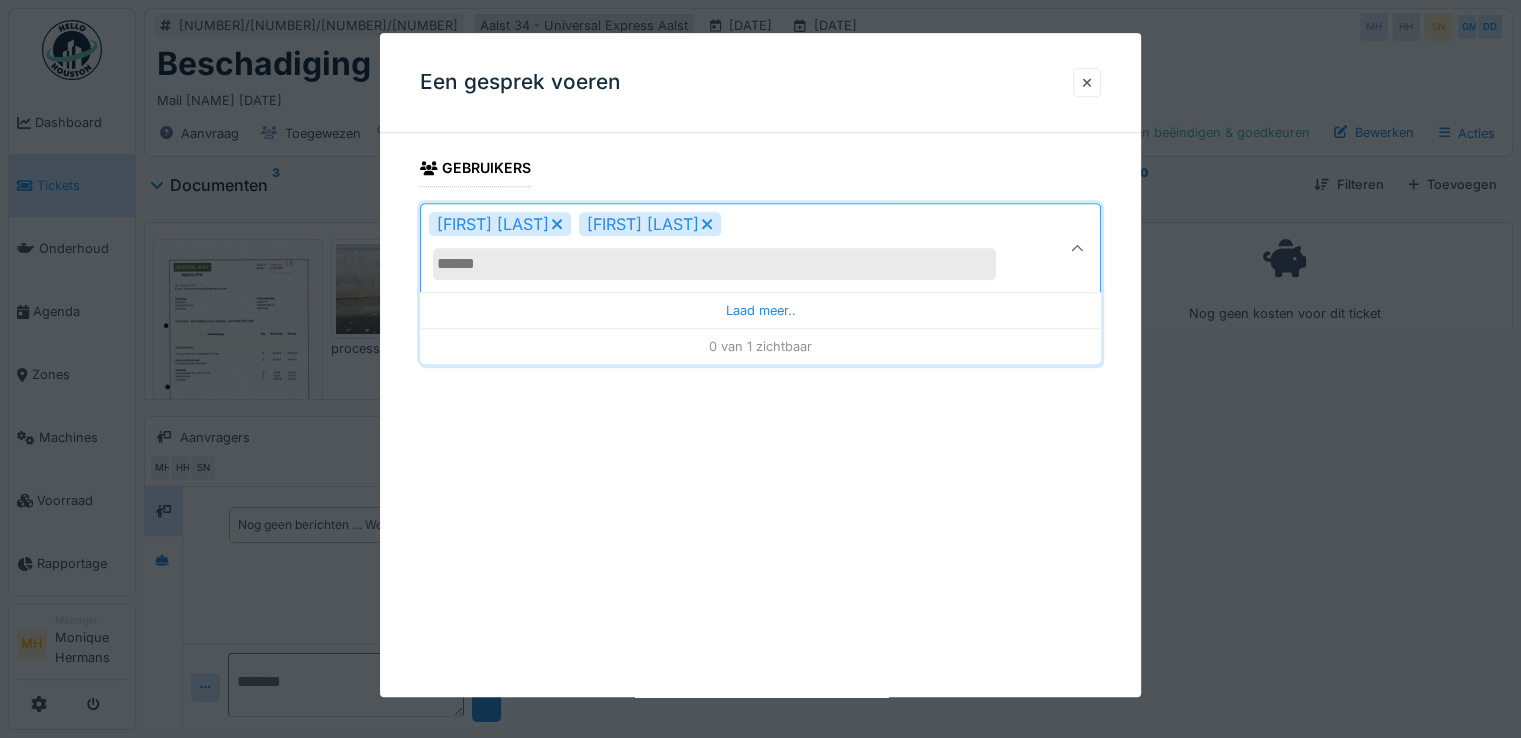 drag, startPoint x: 741, startPoint y: 513, endPoint x: 776, endPoint y: 429, distance: 91 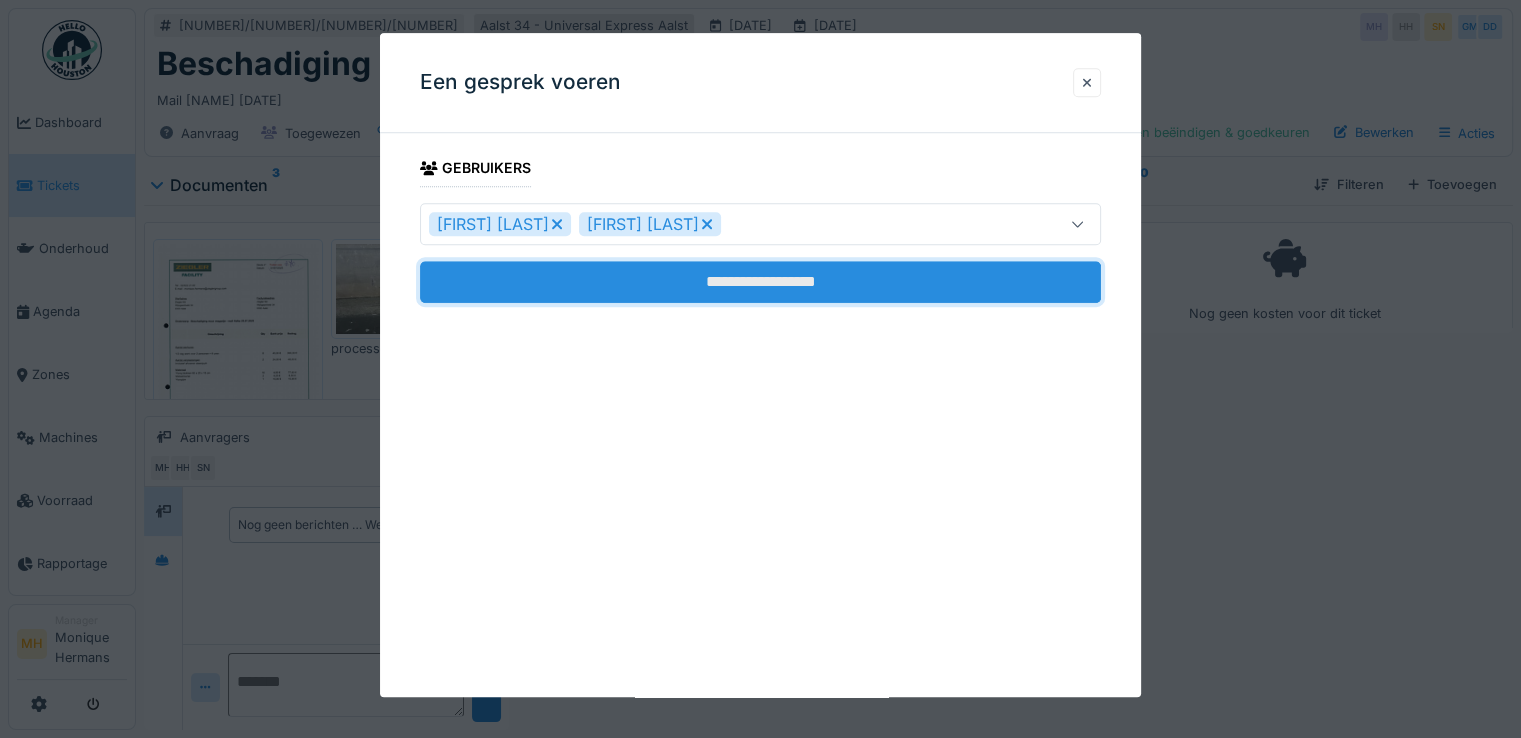 drag, startPoint x: 801, startPoint y: 269, endPoint x: 796, endPoint y: 292, distance: 23.537205 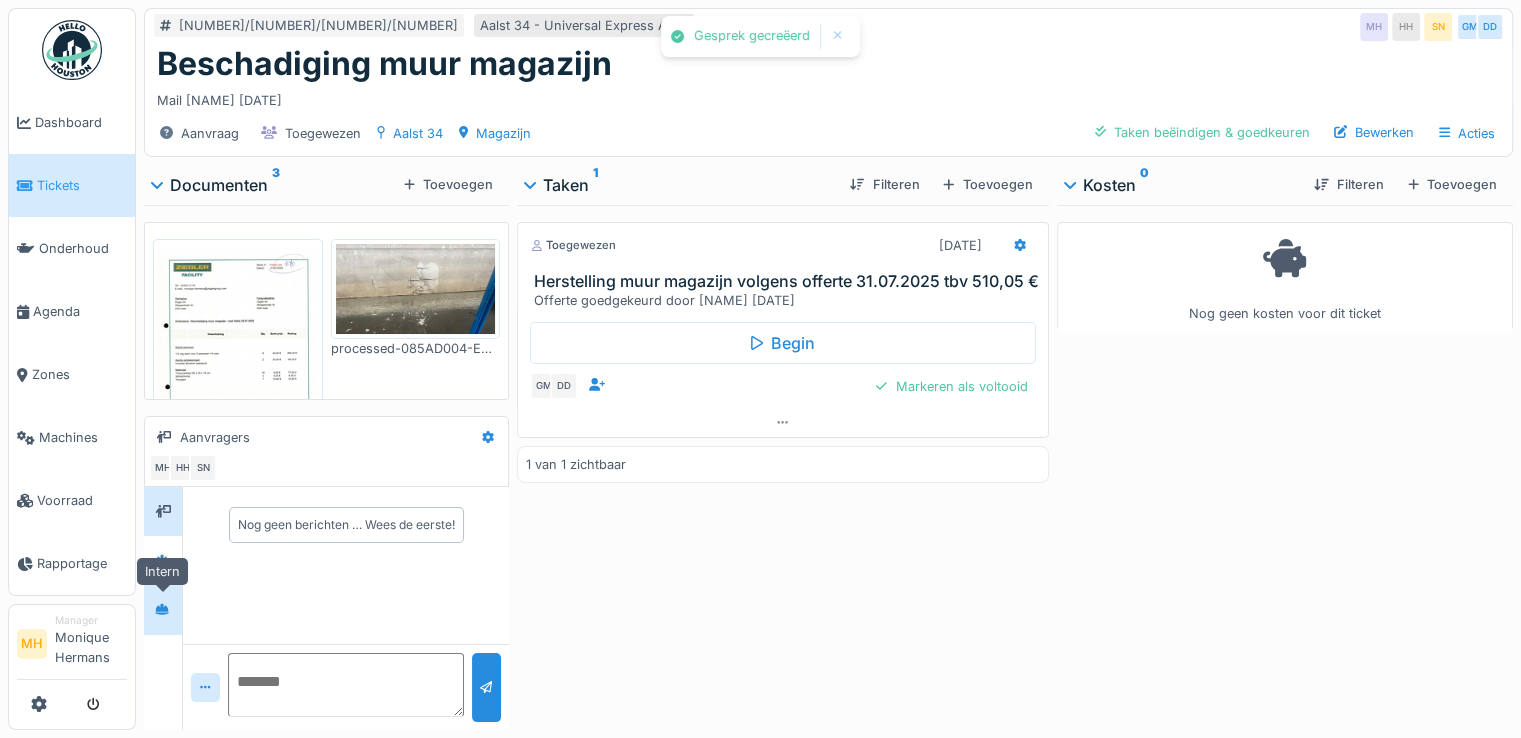 click 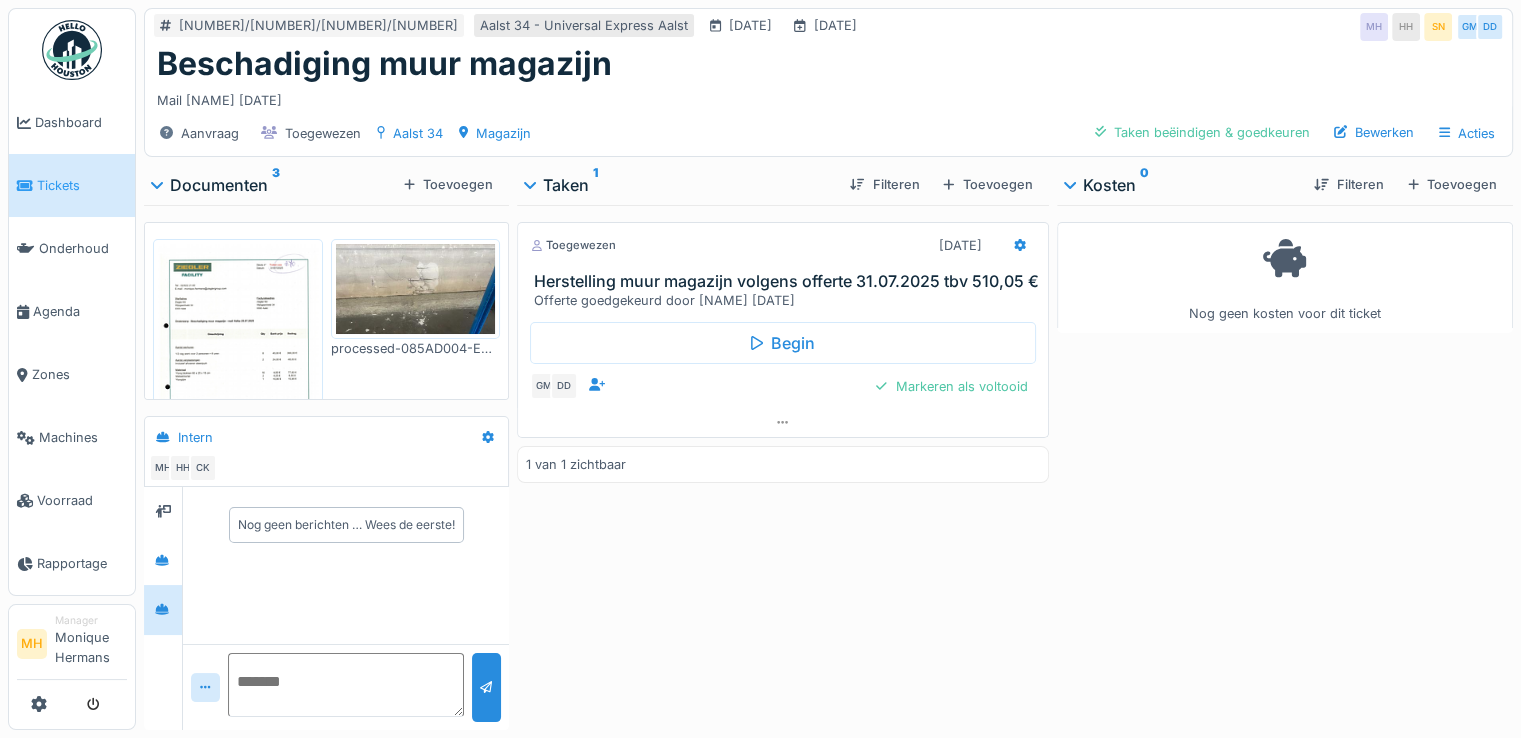 click at bounding box center (346, 685) 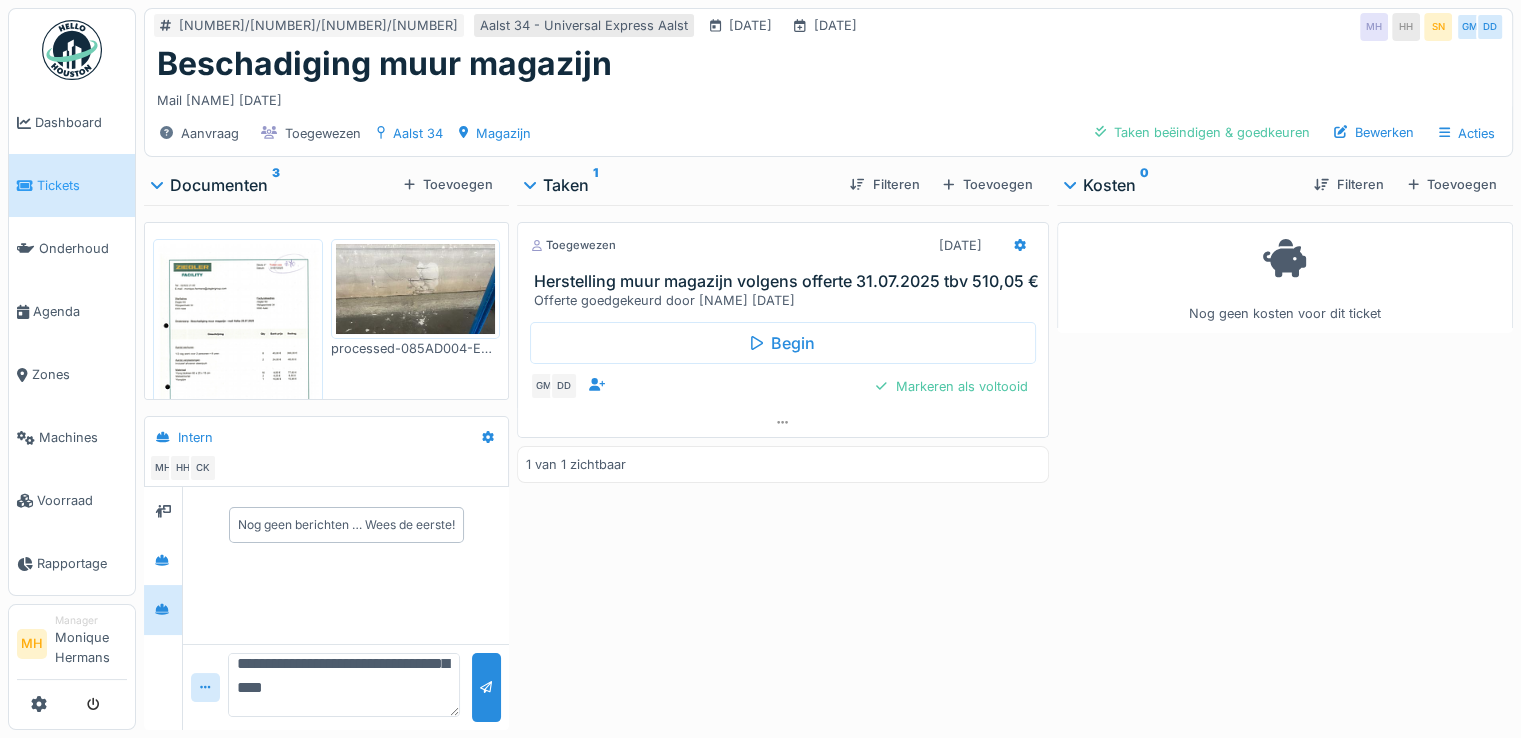 scroll, scrollTop: 119, scrollLeft: 0, axis: vertical 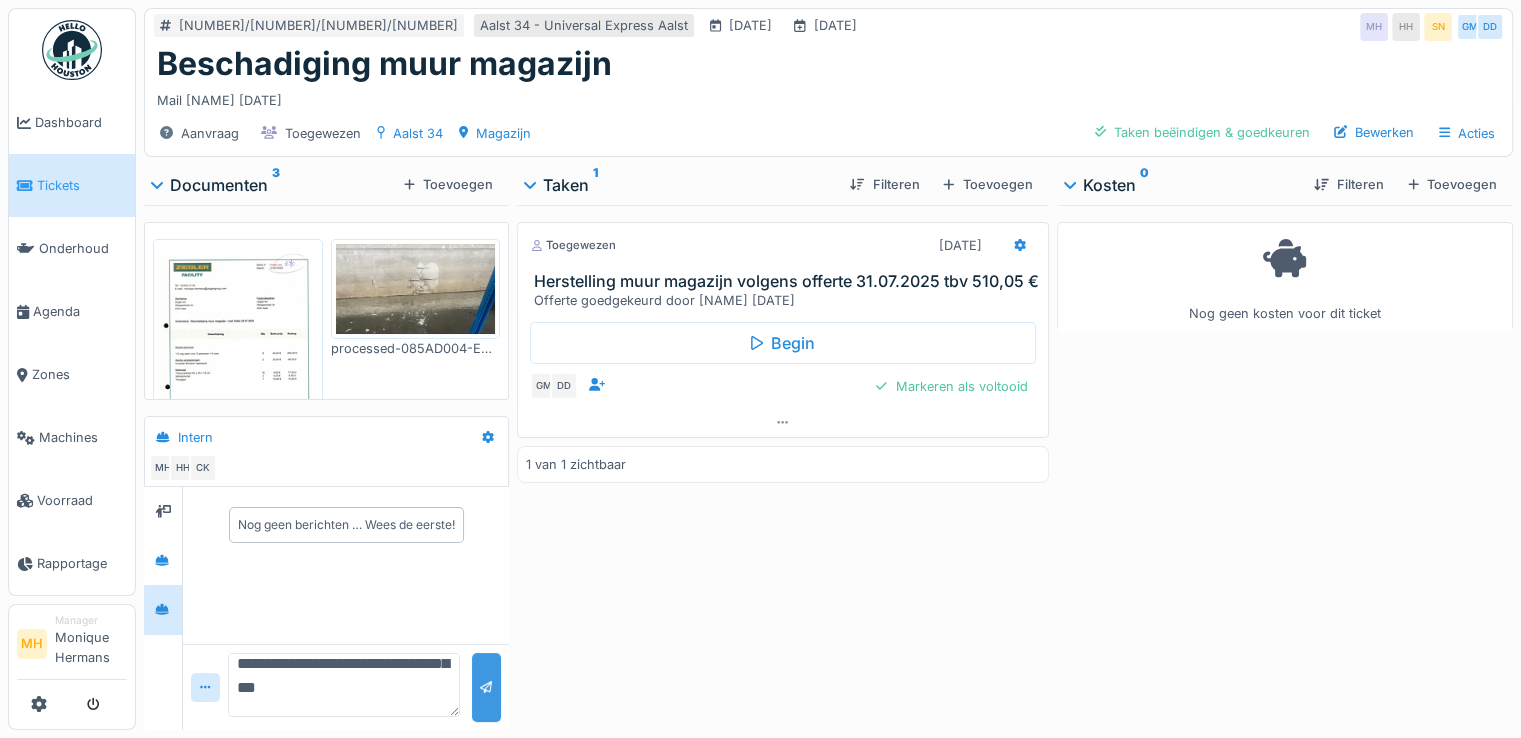 type on "**********" 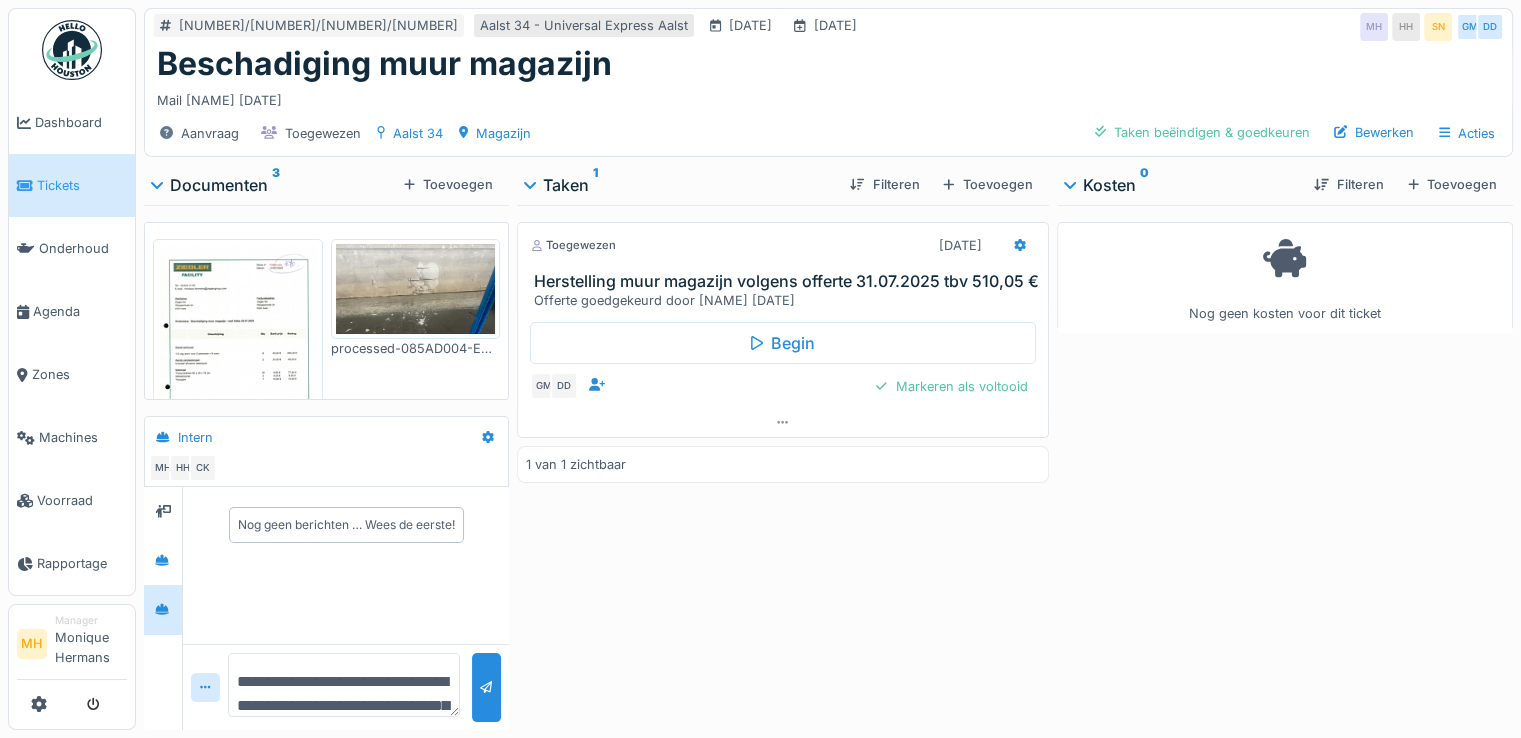 scroll, scrollTop: 80, scrollLeft: 0, axis: vertical 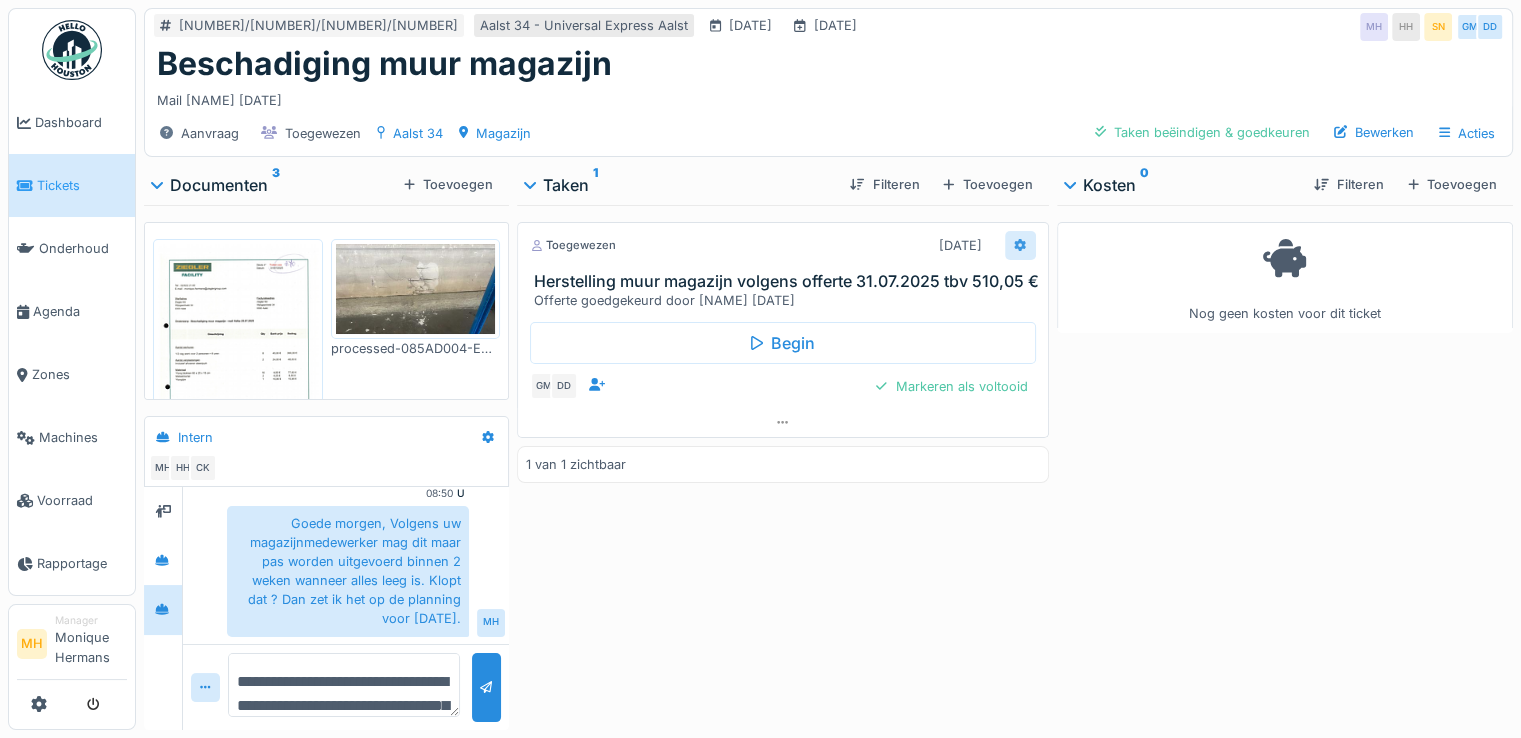 click 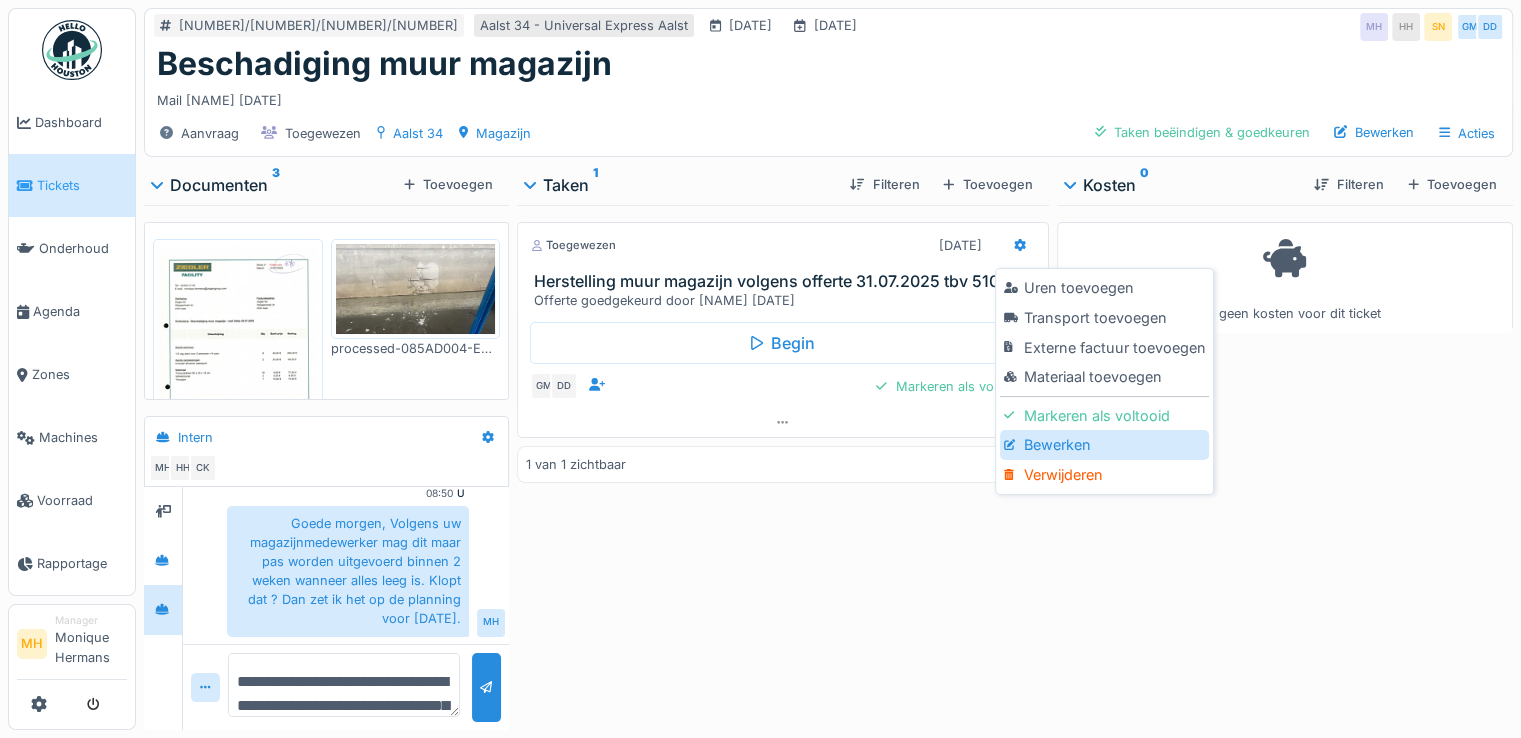 click on "Bewerken" at bounding box center (1104, 445) 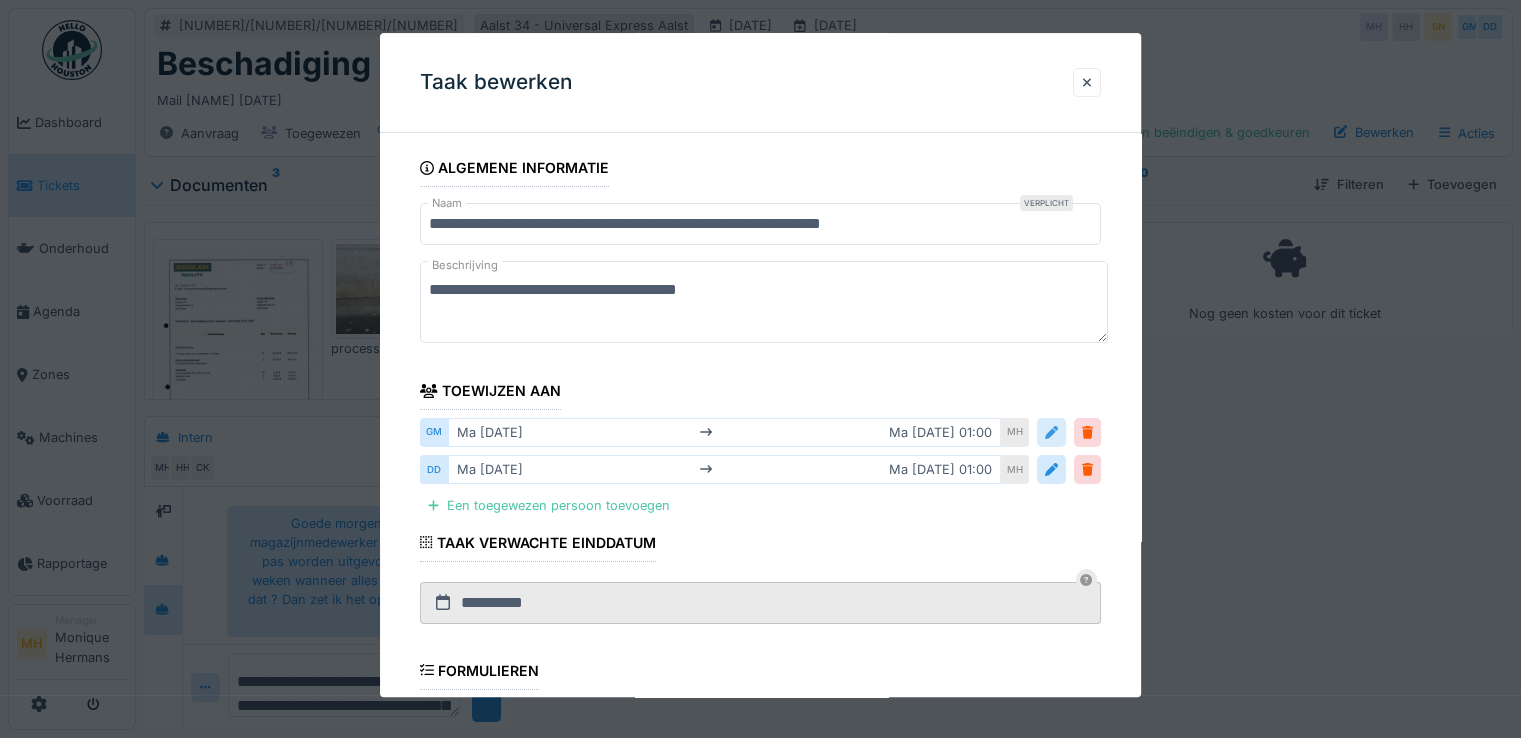 click at bounding box center [1051, 432] 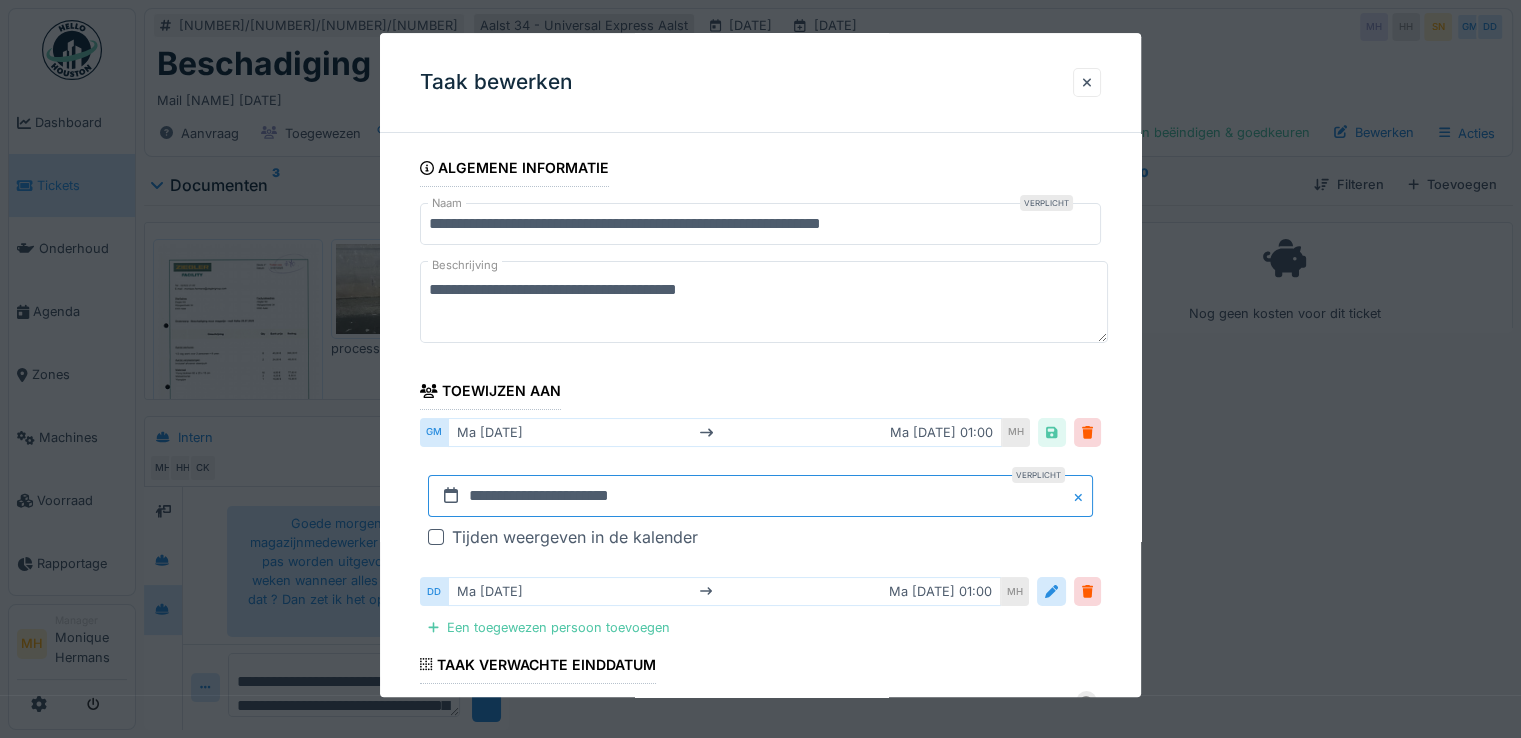 click on "**********" at bounding box center (760, 496) 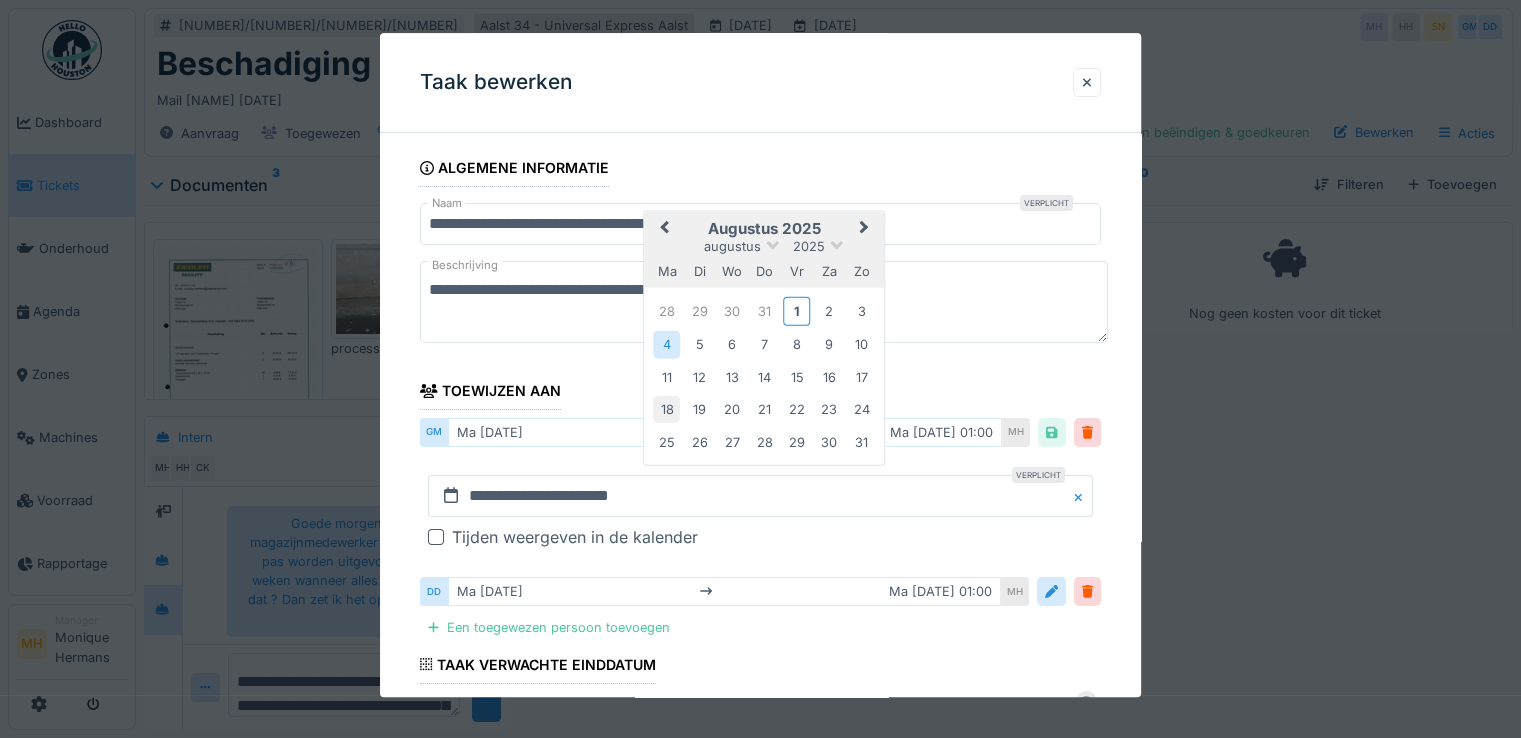click on "18" at bounding box center [666, 409] 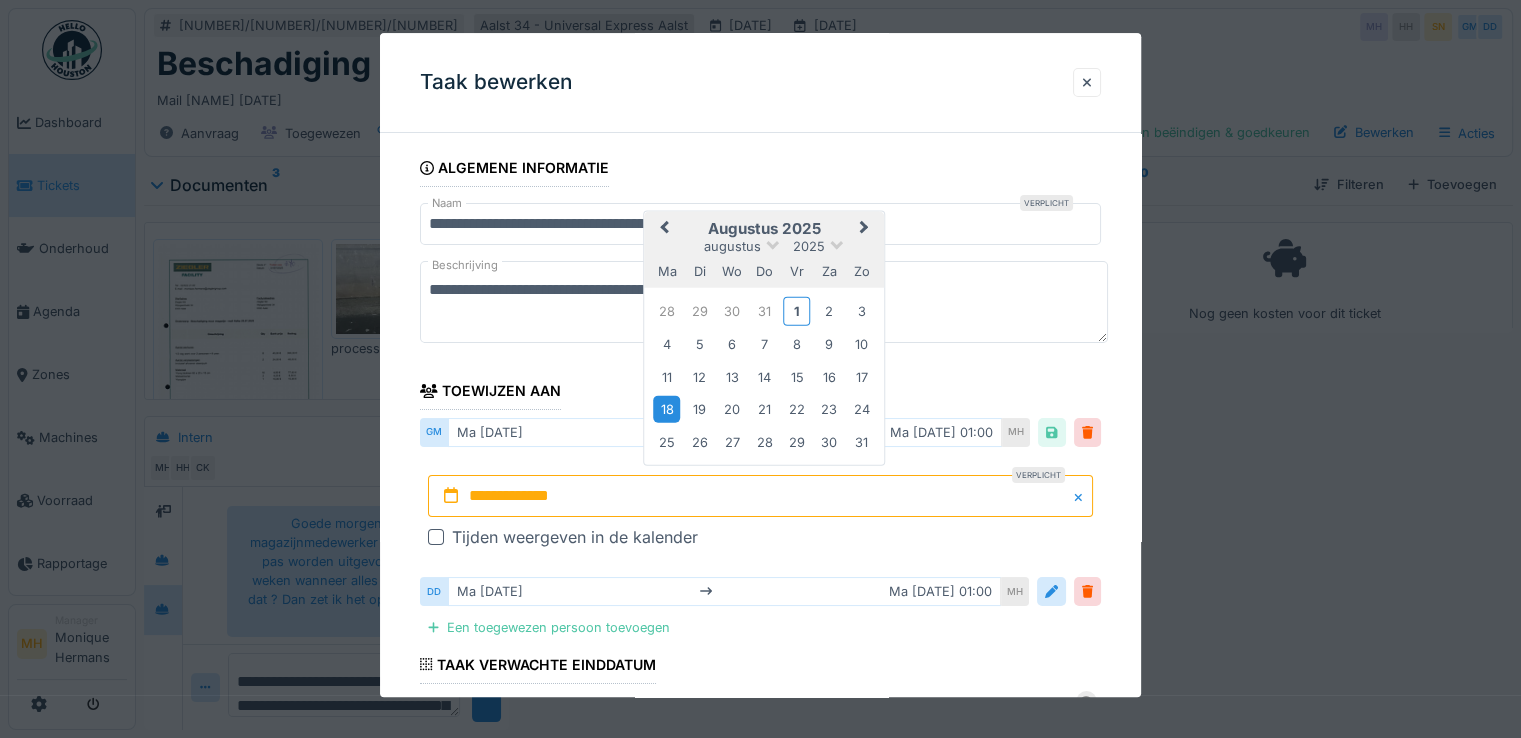 click on "18" at bounding box center [666, 409] 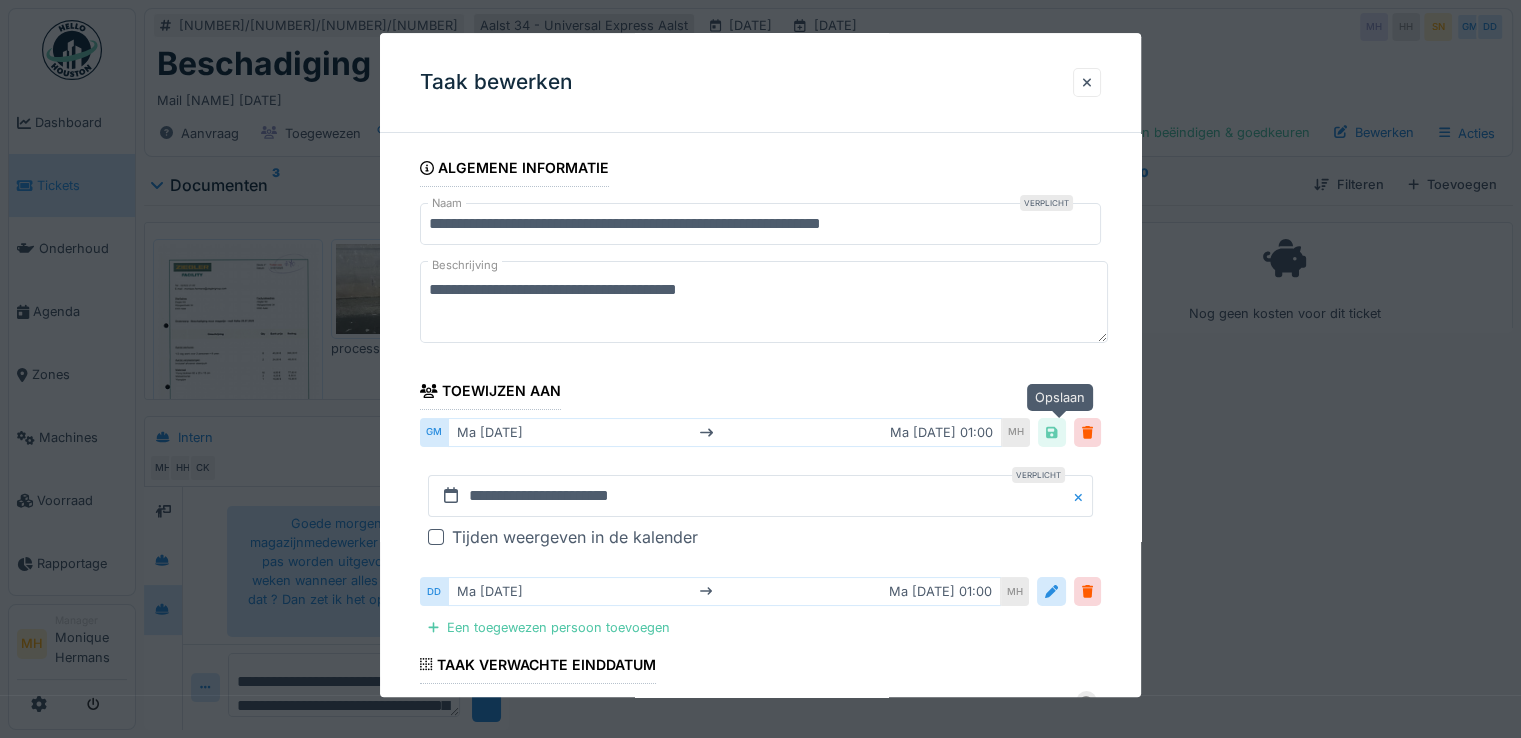click at bounding box center (1051, 432) 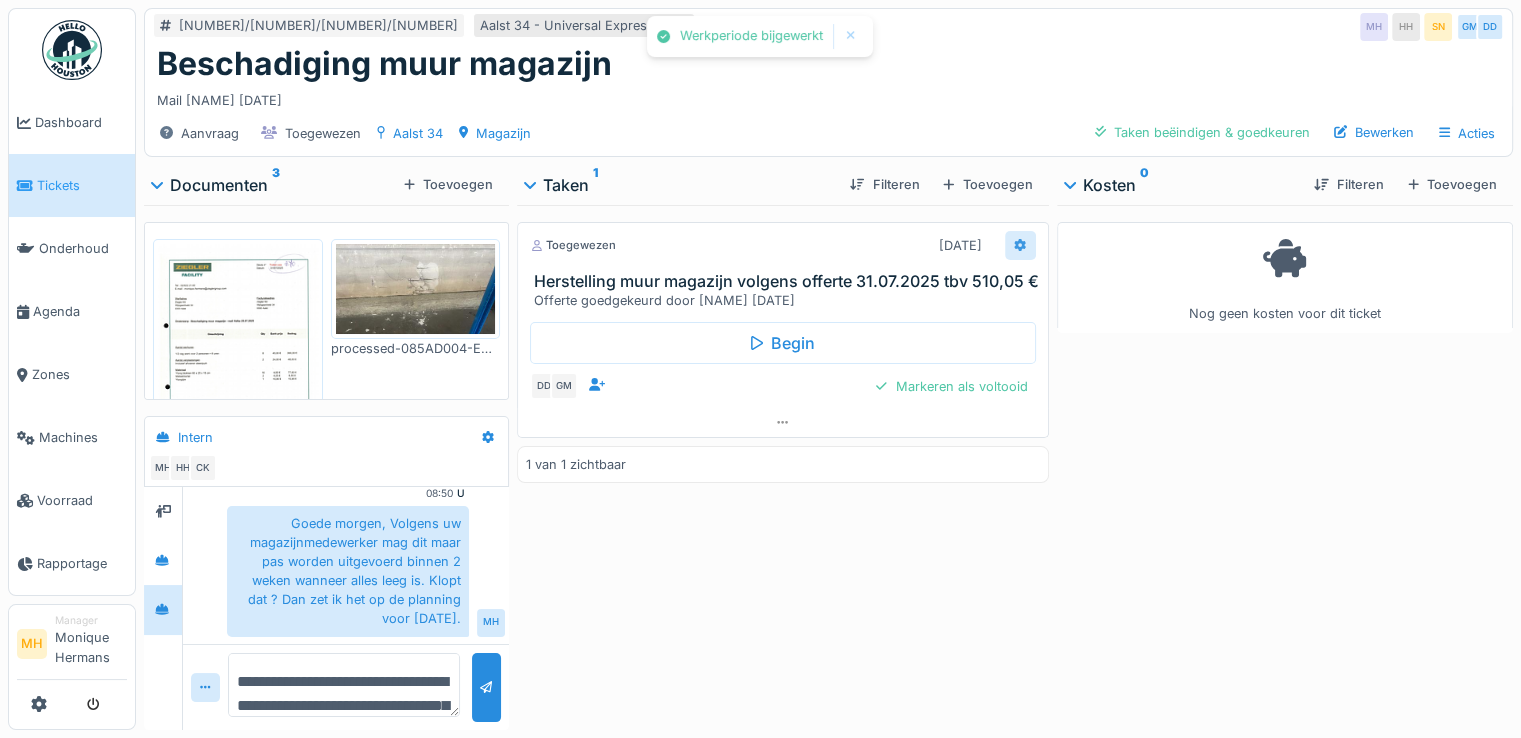 click 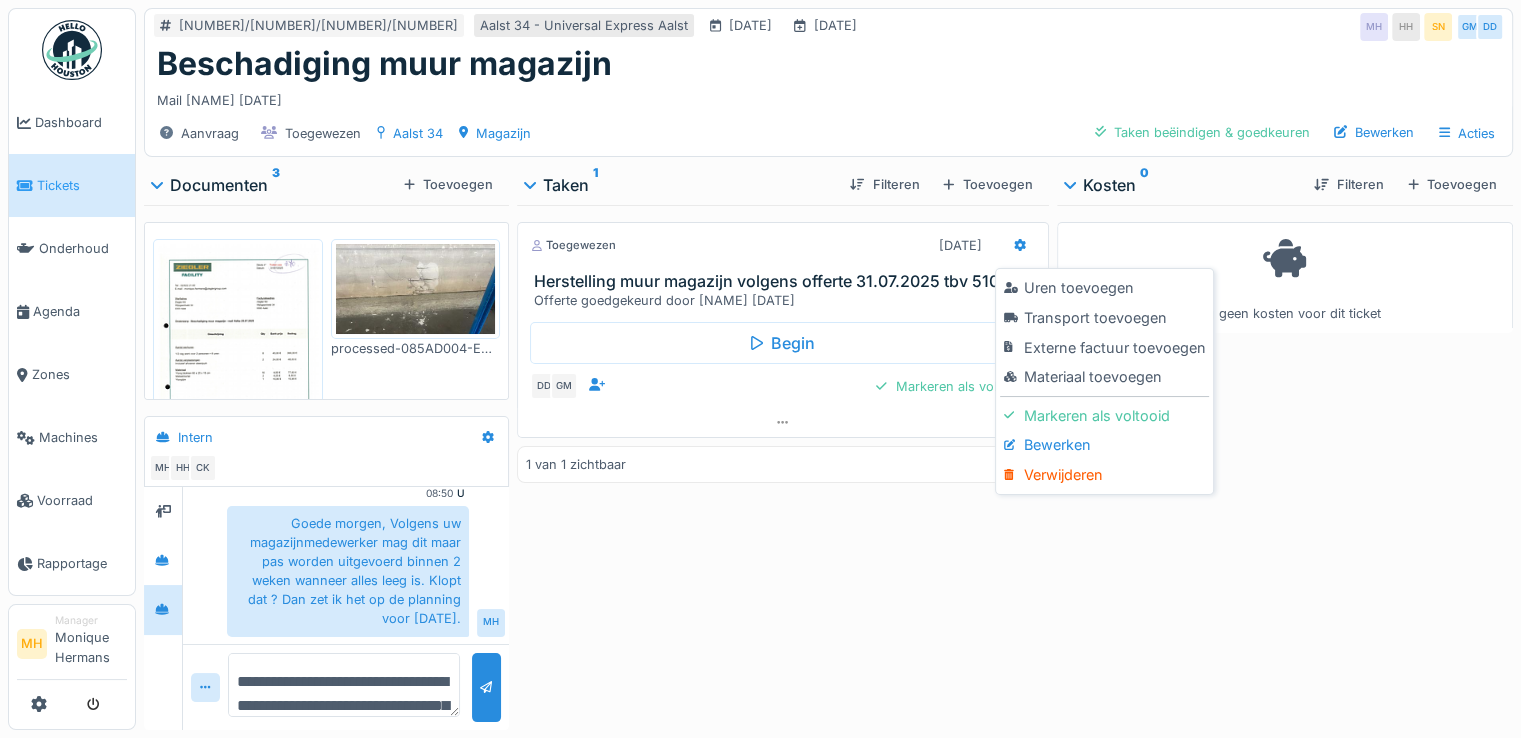 click on "Bewerken" at bounding box center [1104, 445] 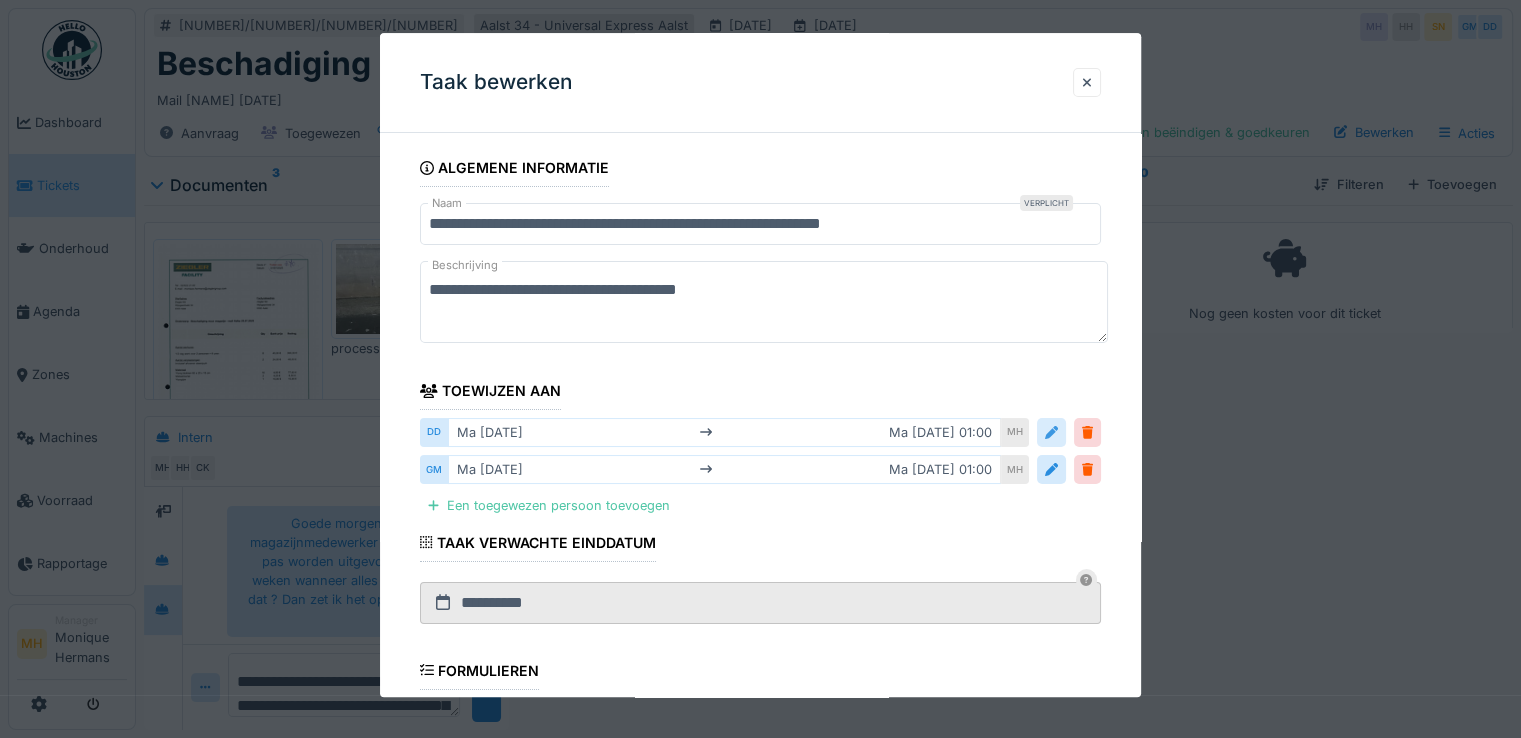 click at bounding box center (1051, 432) 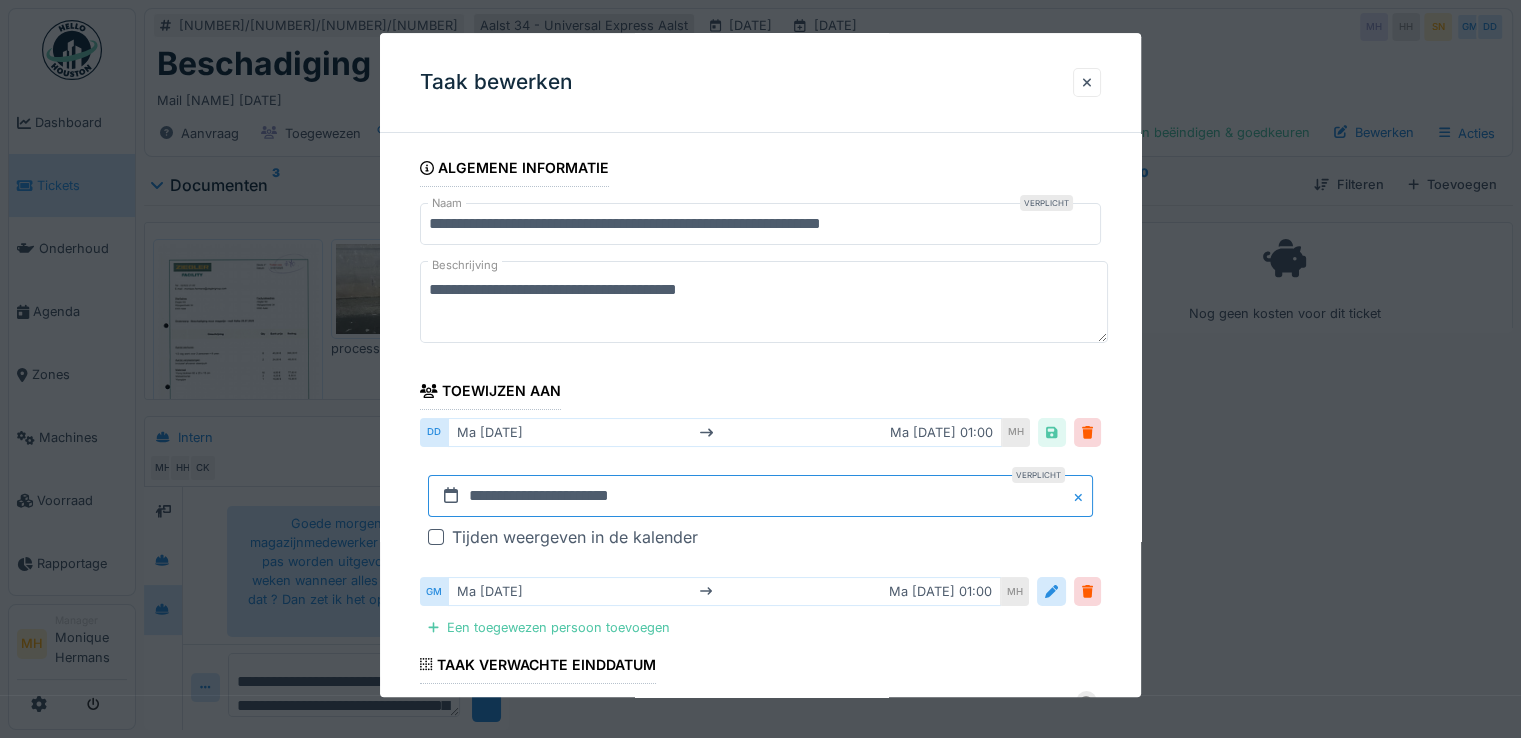 click on "**********" at bounding box center [760, 496] 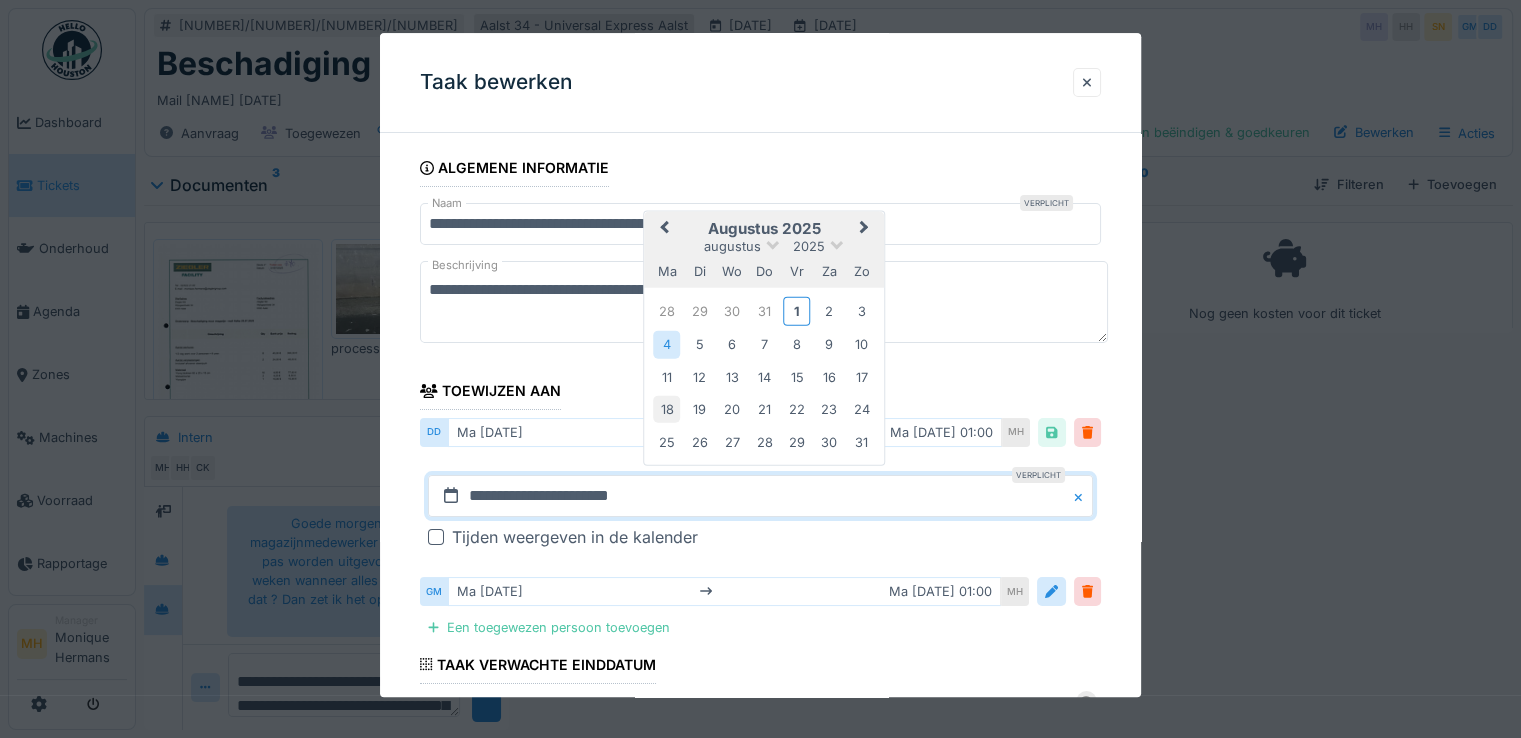 click on "18" at bounding box center (666, 409) 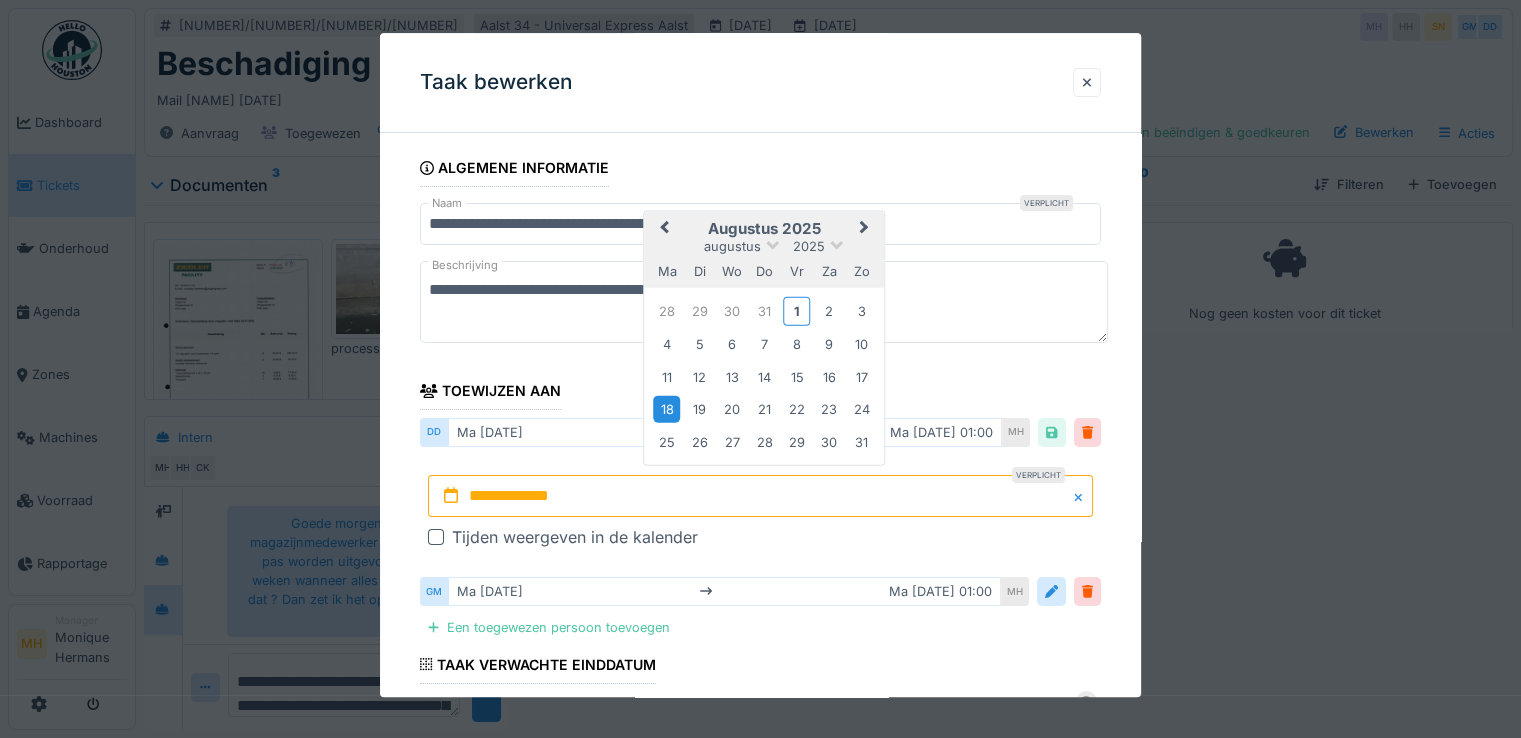 click on "18" at bounding box center (666, 409) 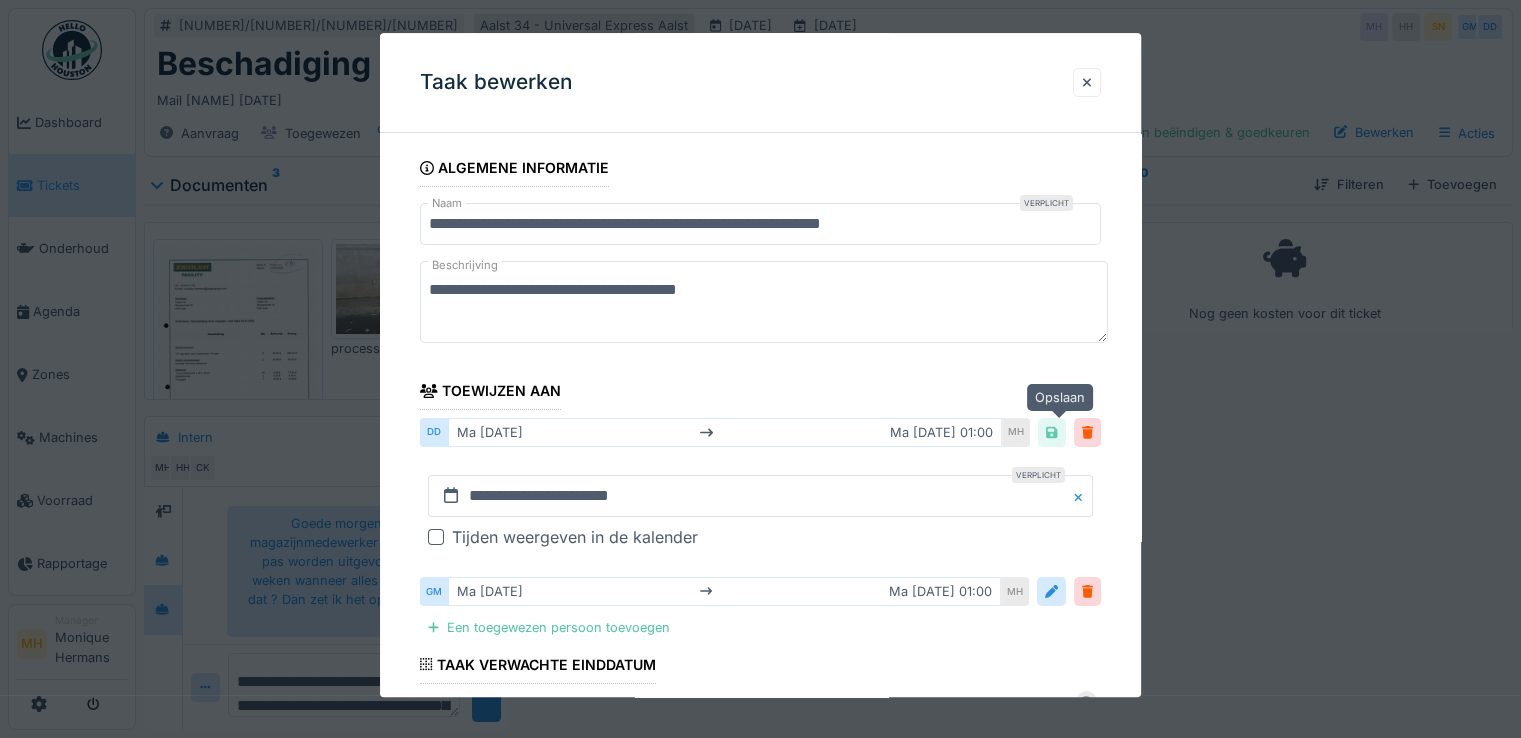 click at bounding box center (1051, 432) 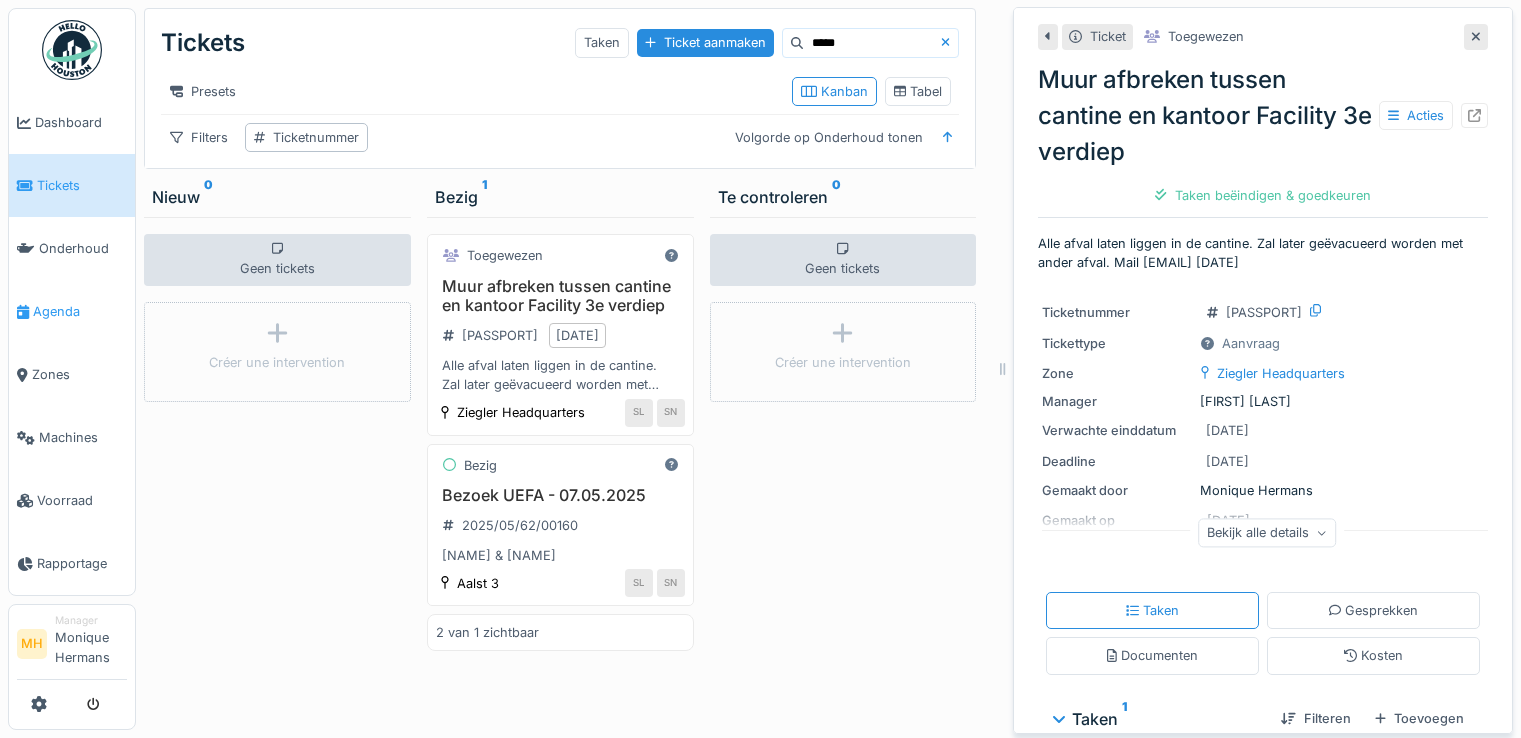 scroll, scrollTop: 0, scrollLeft: 0, axis: both 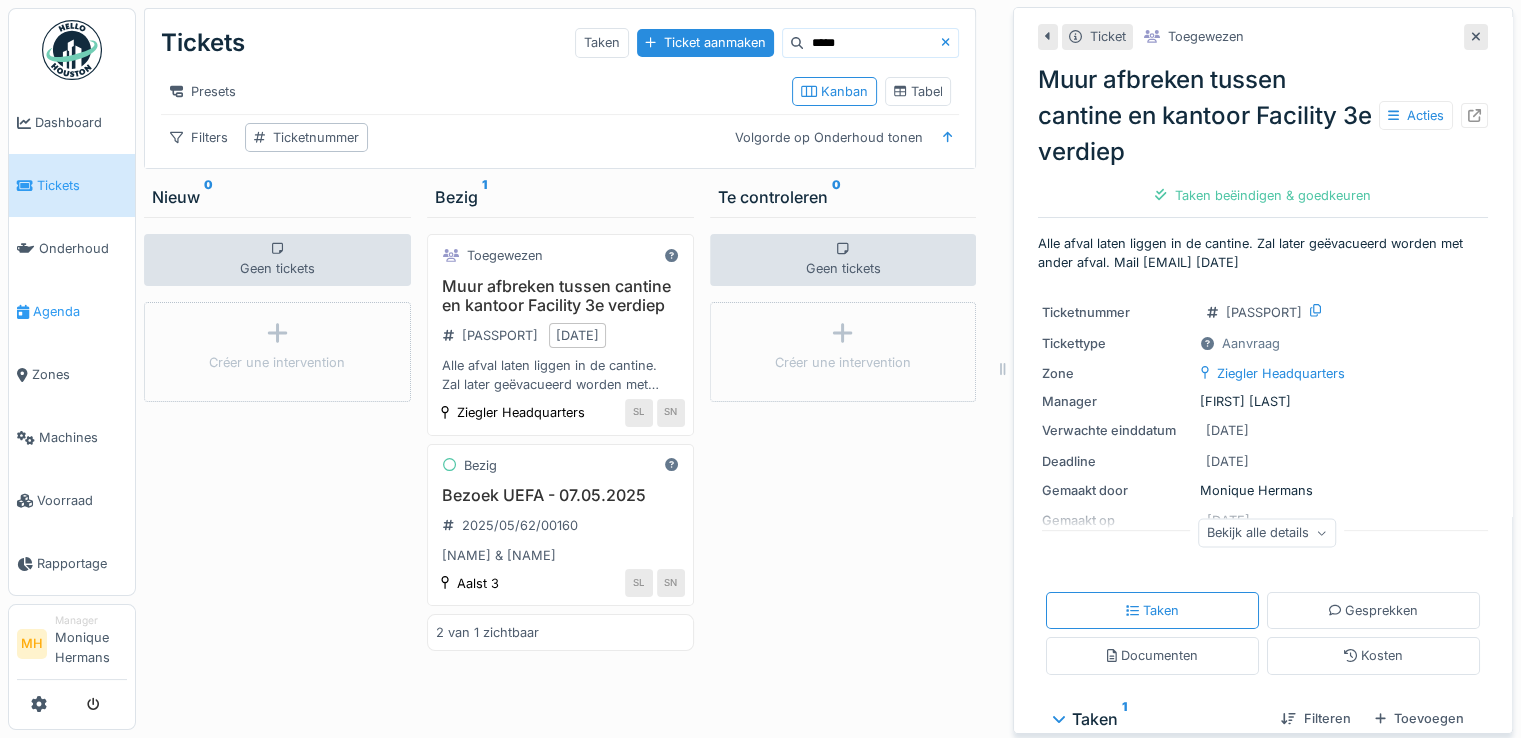 click on "Agenda" at bounding box center [72, 311] 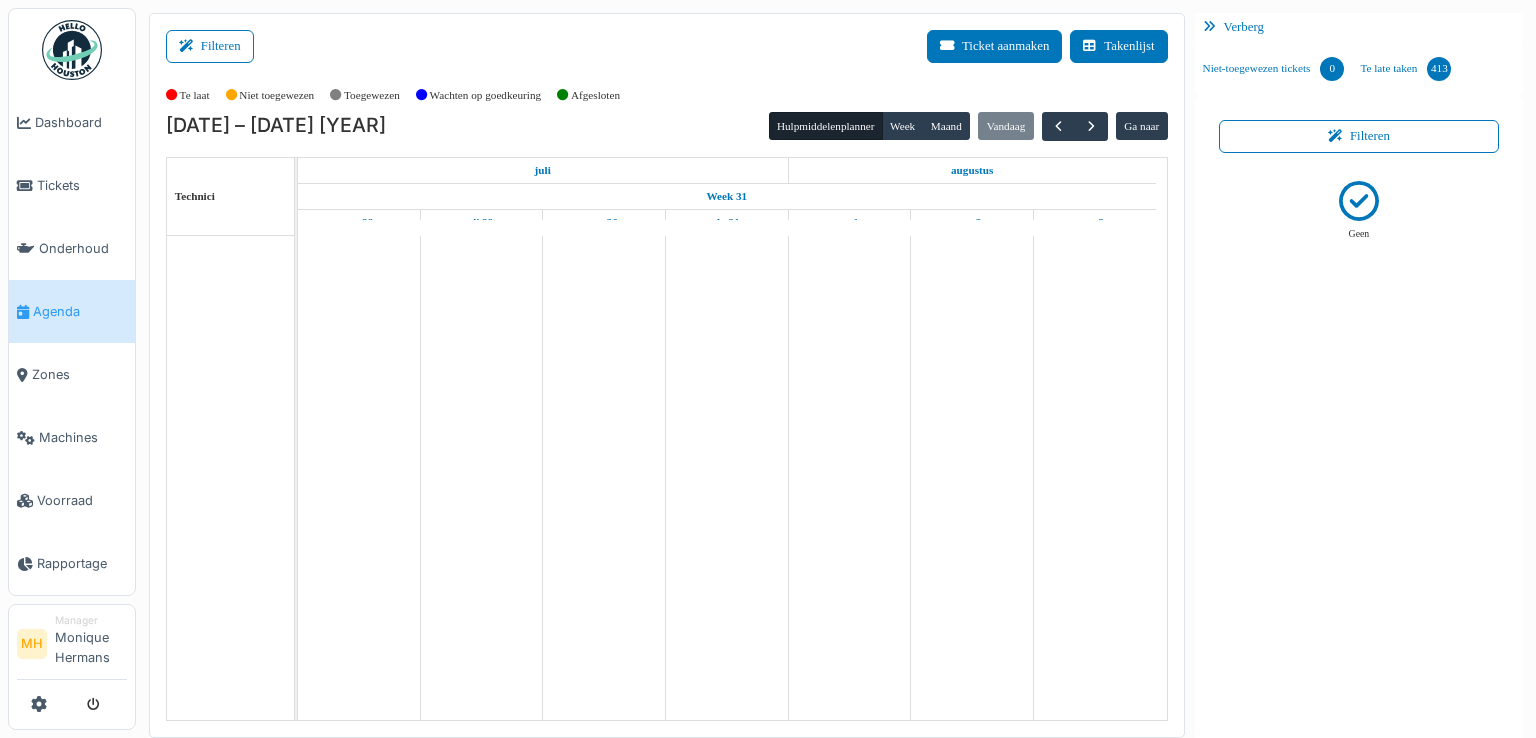 scroll, scrollTop: 0, scrollLeft: 0, axis: both 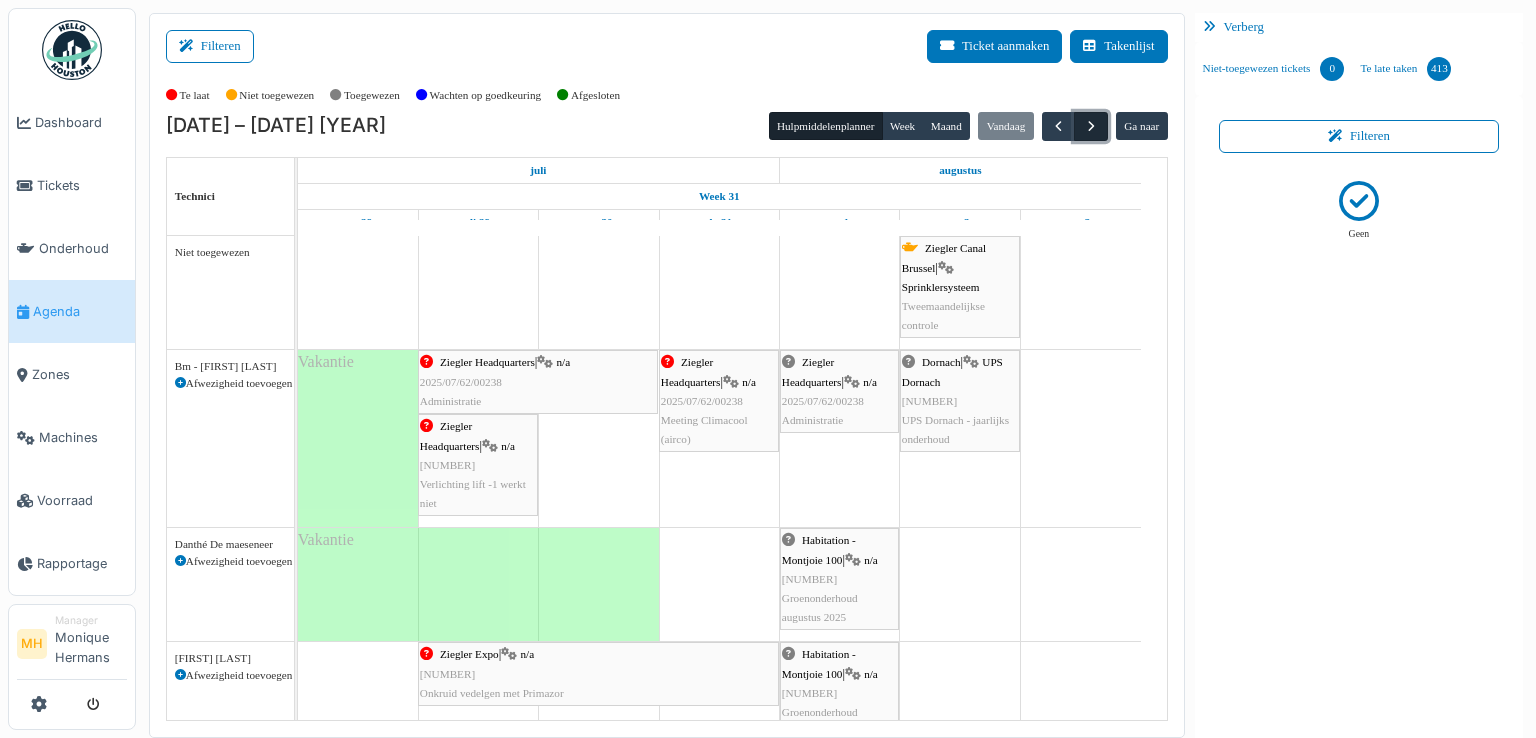 click at bounding box center (1091, 126) 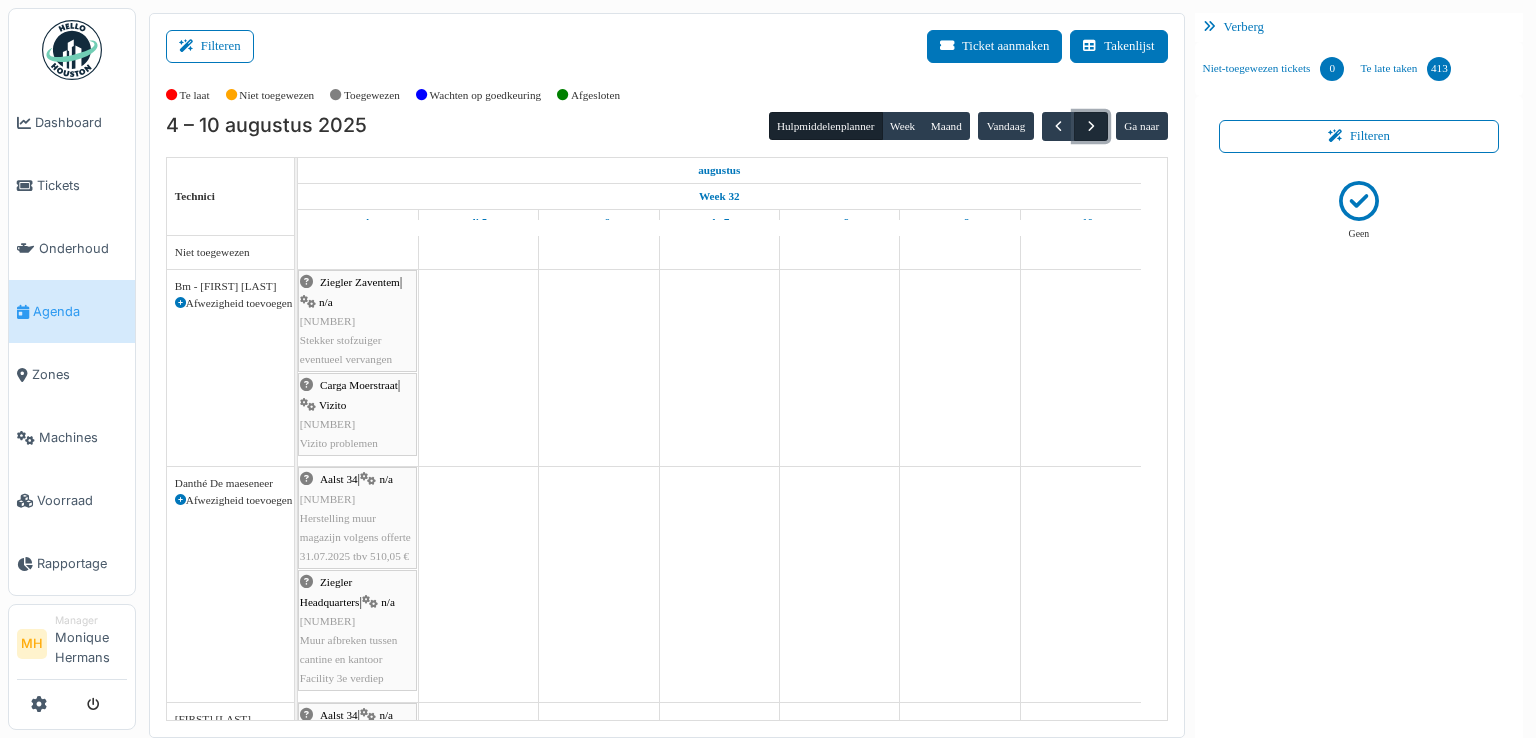 click at bounding box center [1091, 126] 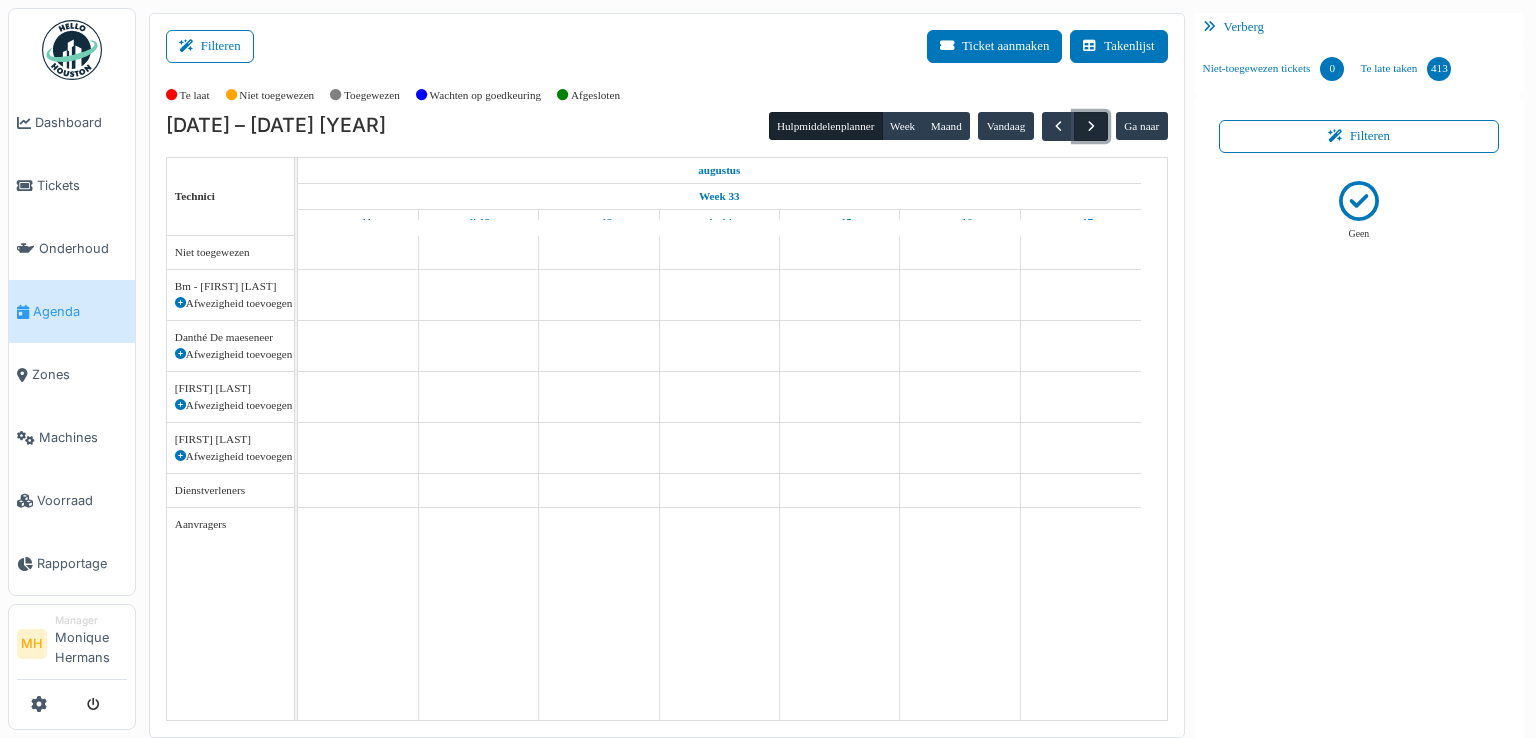 click at bounding box center (1091, 126) 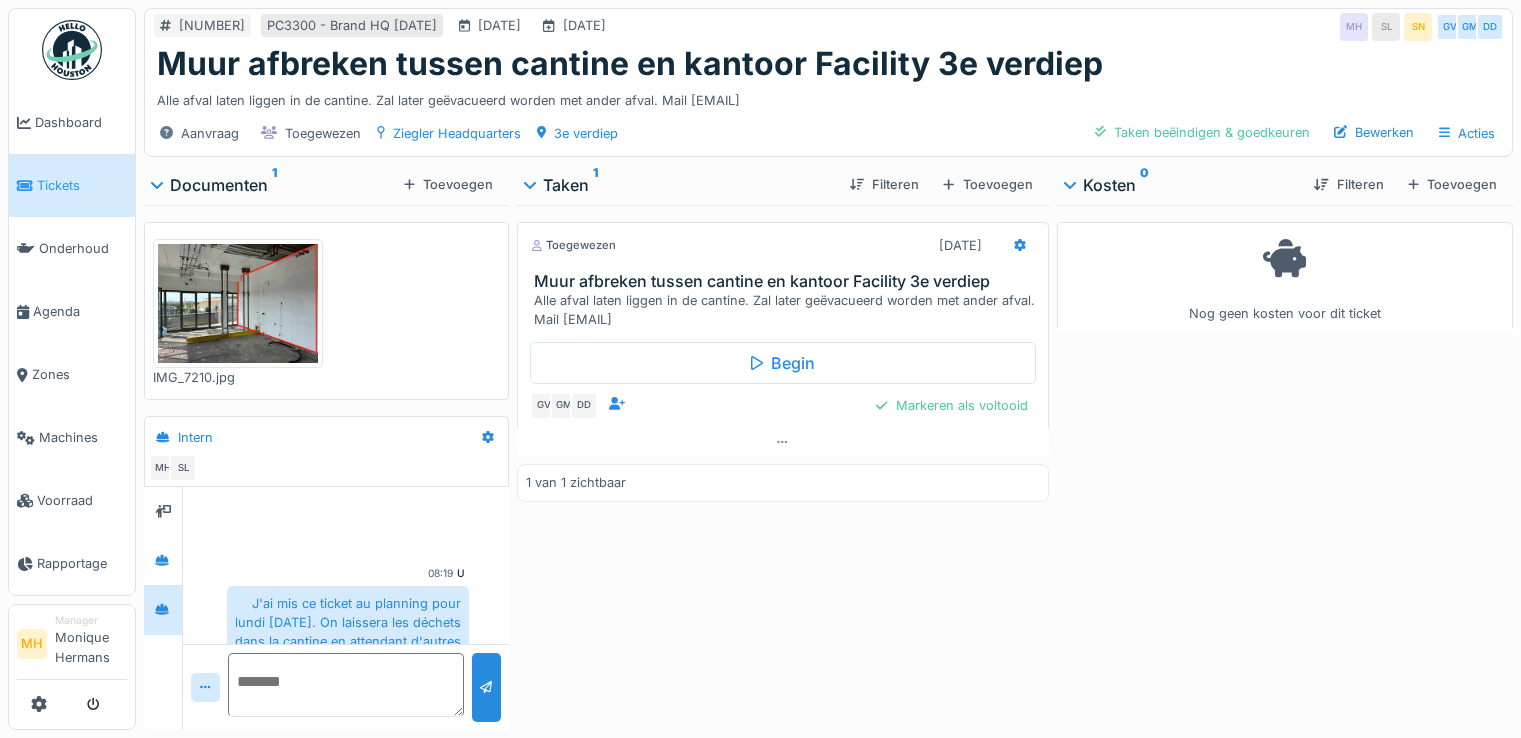 scroll, scrollTop: 0, scrollLeft: 0, axis: both 